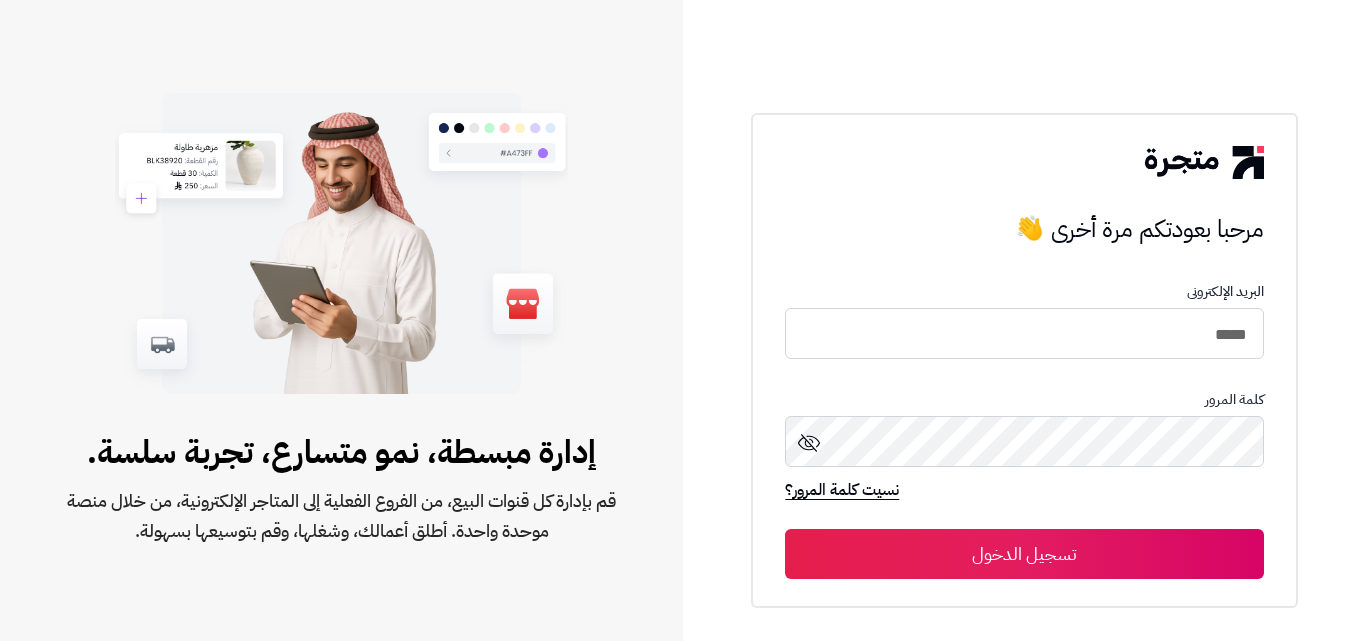 scroll, scrollTop: 0, scrollLeft: 0, axis: both 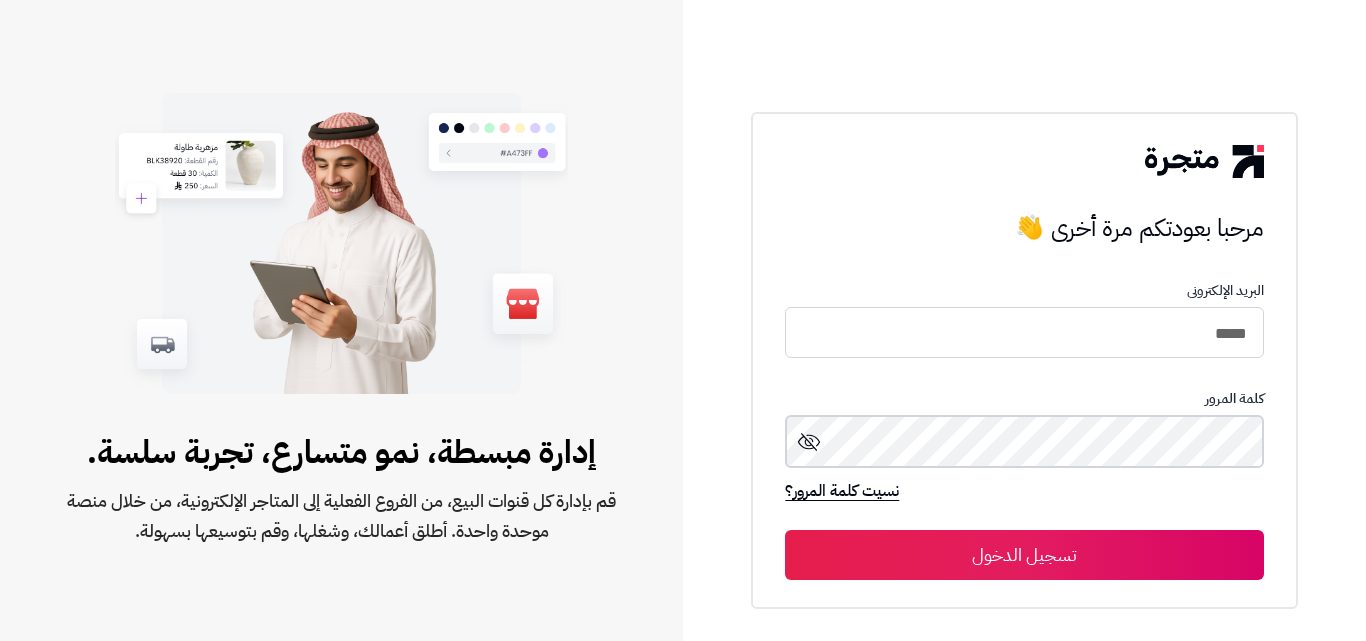 click on "تسجيل الدخول" at bounding box center [1024, 555] 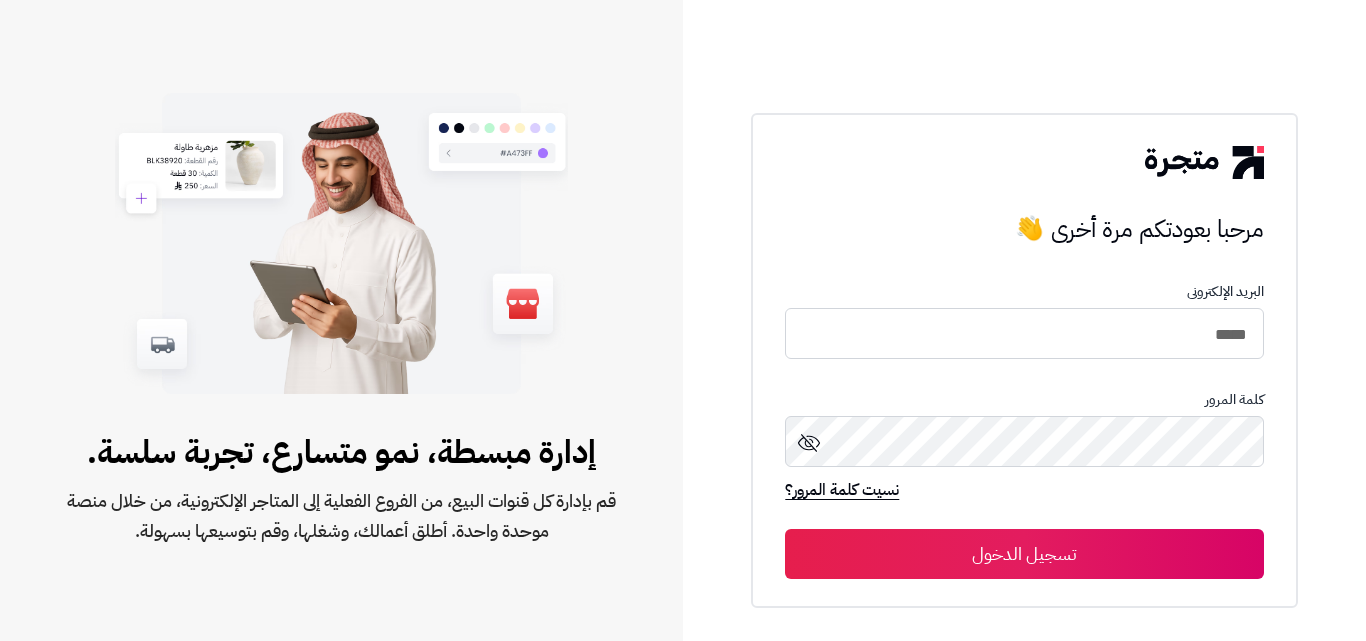 click on "تسجيل الدخول" at bounding box center [1024, 554] 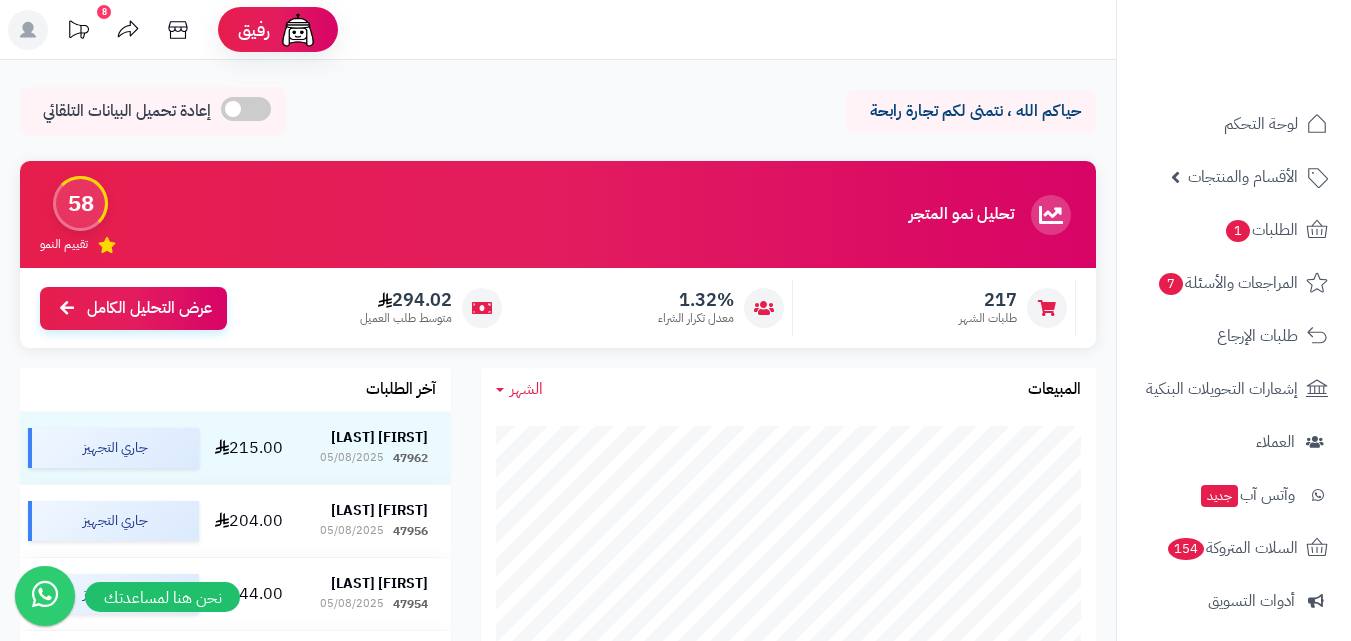 scroll, scrollTop: 0, scrollLeft: 0, axis: both 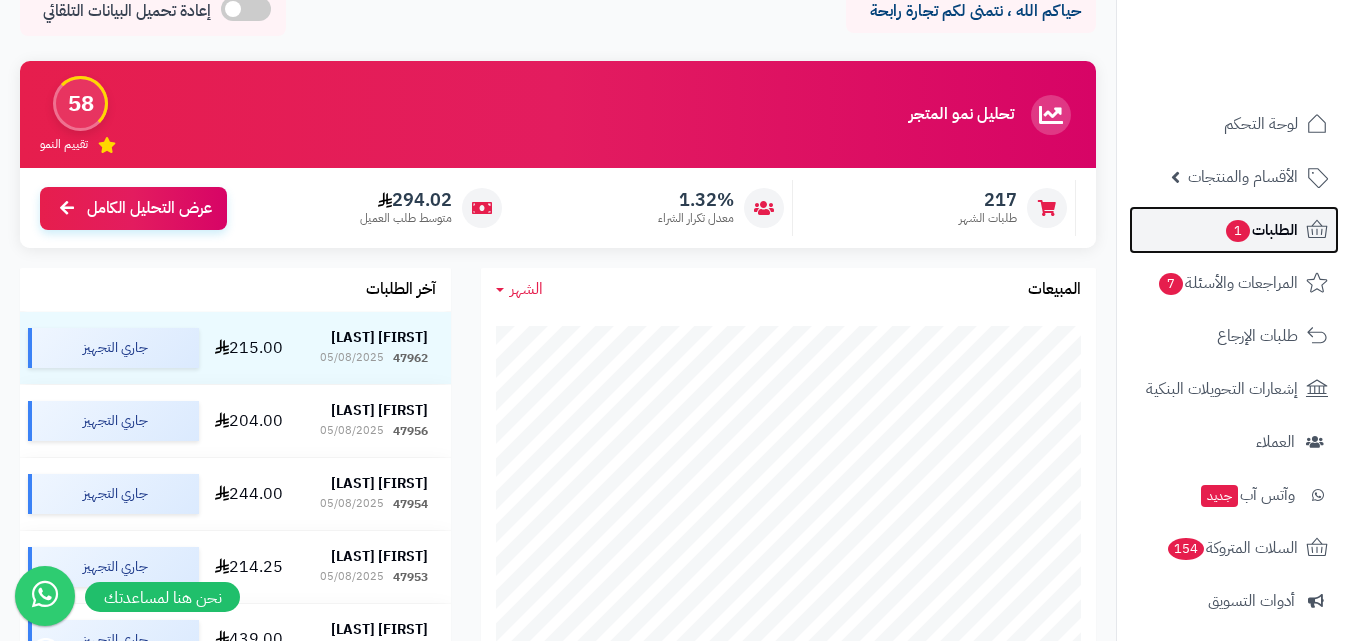click on "الطلبات  1" at bounding box center (1261, 230) 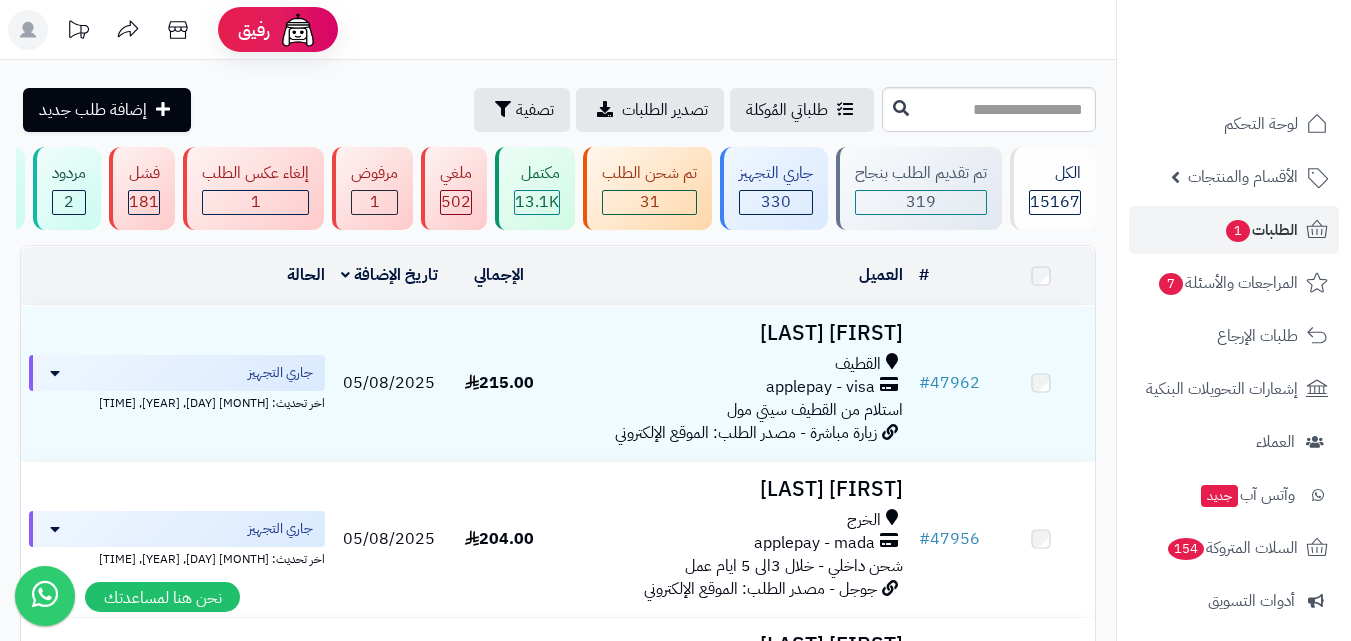 scroll, scrollTop: 0, scrollLeft: 0, axis: both 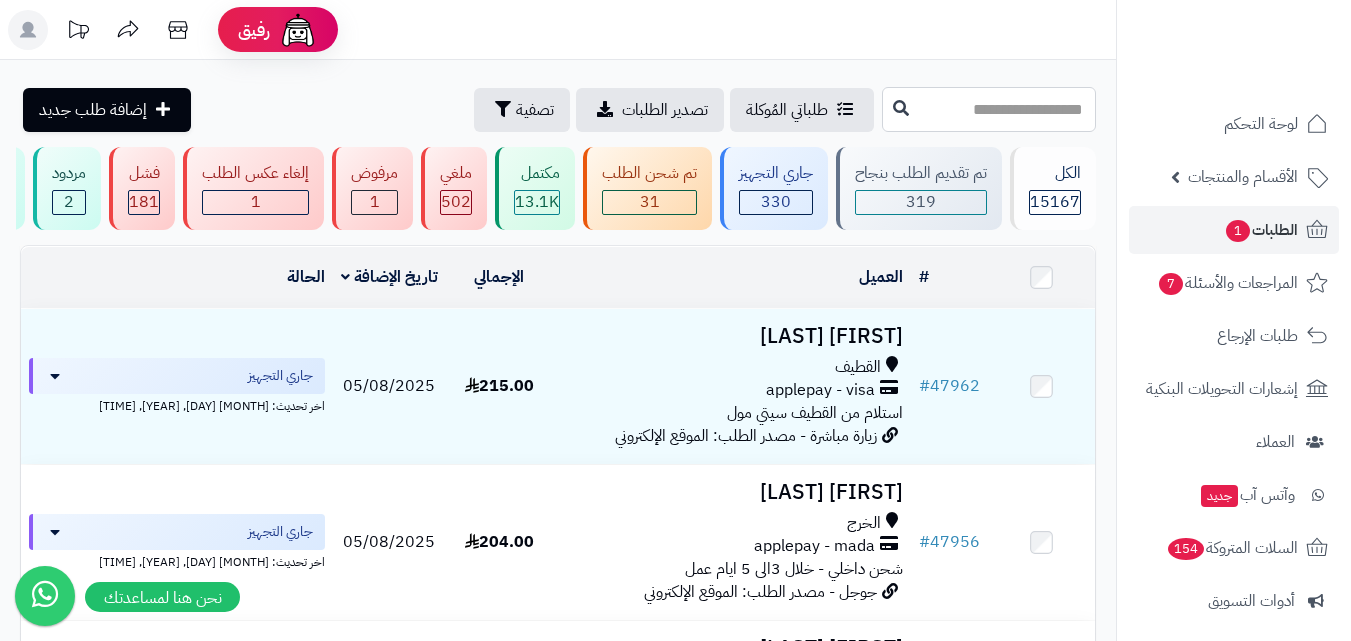 click at bounding box center (989, 109) 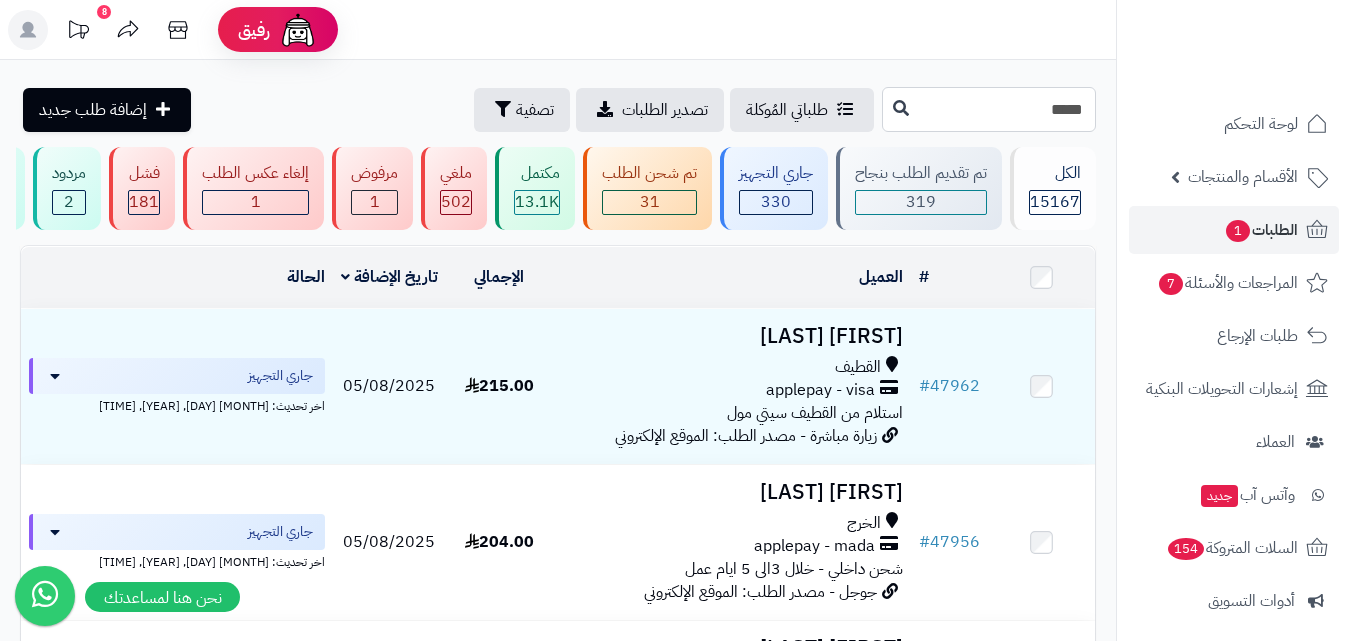 type on "*****" 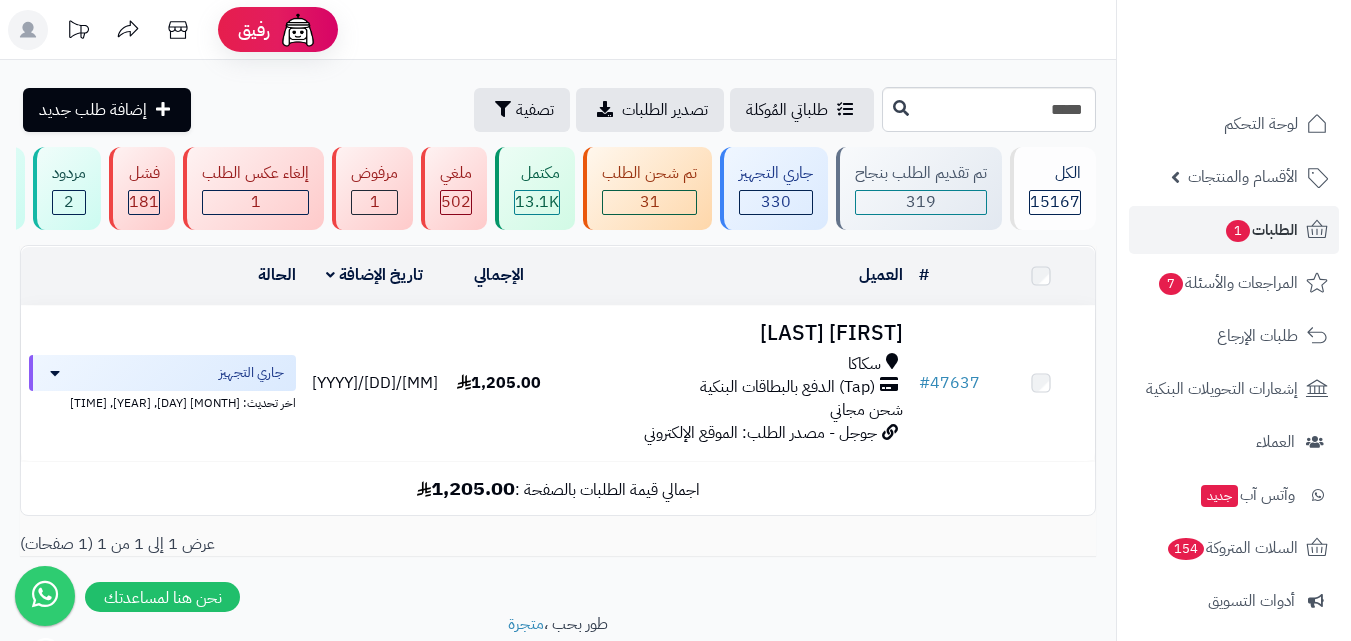 scroll, scrollTop: 0, scrollLeft: 0, axis: both 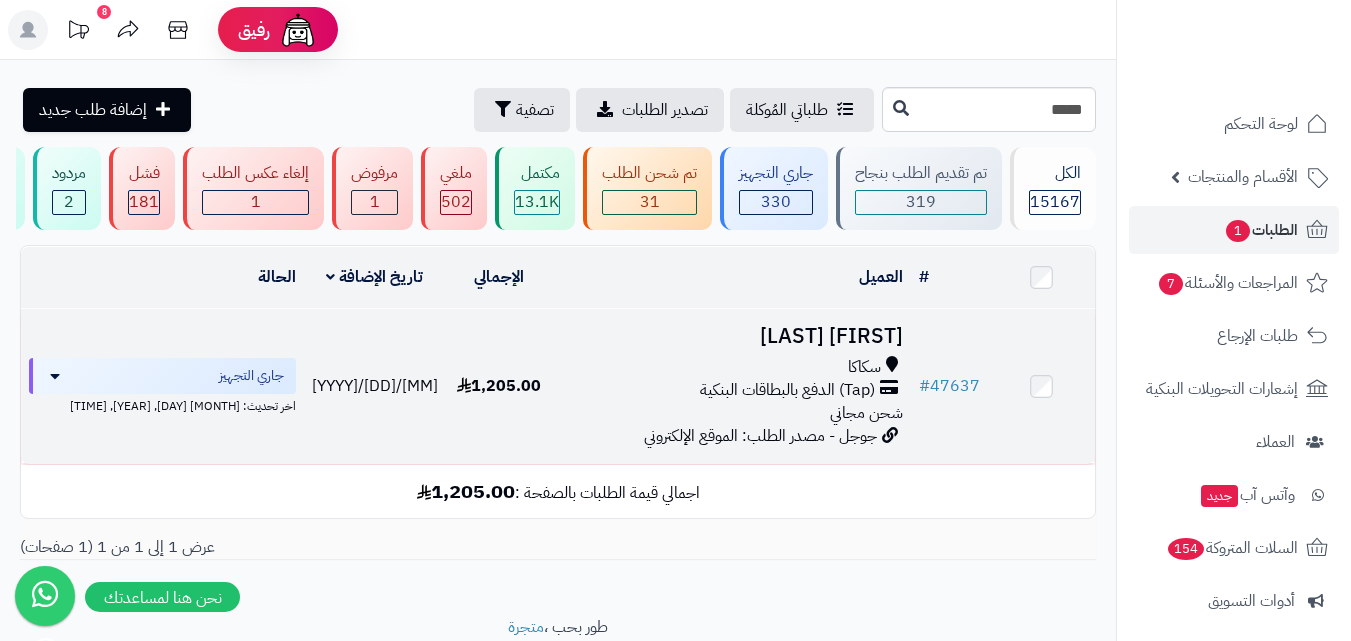 click on "(Tap) الدفع بالبطاقات البنكية" at bounding box center [787, 390] 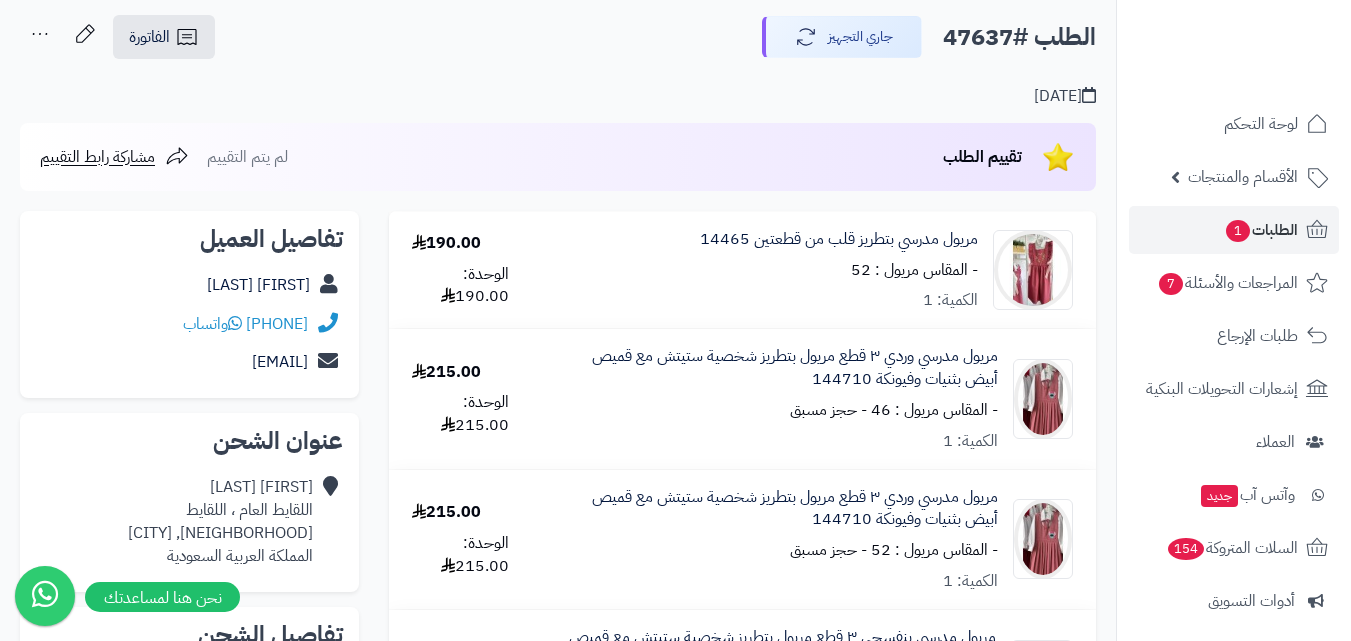 scroll, scrollTop: 0, scrollLeft: 0, axis: both 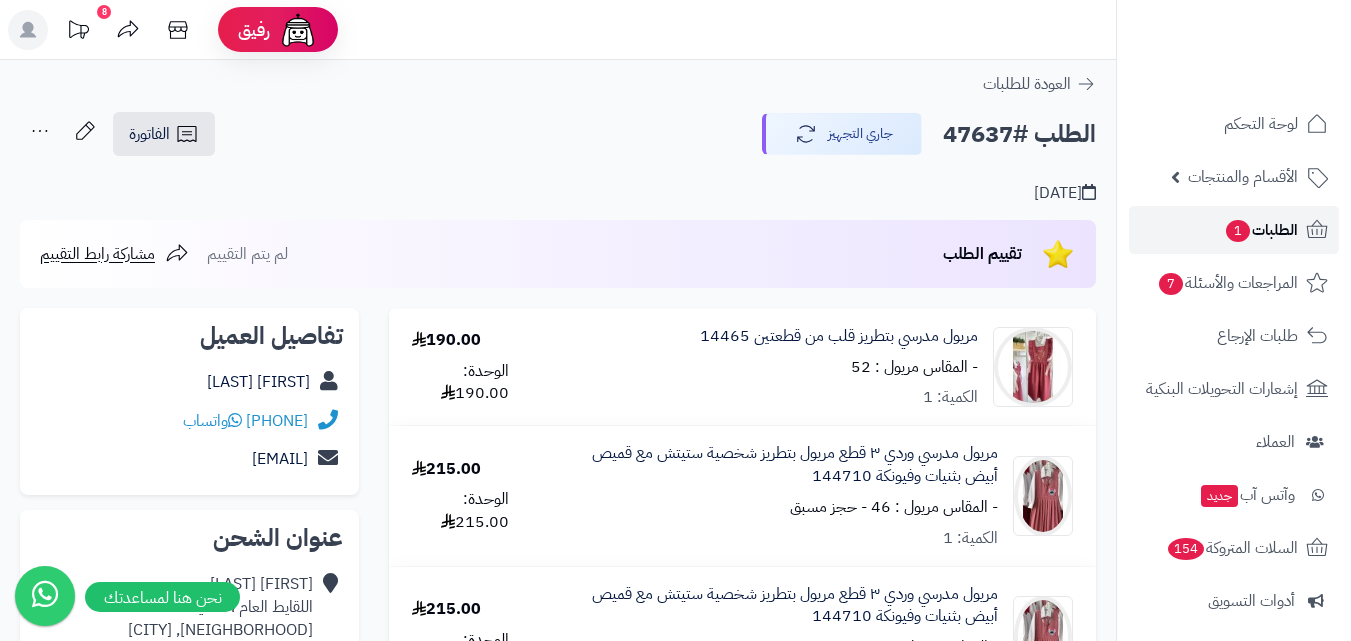 click on "الطلبات  1" at bounding box center [1234, 230] 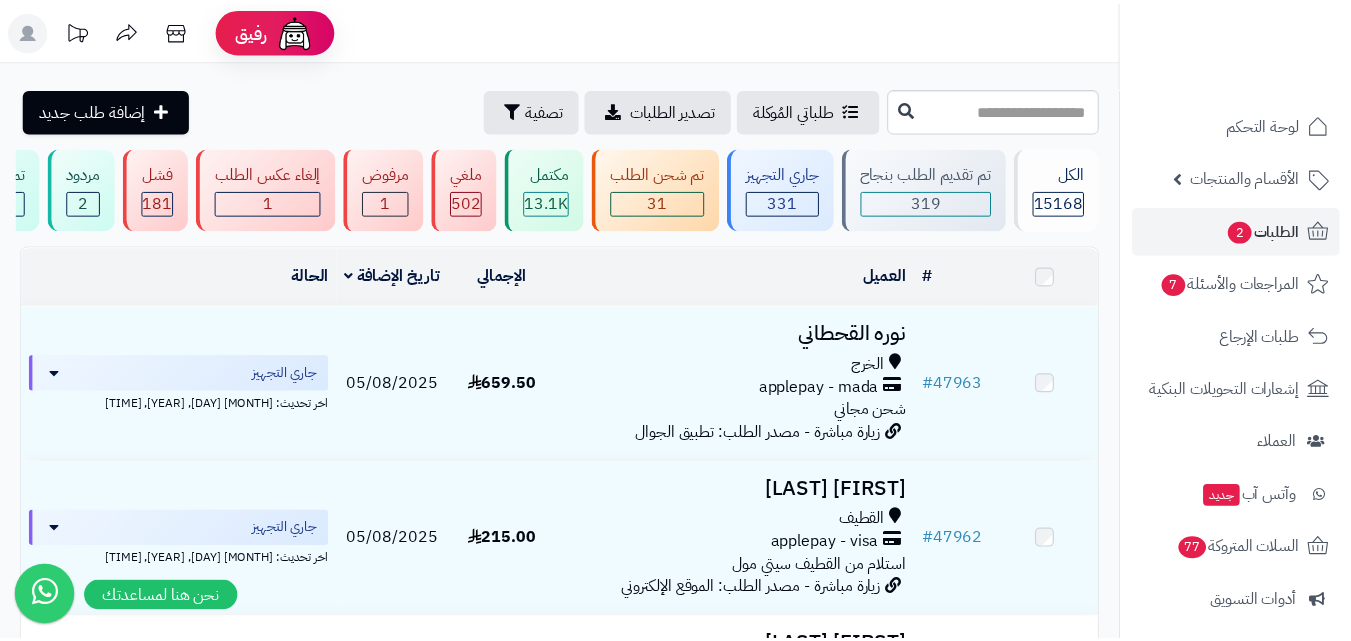 scroll, scrollTop: 0, scrollLeft: 0, axis: both 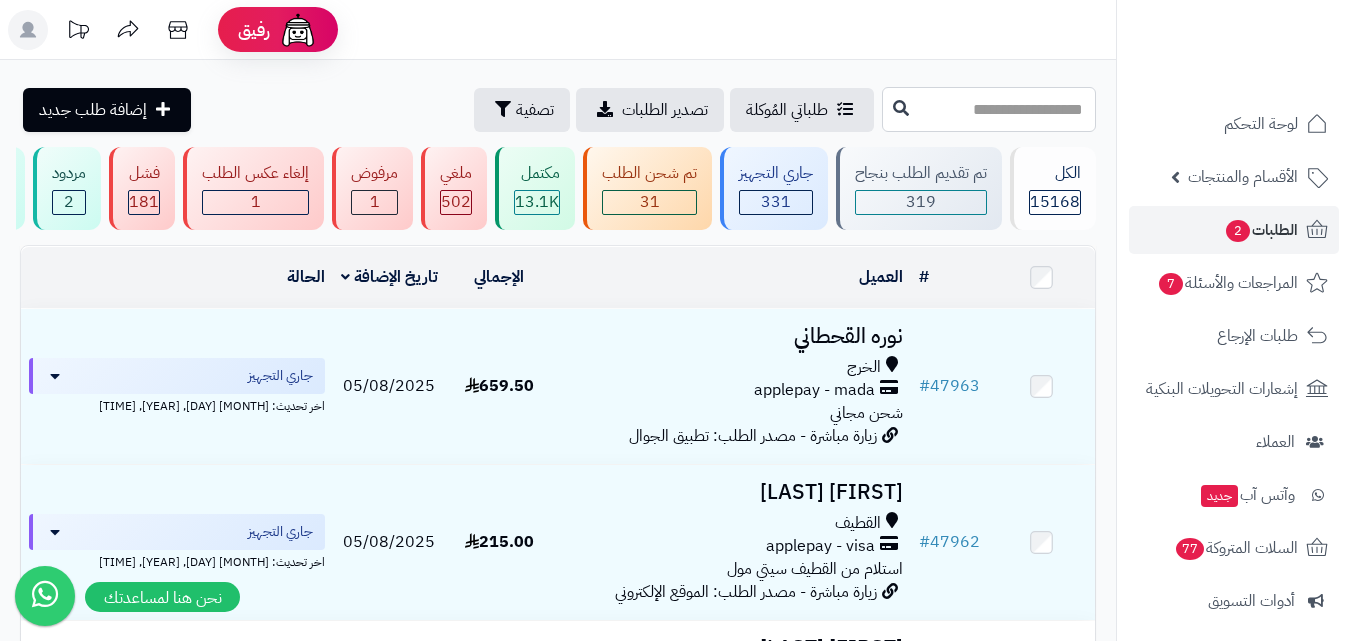click at bounding box center [989, 109] 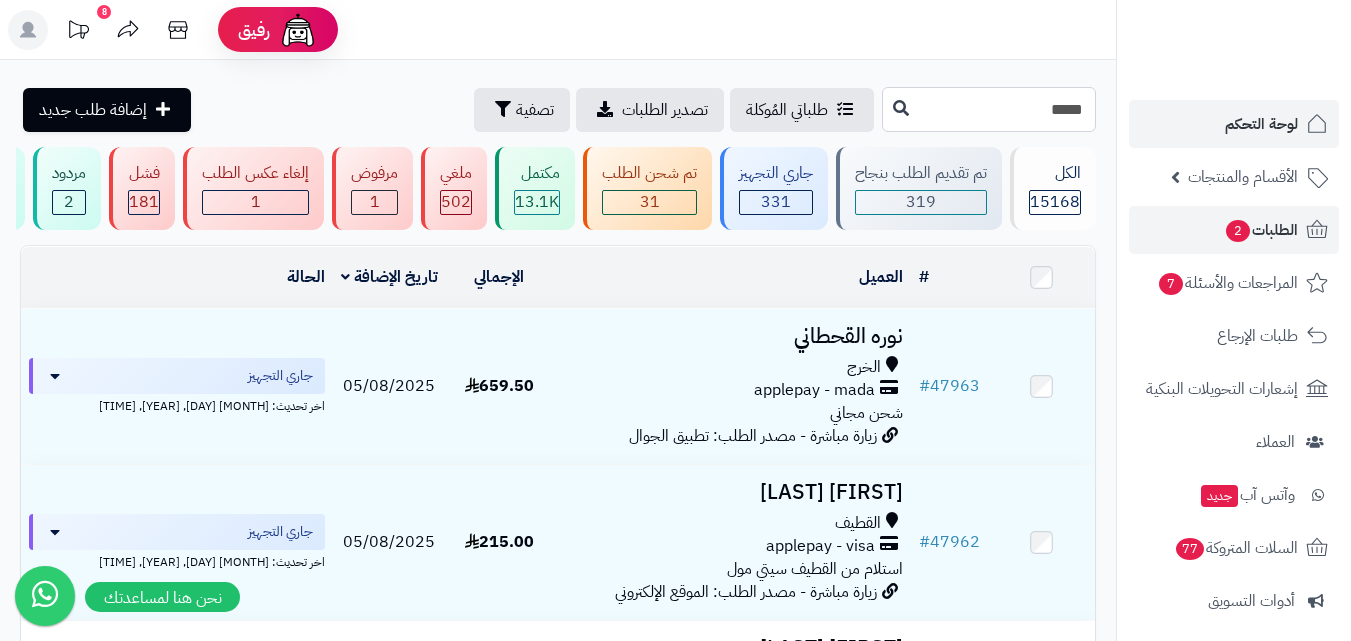type on "*****" 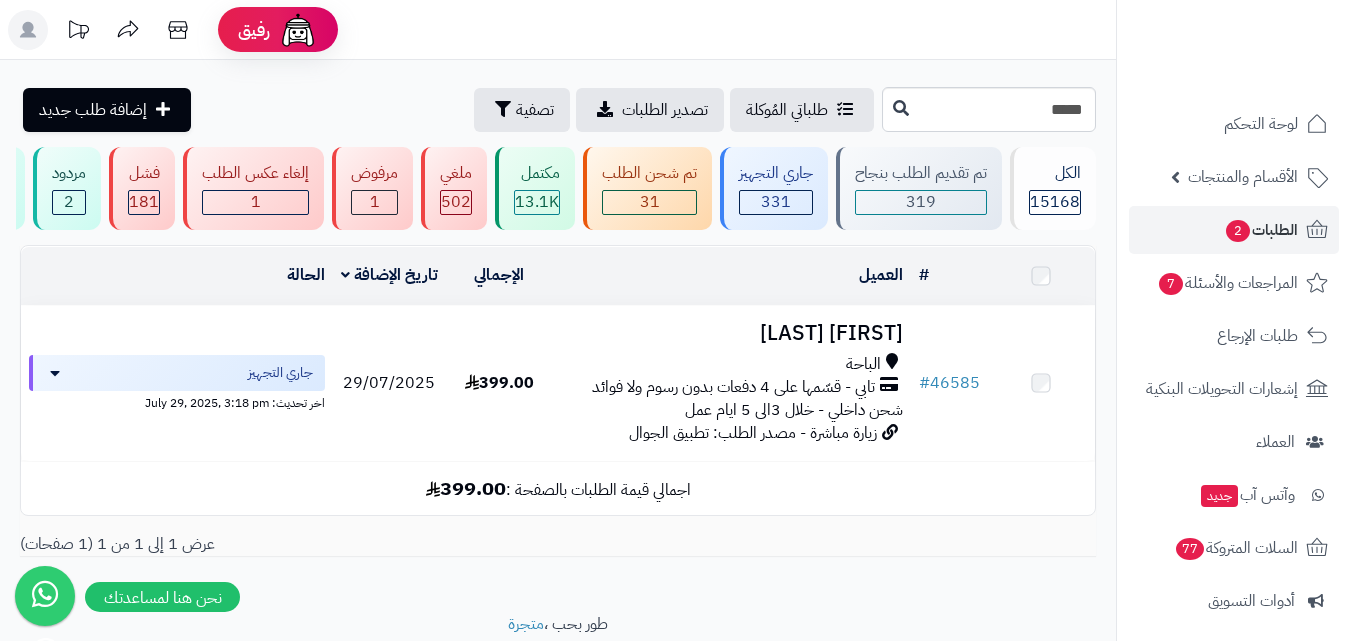 scroll, scrollTop: 0, scrollLeft: 0, axis: both 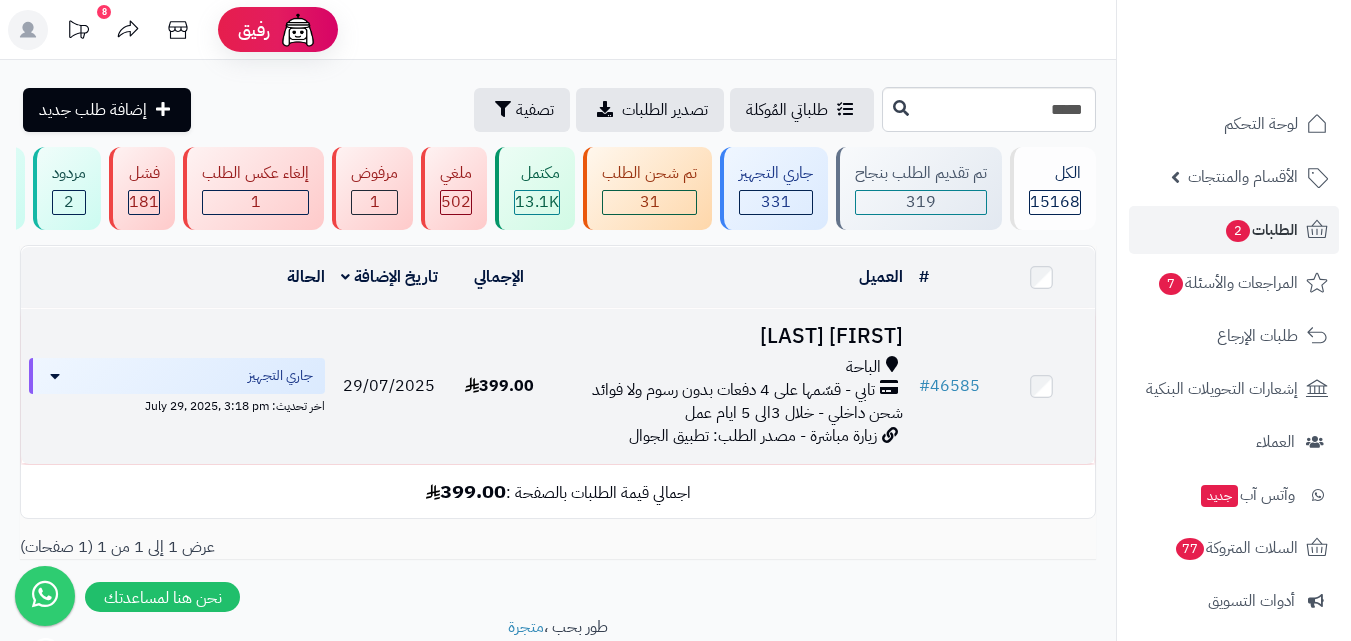 click on "شحن داخلي  - خلال 3الى 5 ايام عمل" at bounding box center (794, 413) 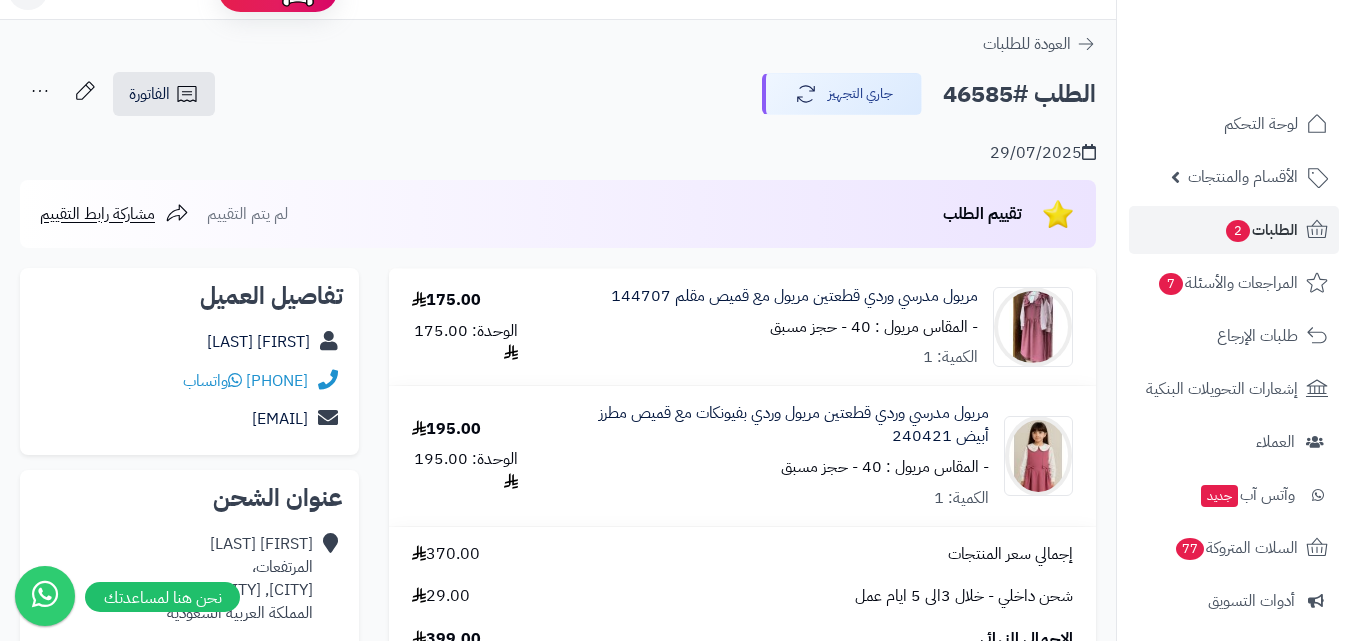 scroll, scrollTop: 0, scrollLeft: 0, axis: both 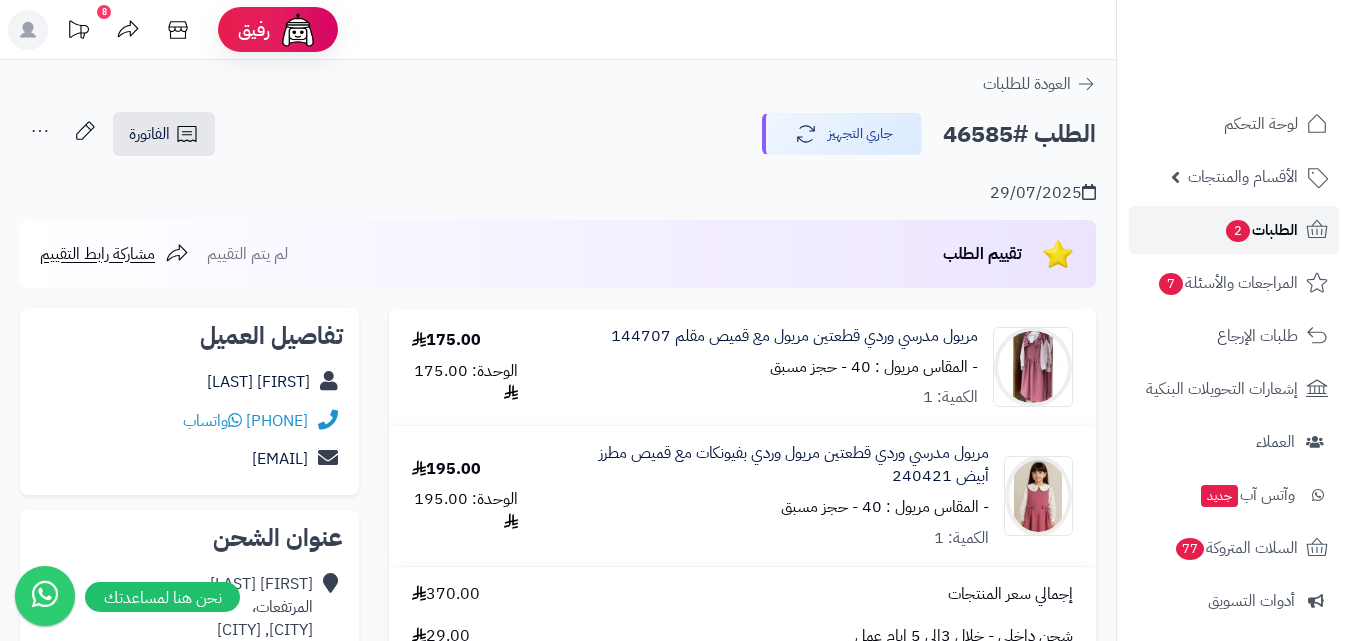 click on "الطلبات  2" at bounding box center (1234, 230) 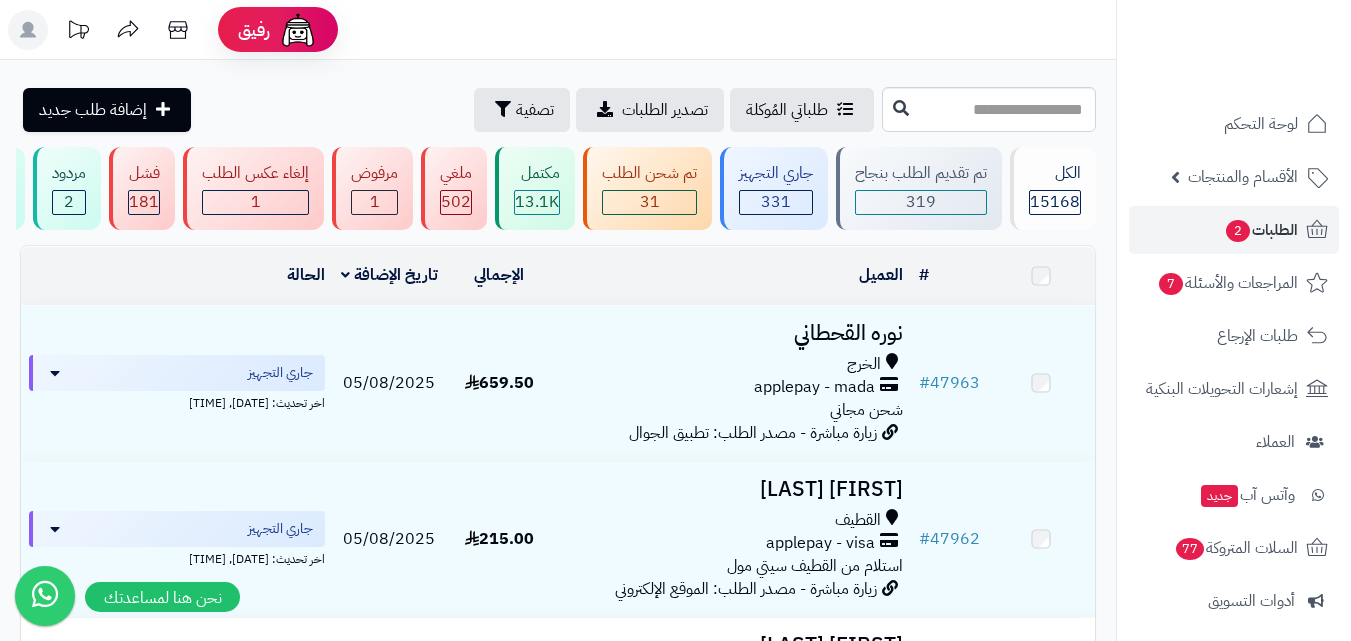 scroll, scrollTop: 0, scrollLeft: 0, axis: both 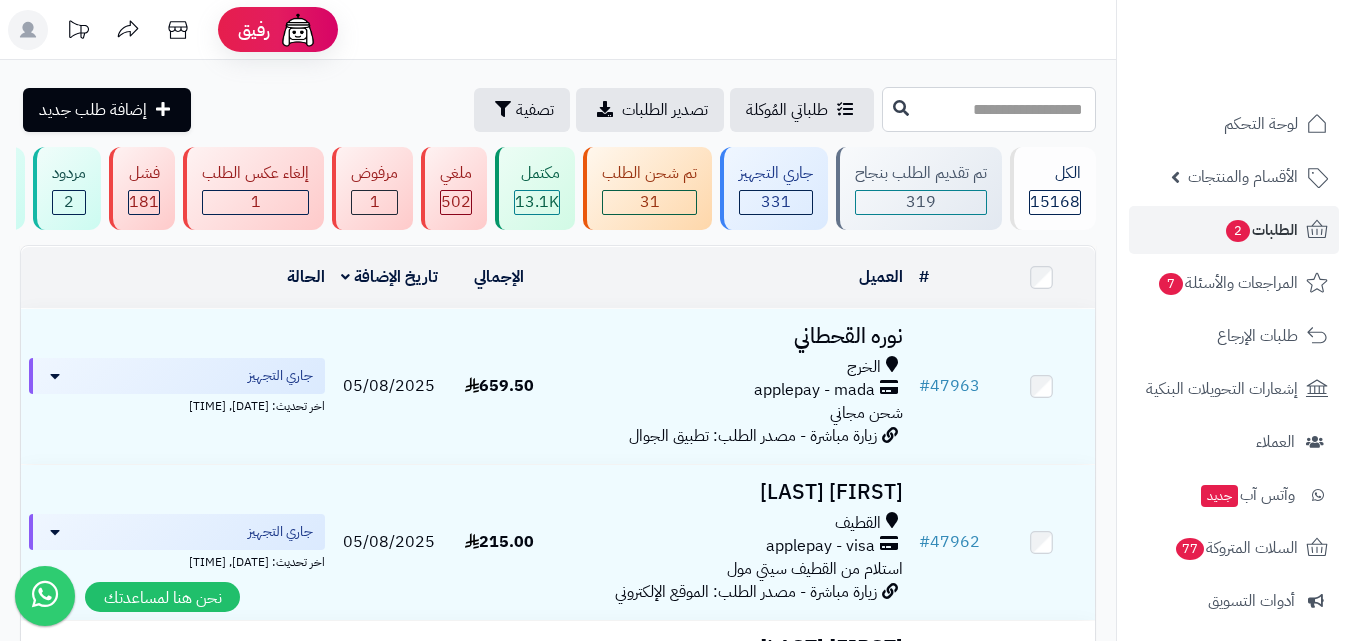 click at bounding box center (989, 109) 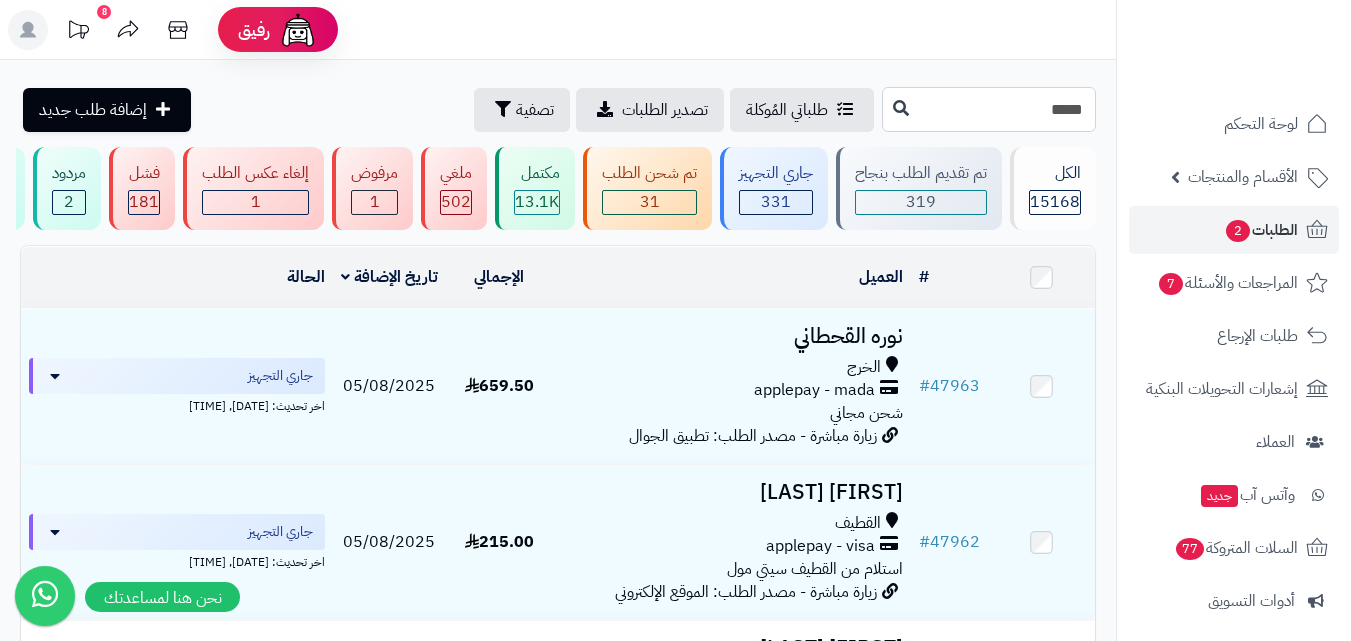 type on "*****" 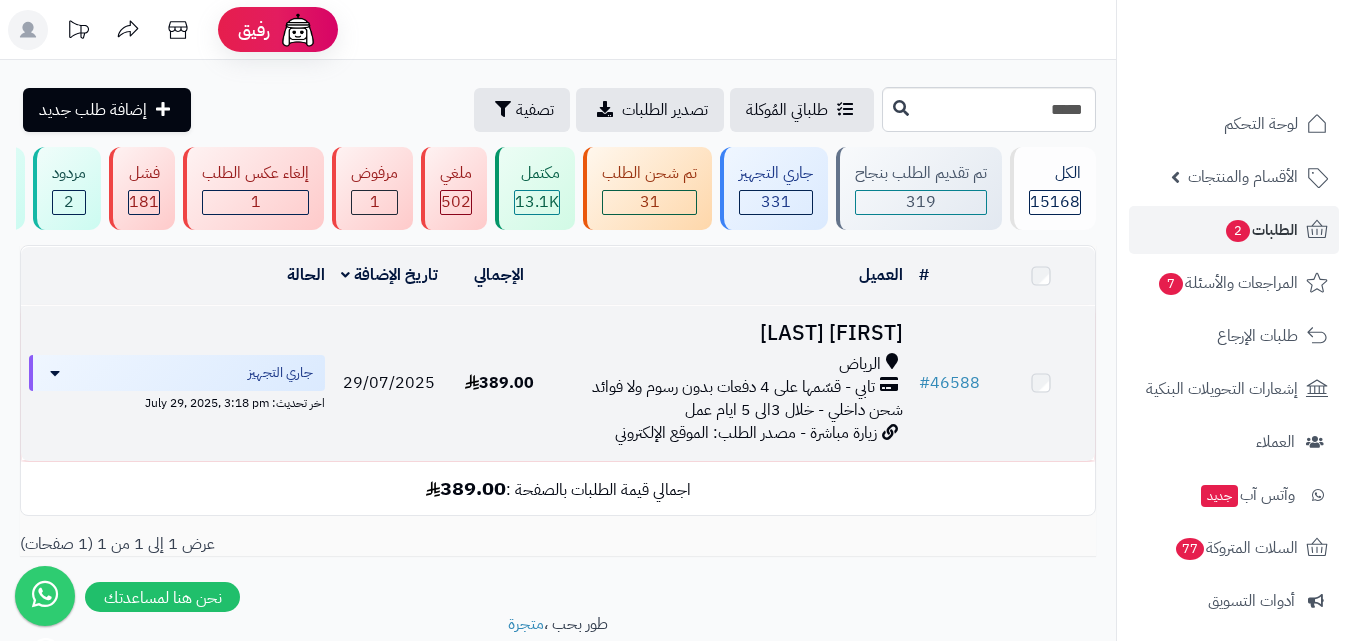 scroll, scrollTop: 0, scrollLeft: 0, axis: both 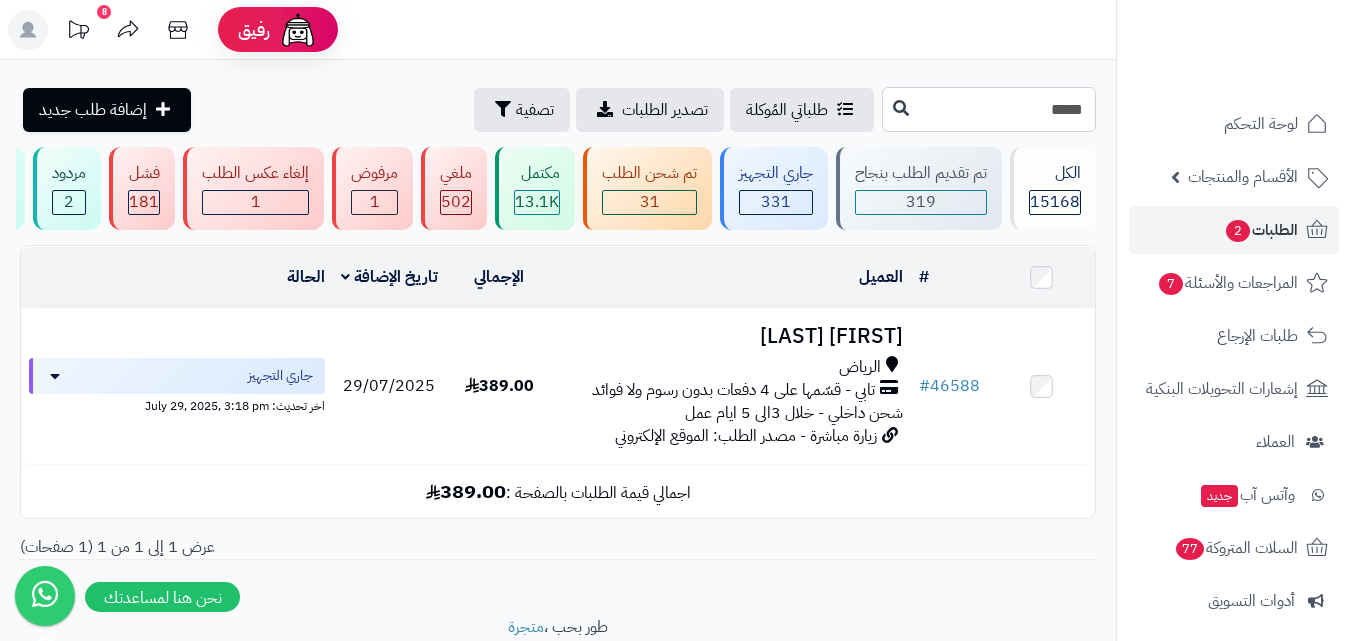 click on "*****" at bounding box center [989, 109] 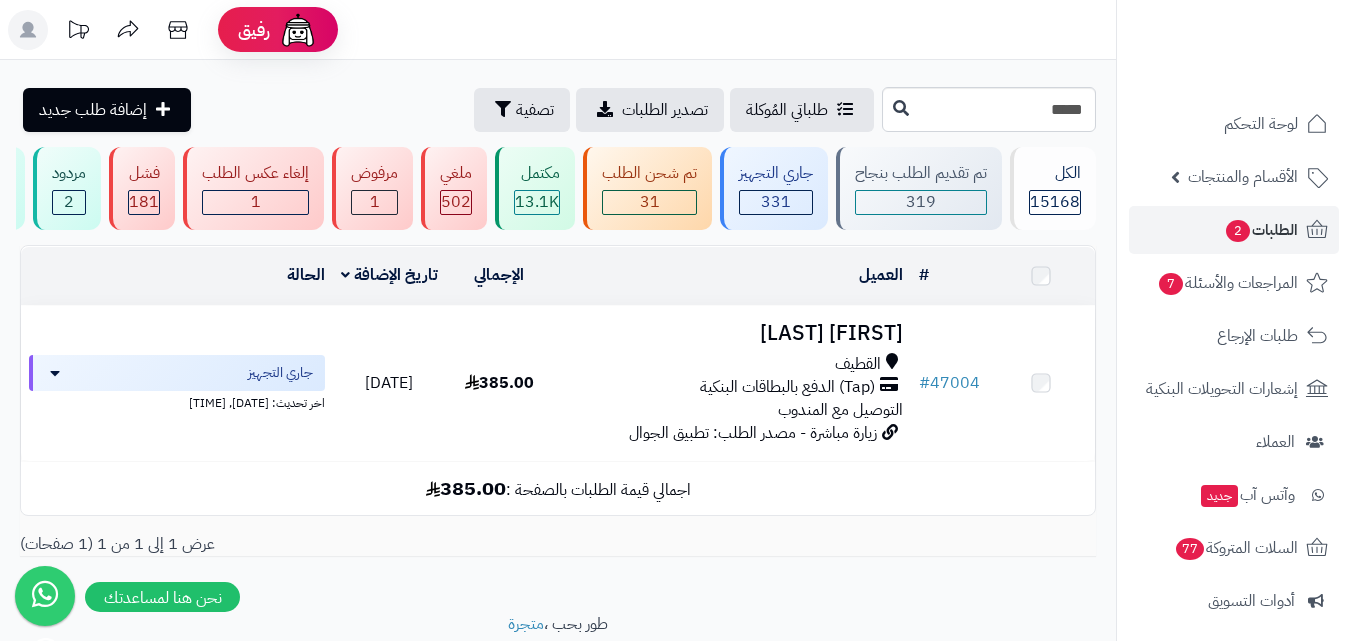 scroll, scrollTop: 0, scrollLeft: 0, axis: both 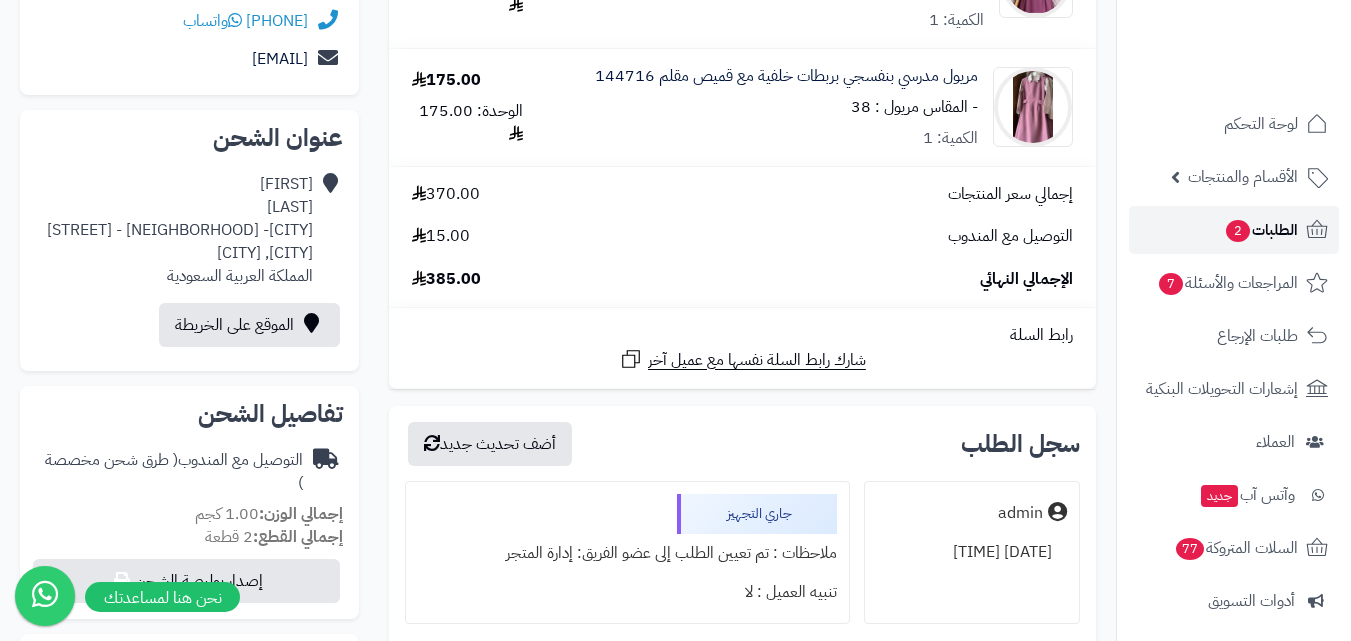 click on "الطلبات  2" at bounding box center [1261, 230] 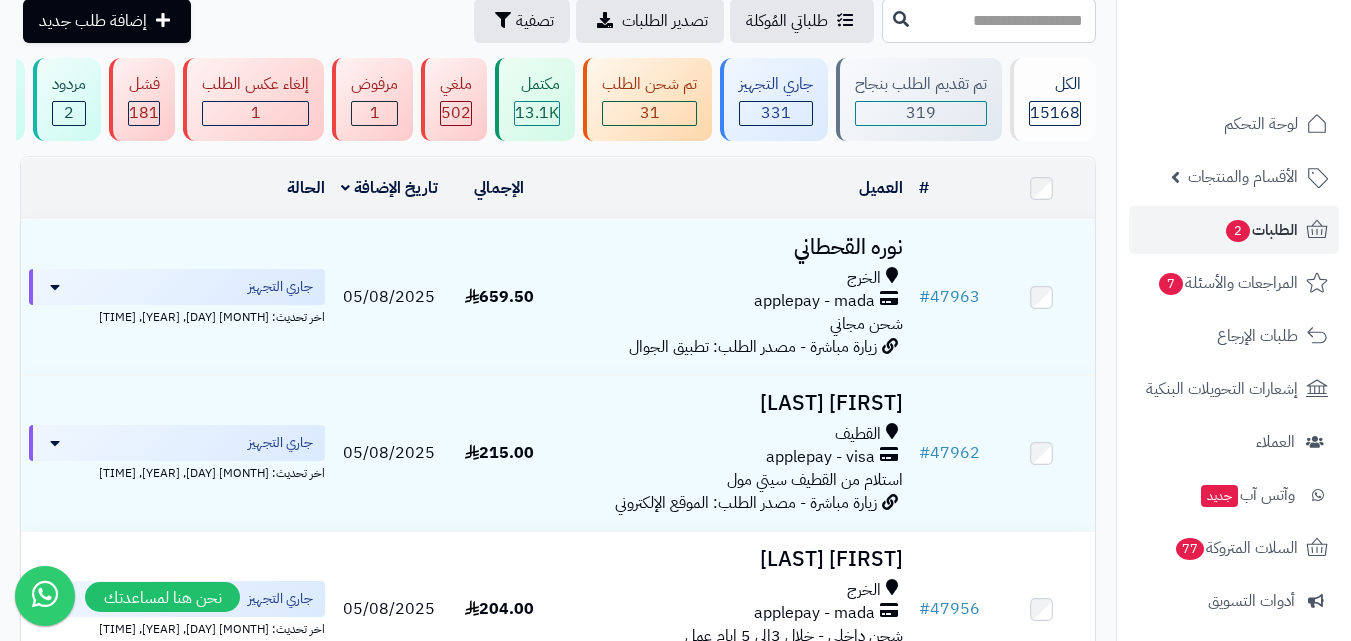 scroll, scrollTop: 100, scrollLeft: 0, axis: vertical 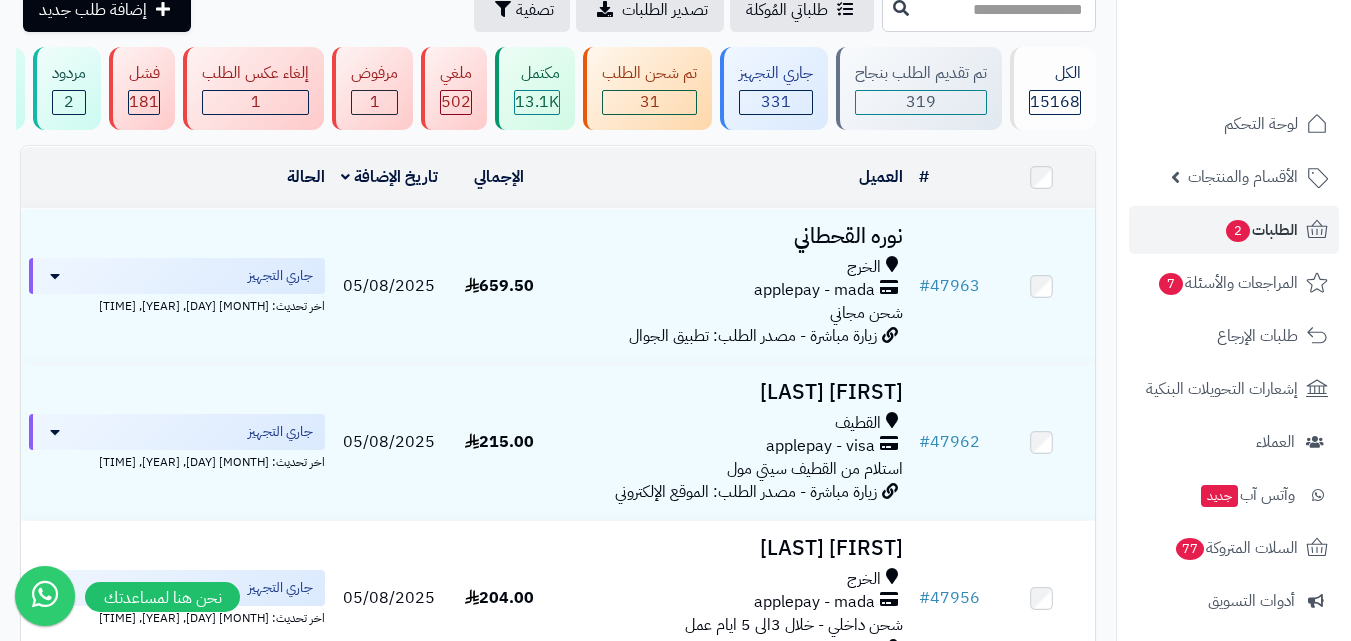 click at bounding box center (989, 9) 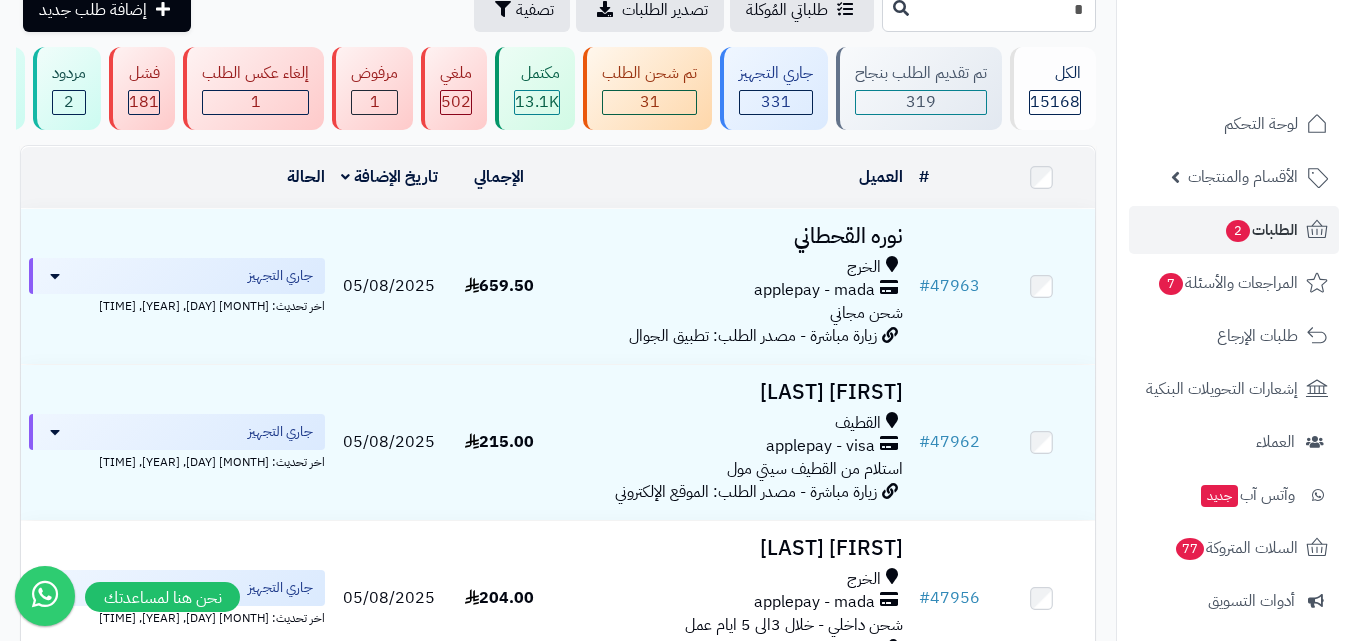 scroll, scrollTop: 98, scrollLeft: 0, axis: vertical 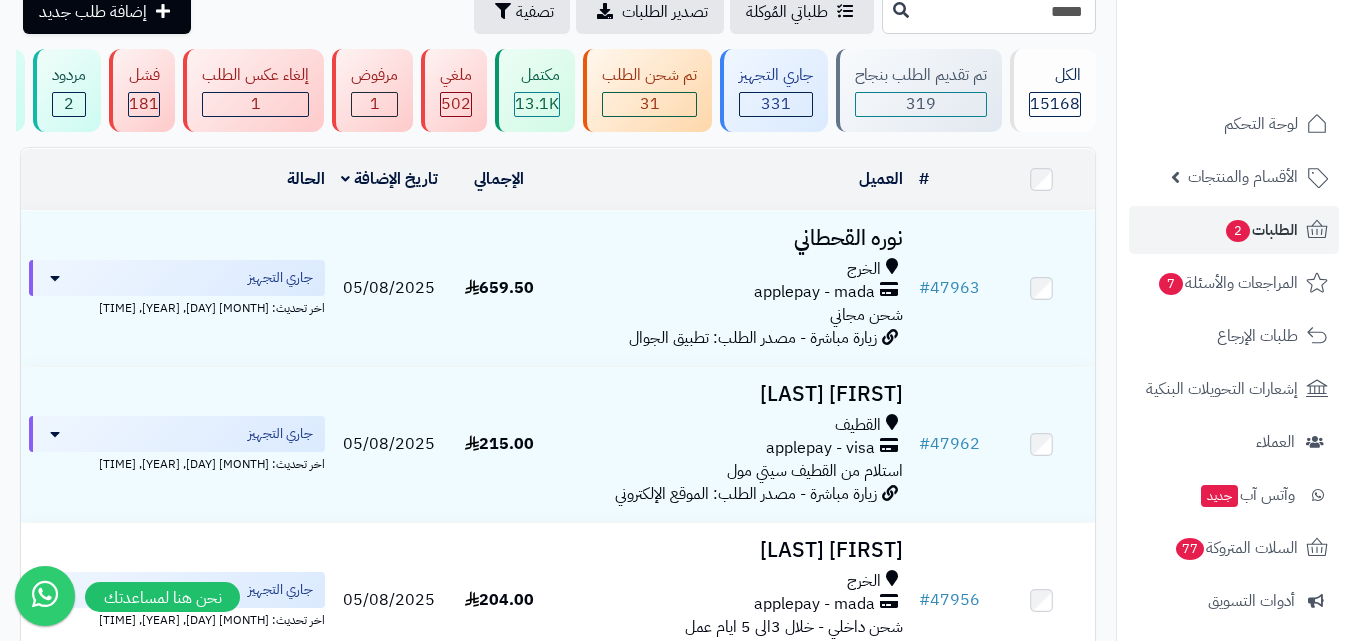 type on "*****" 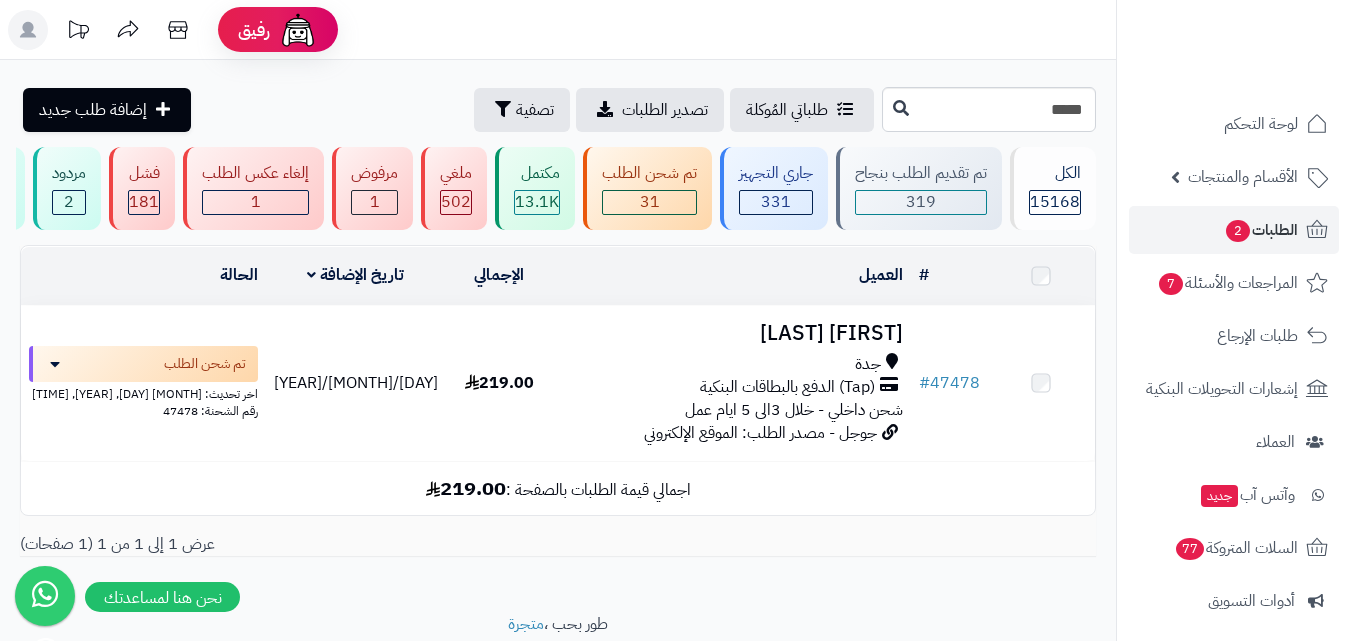 scroll, scrollTop: 0, scrollLeft: 0, axis: both 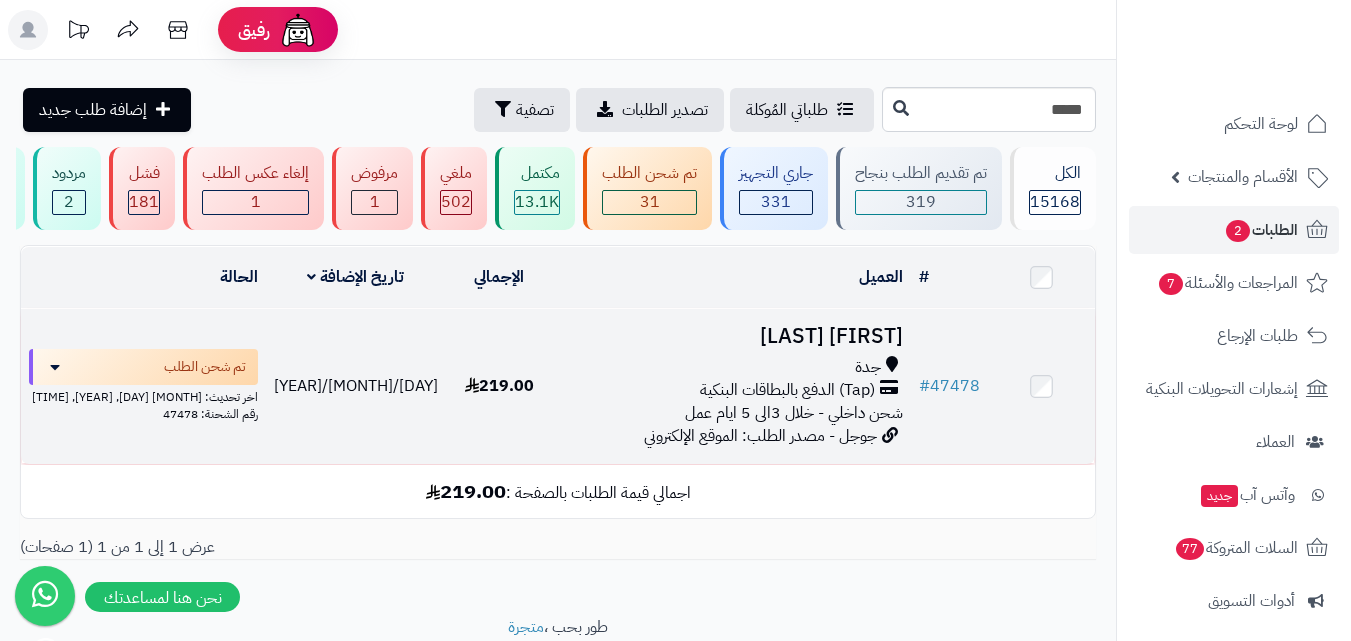click on "جوجل       -
مصدر الطلب:
الموقع الإلكتروني" at bounding box center (760, 436) 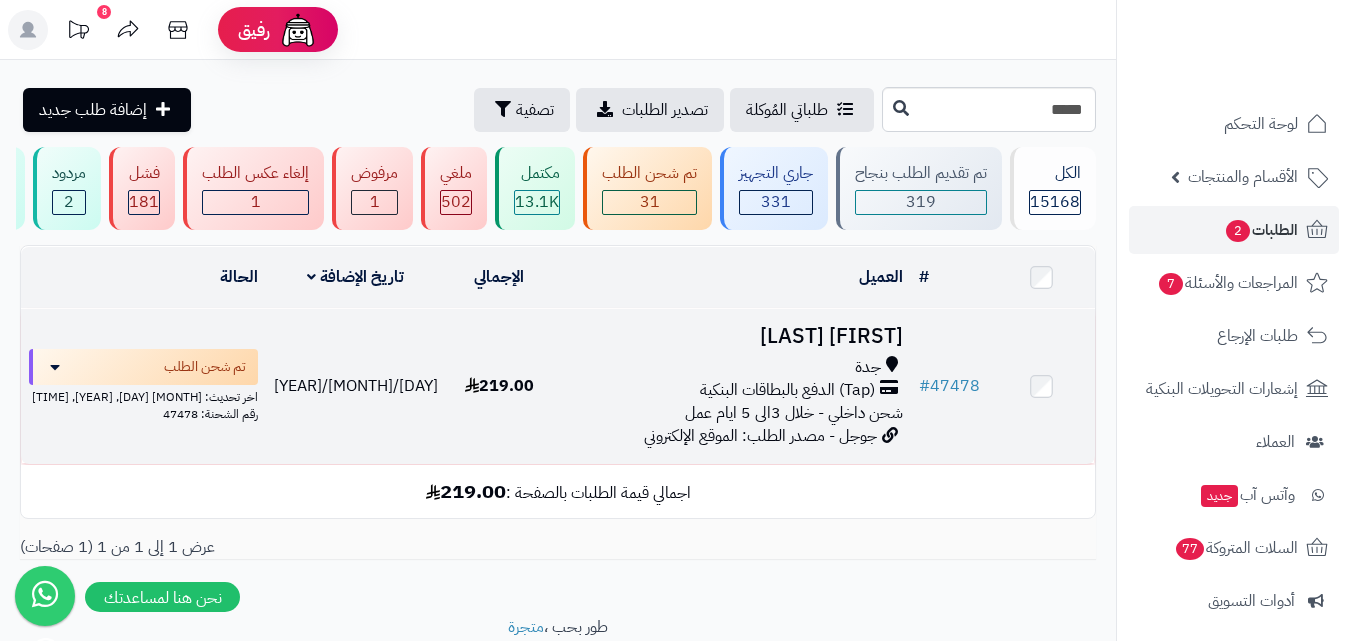 click on "جوجل       -
مصدر الطلب:
الموقع الإلكتروني" at bounding box center [760, 436] 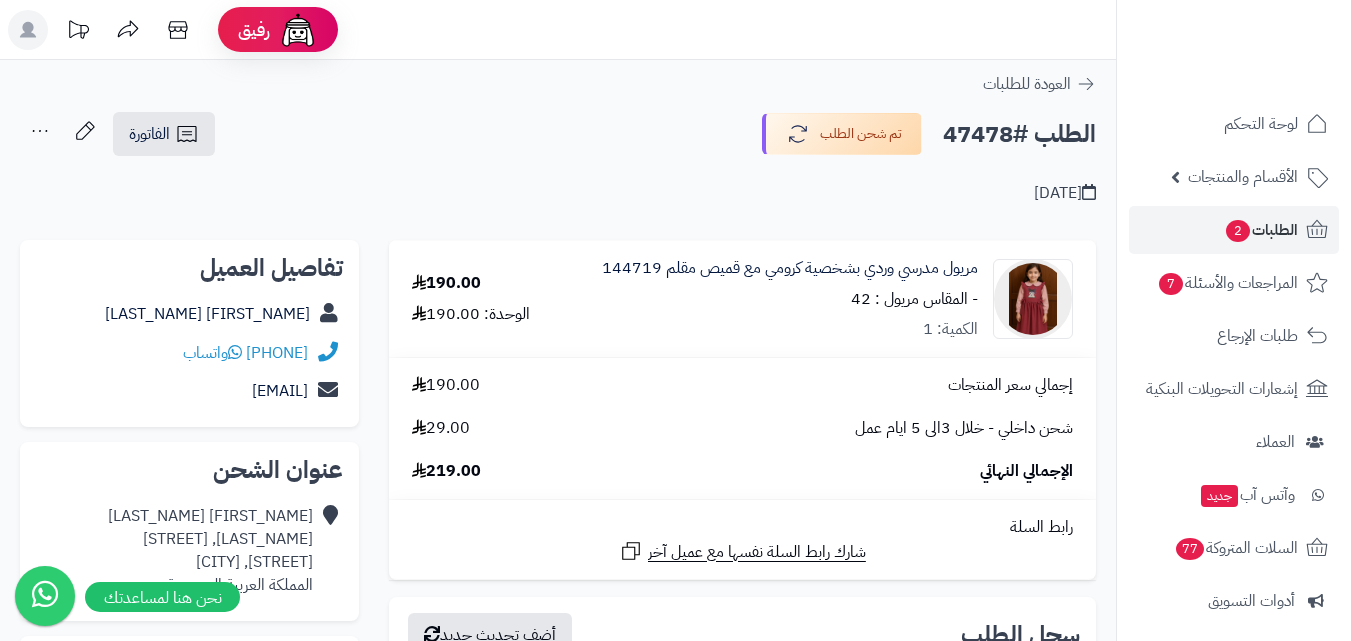 scroll, scrollTop: 0, scrollLeft: 0, axis: both 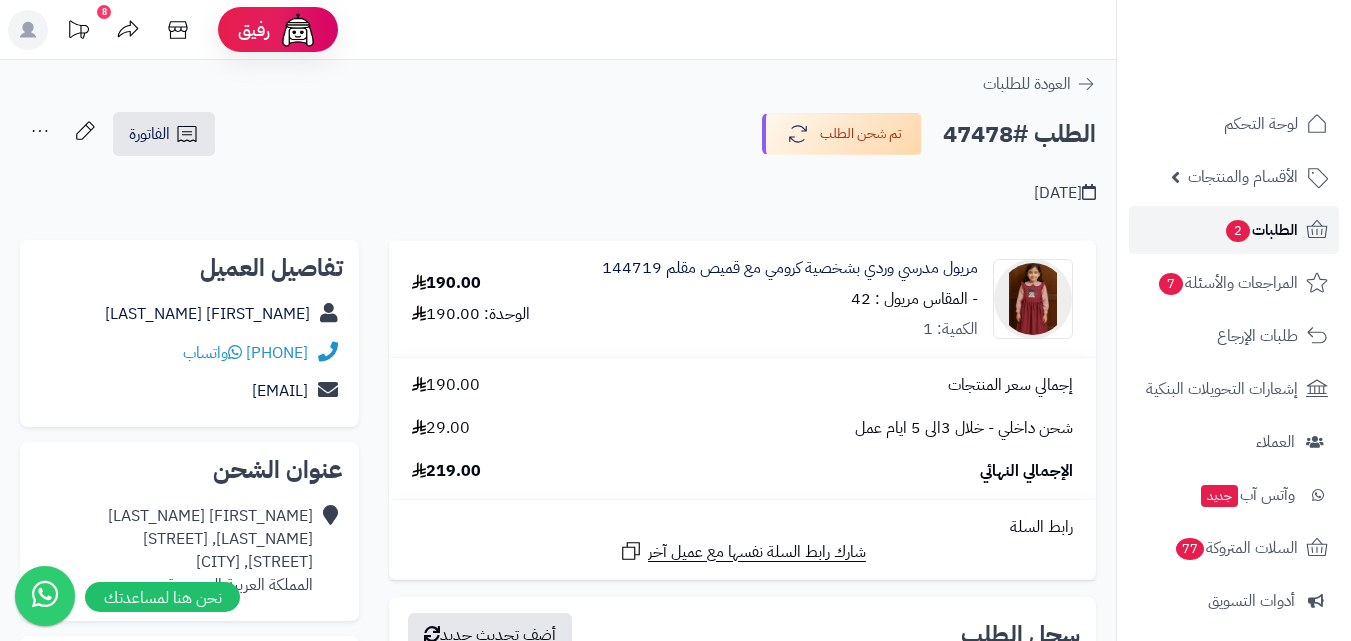 click on "الطلبات  2" at bounding box center (1261, 230) 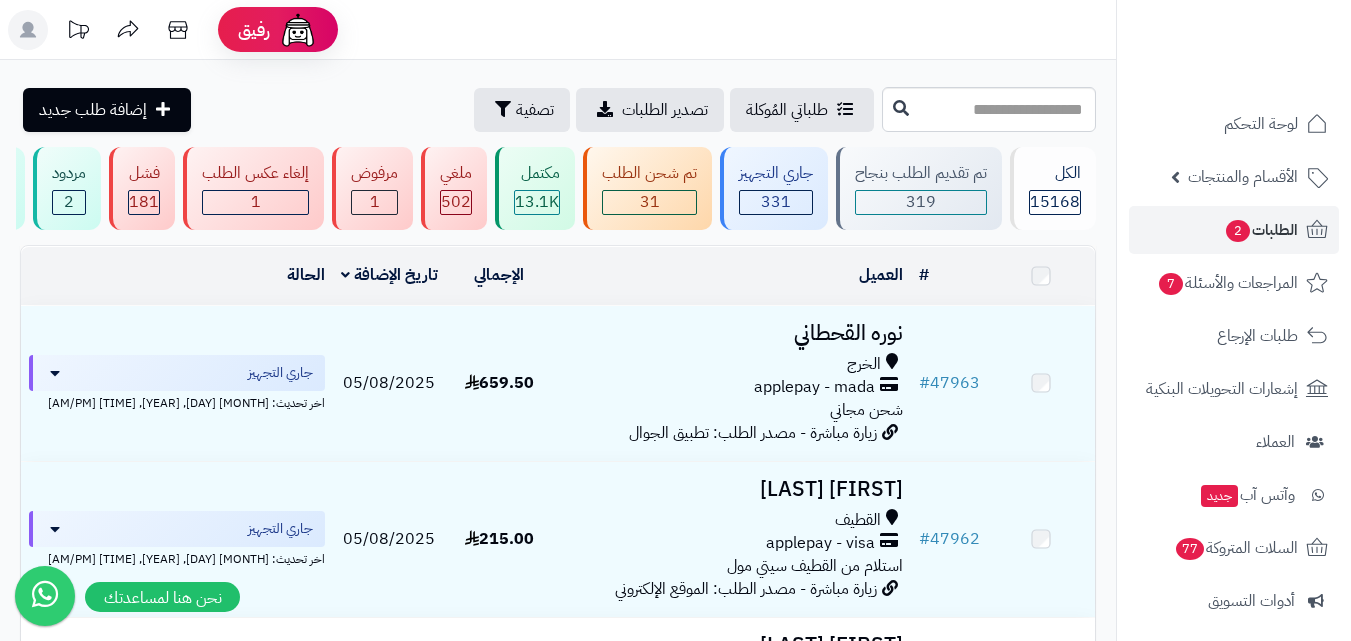scroll, scrollTop: 0, scrollLeft: 0, axis: both 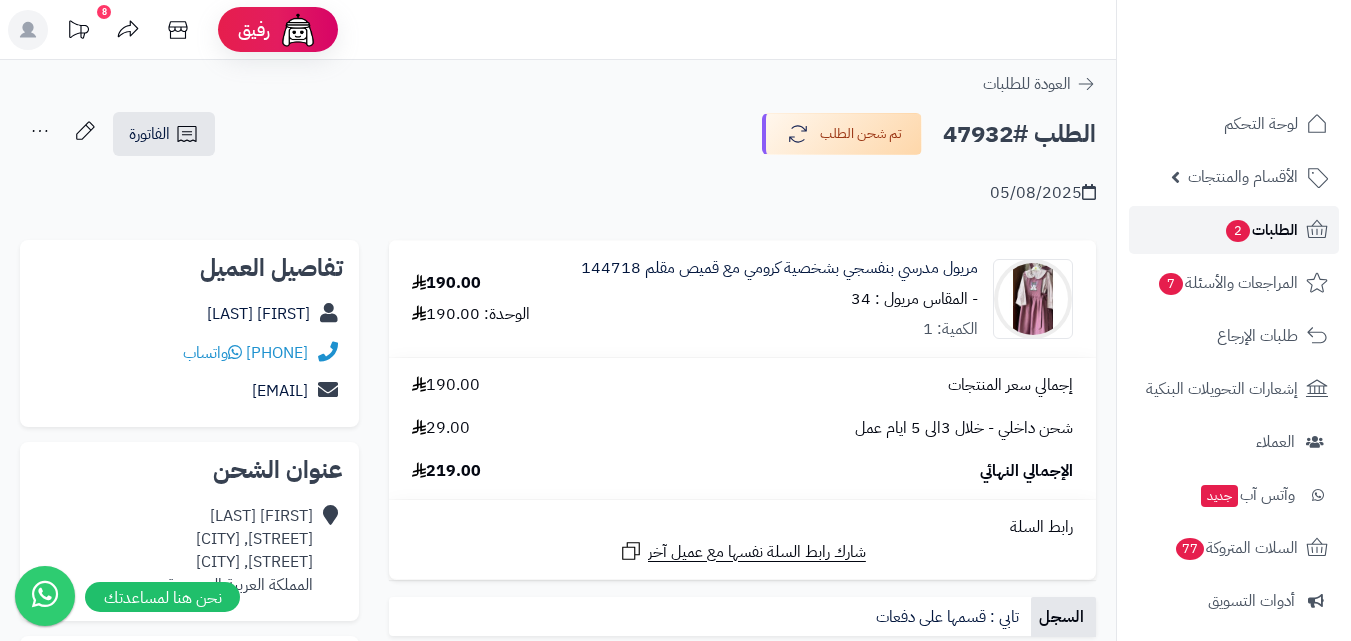 click on "2" at bounding box center (1238, 231) 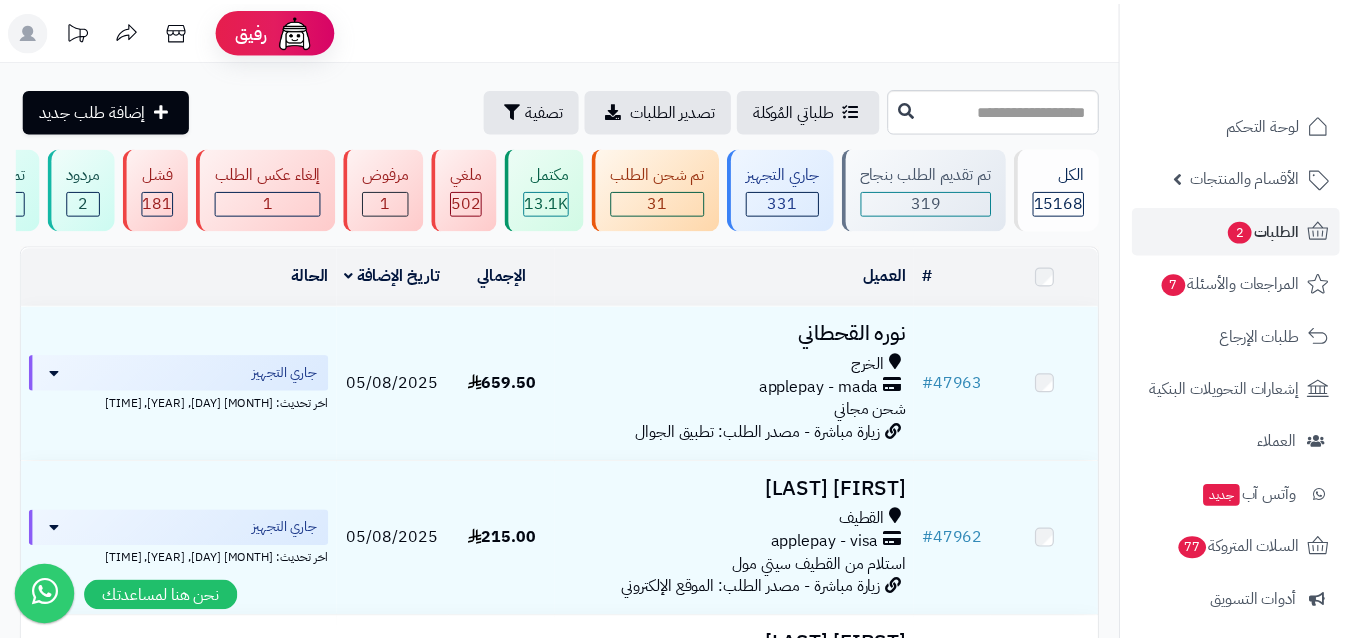 scroll, scrollTop: 0, scrollLeft: 0, axis: both 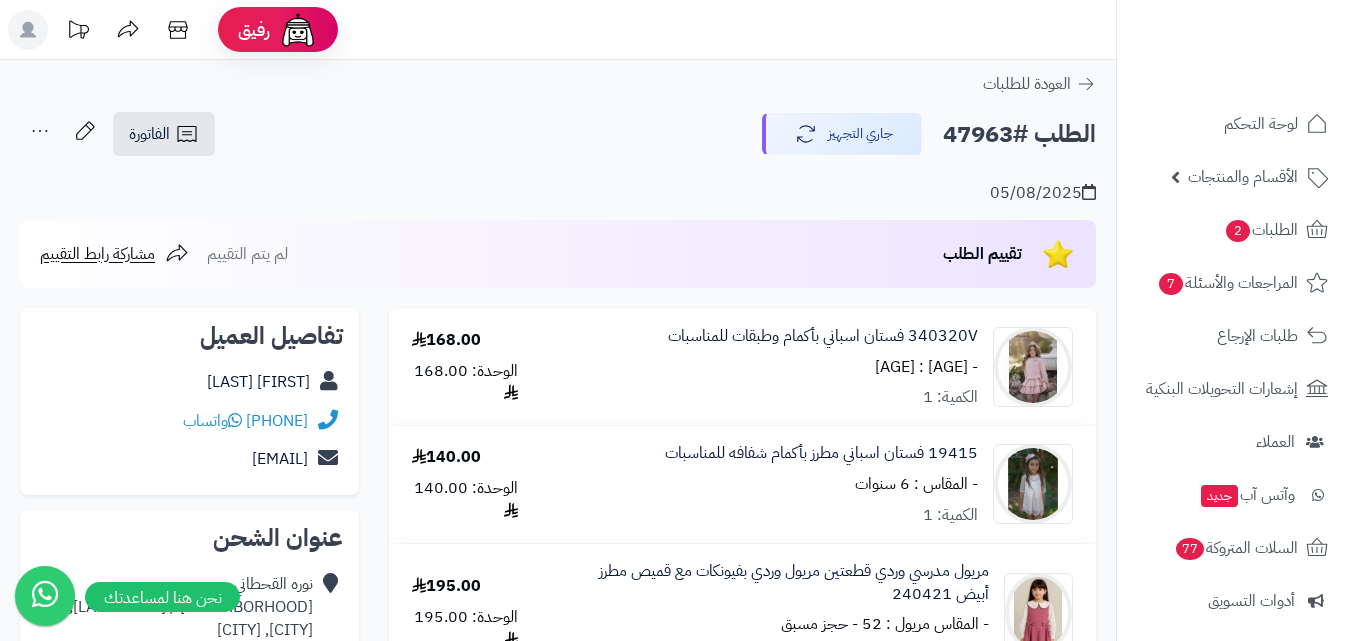 click 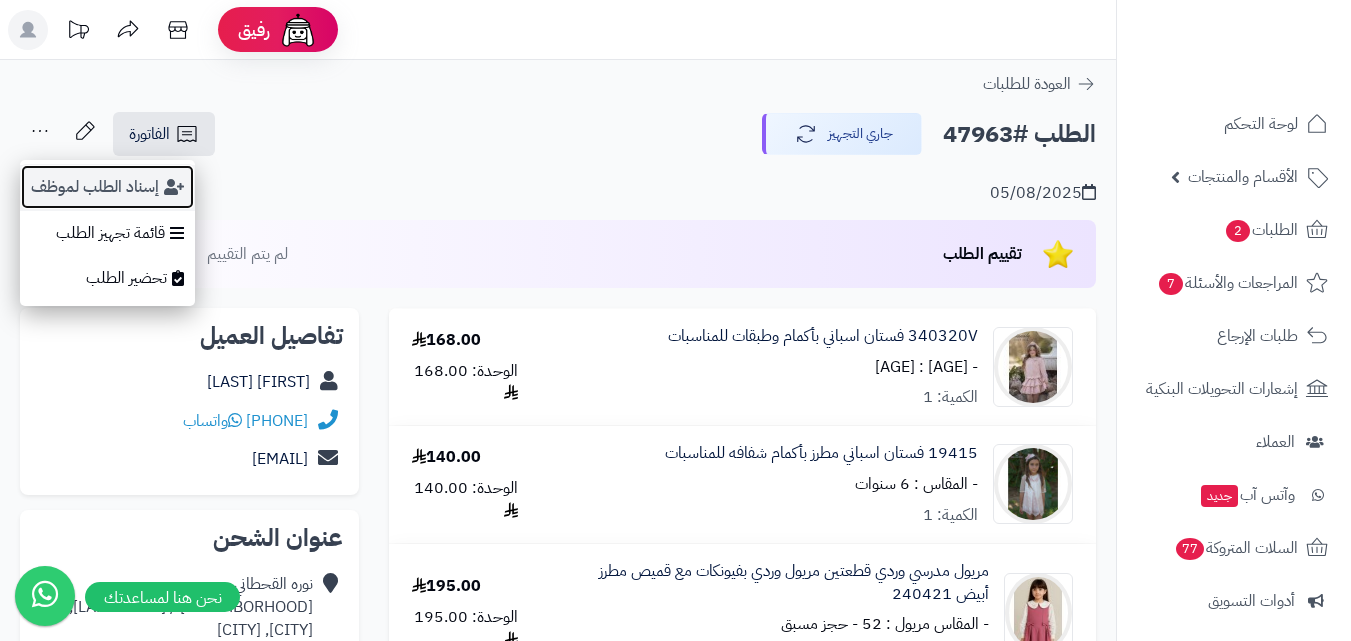 click on "إسناد الطلب لموظف" at bounding box center (107, 187) 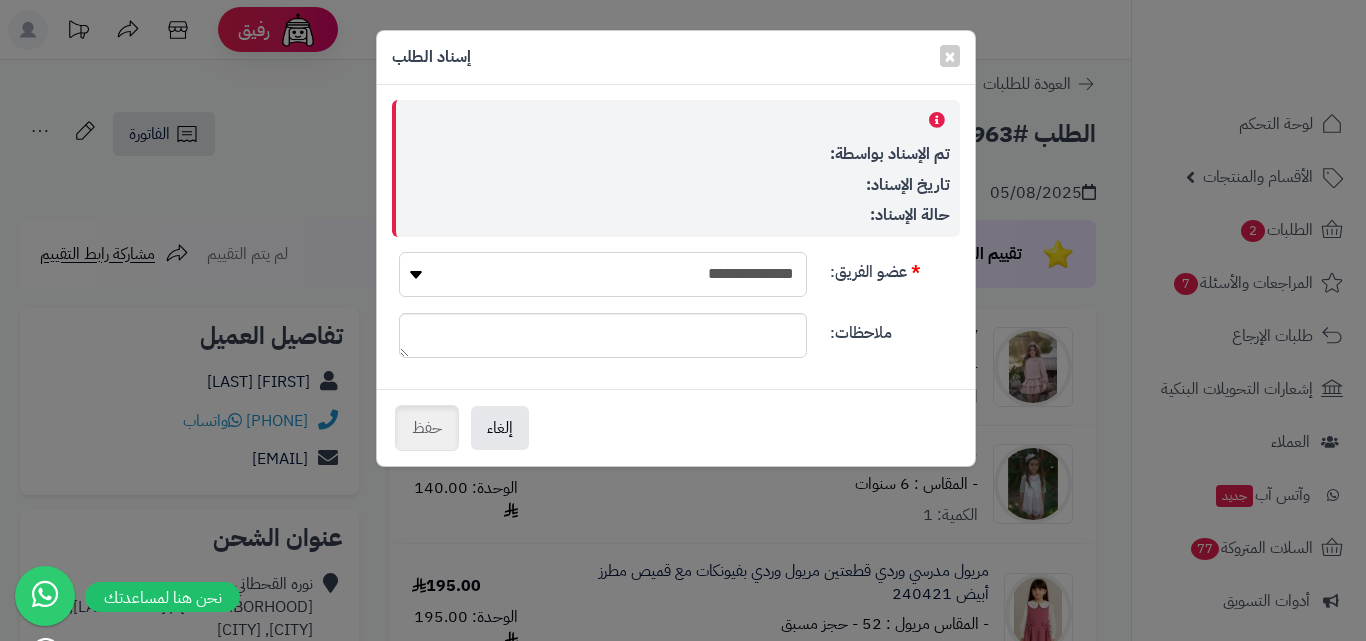 click on "**********" at bounding box center [603, 274] 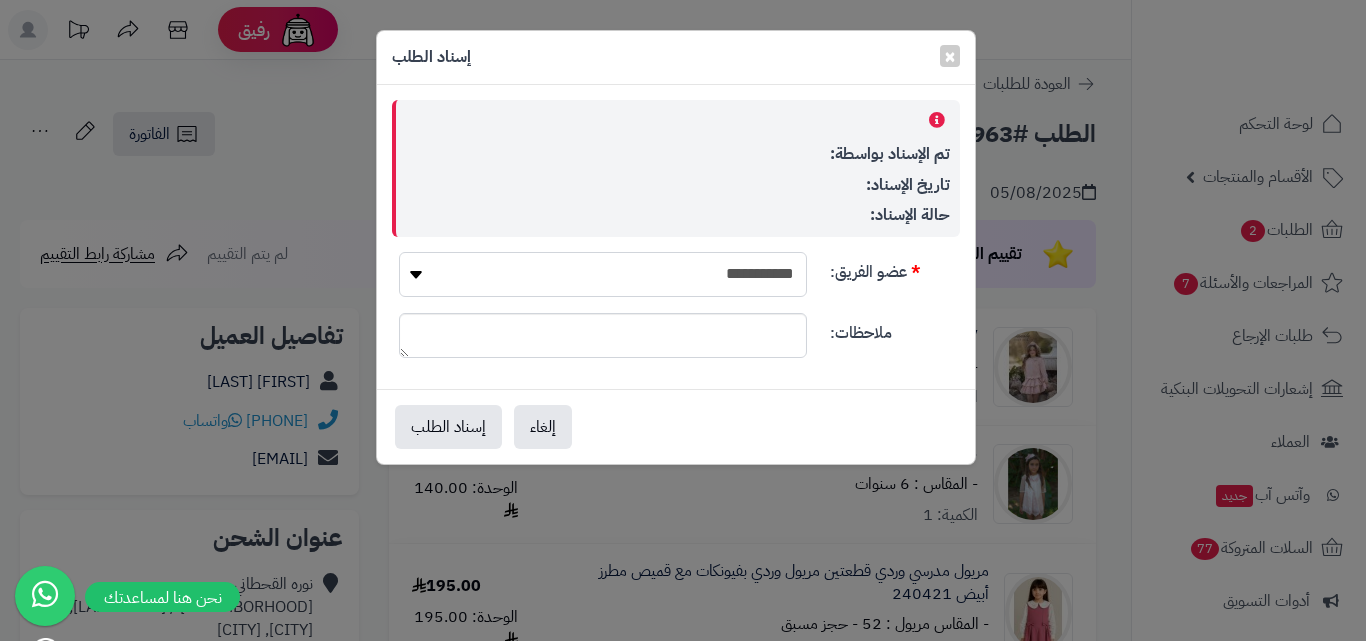 click on "**********" at bounding box center [603, 274] 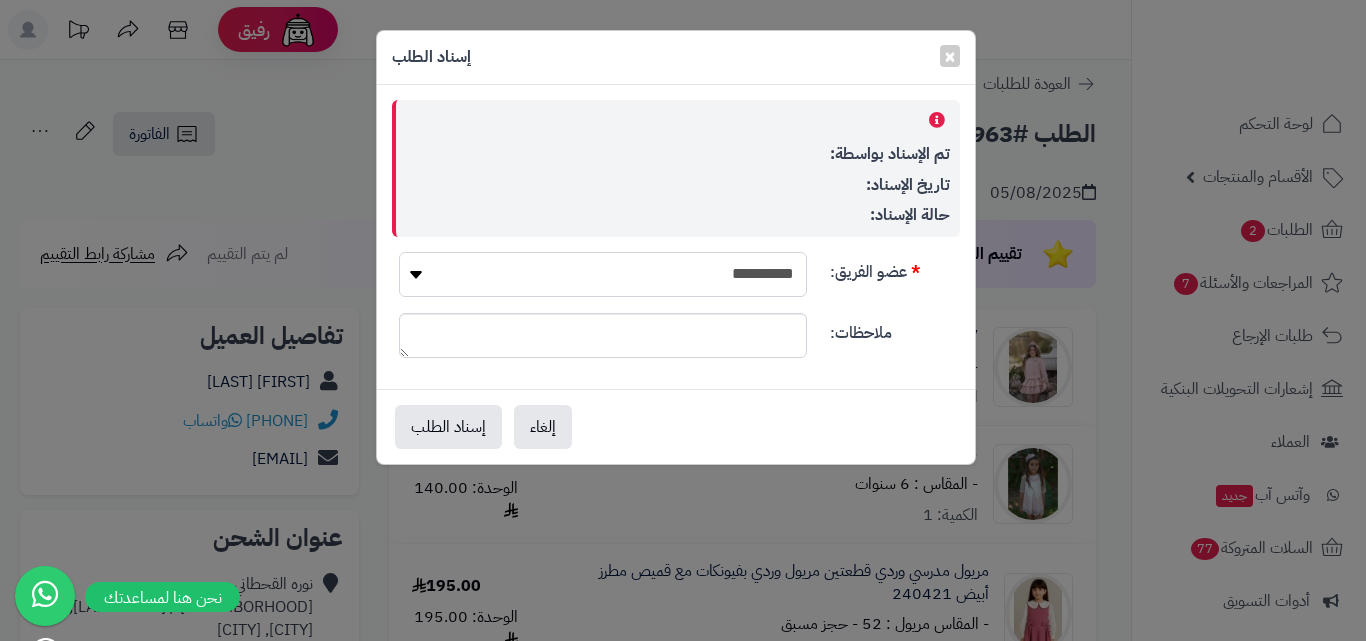 click on "**********" at bounding box center [603, 274] 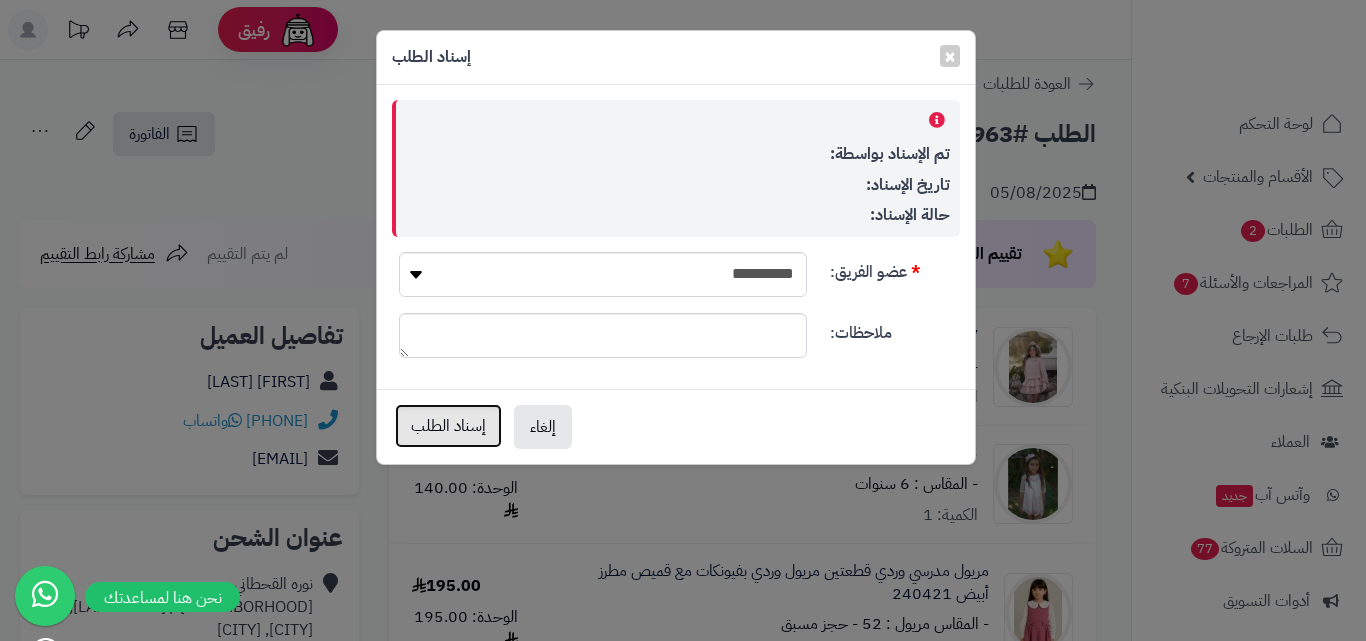 click on "إسناد الطلب" at bounding box center [448, 426] 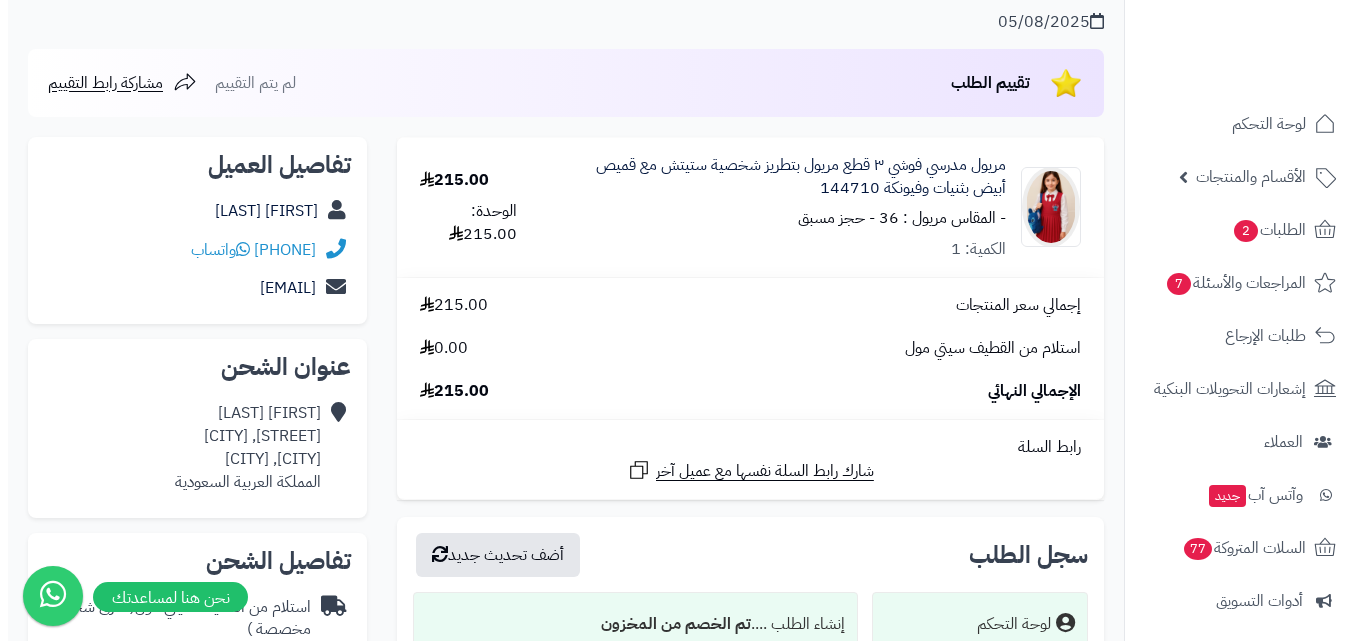 scroll, scrollTop: 0, scrollLeft: 0, axis: both 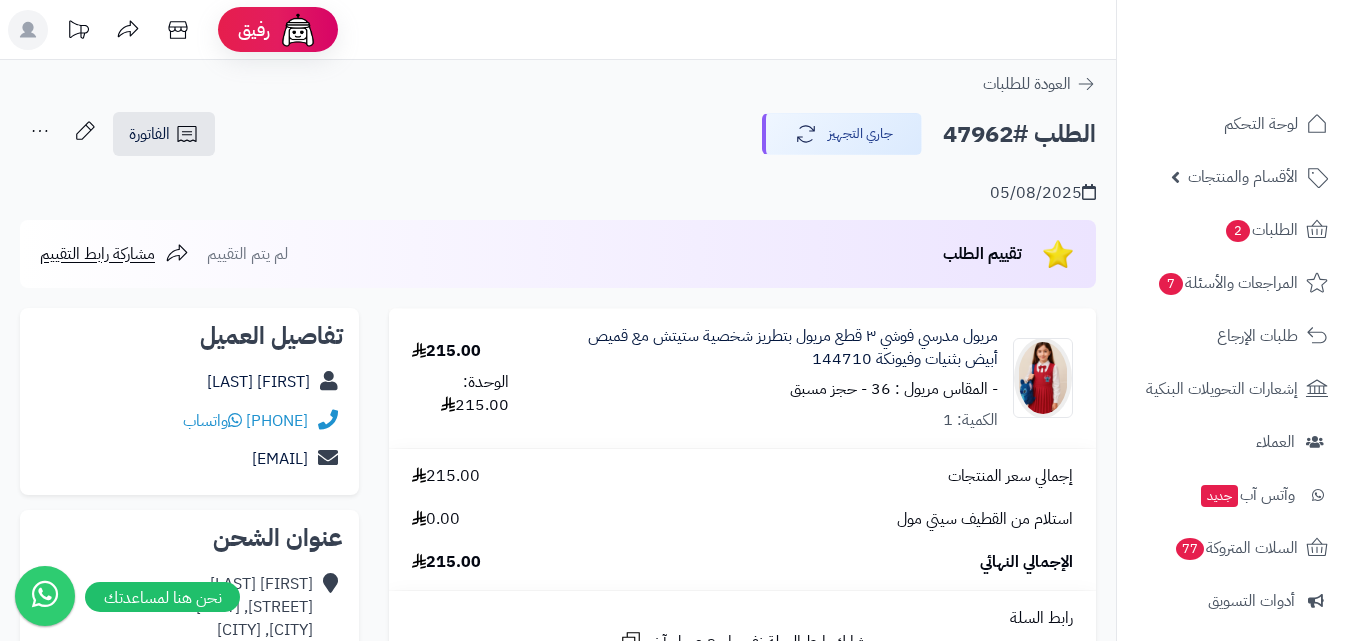 click 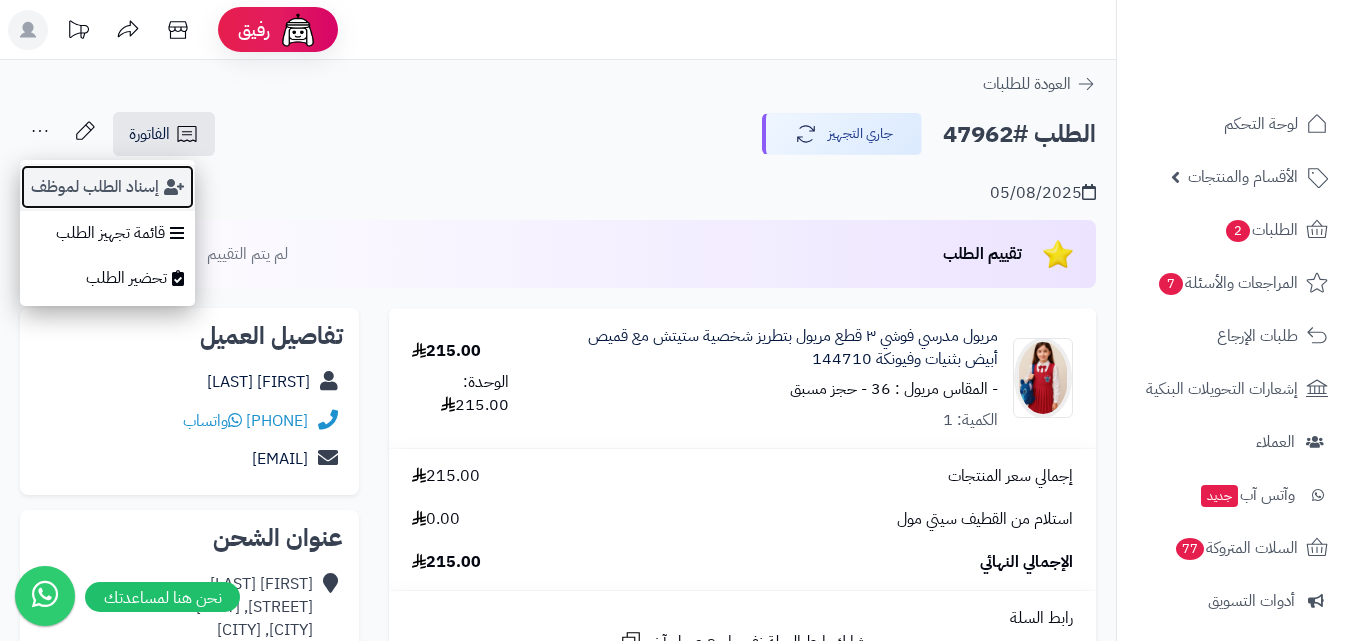 click on "إسناد الطلب لموظف" at bounding box center [107, 187] 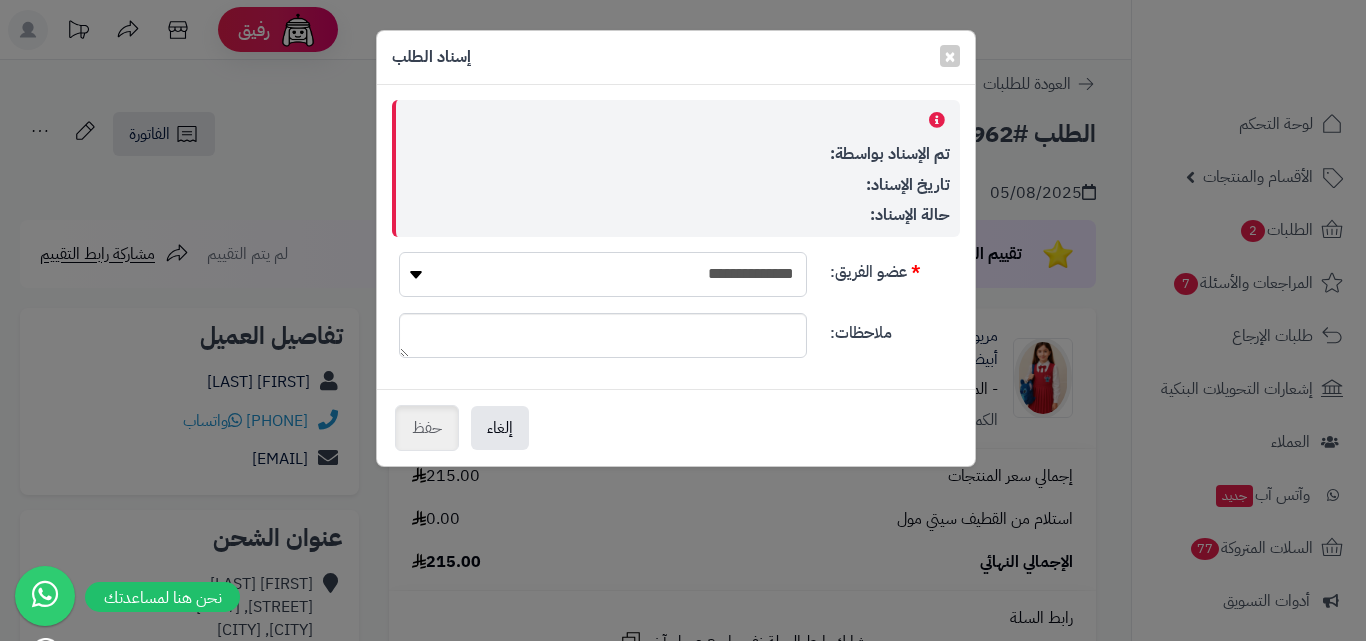 click on "**********" at bounding box center (603, 274) 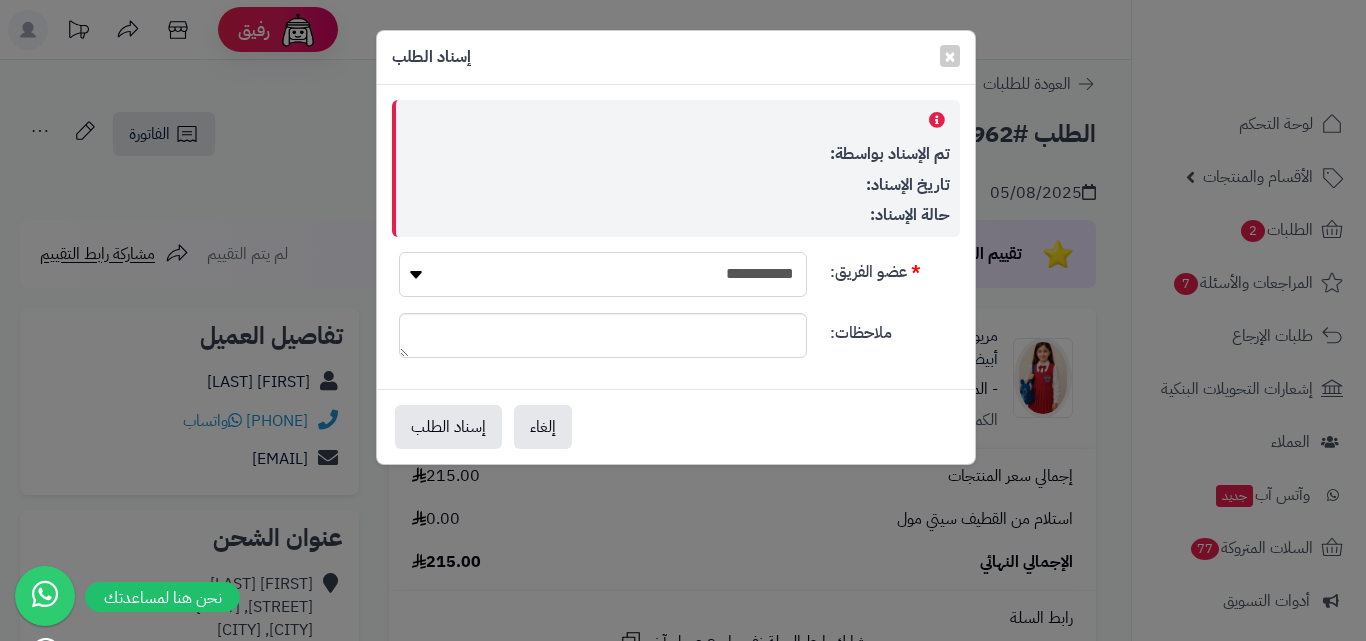 select on "*" 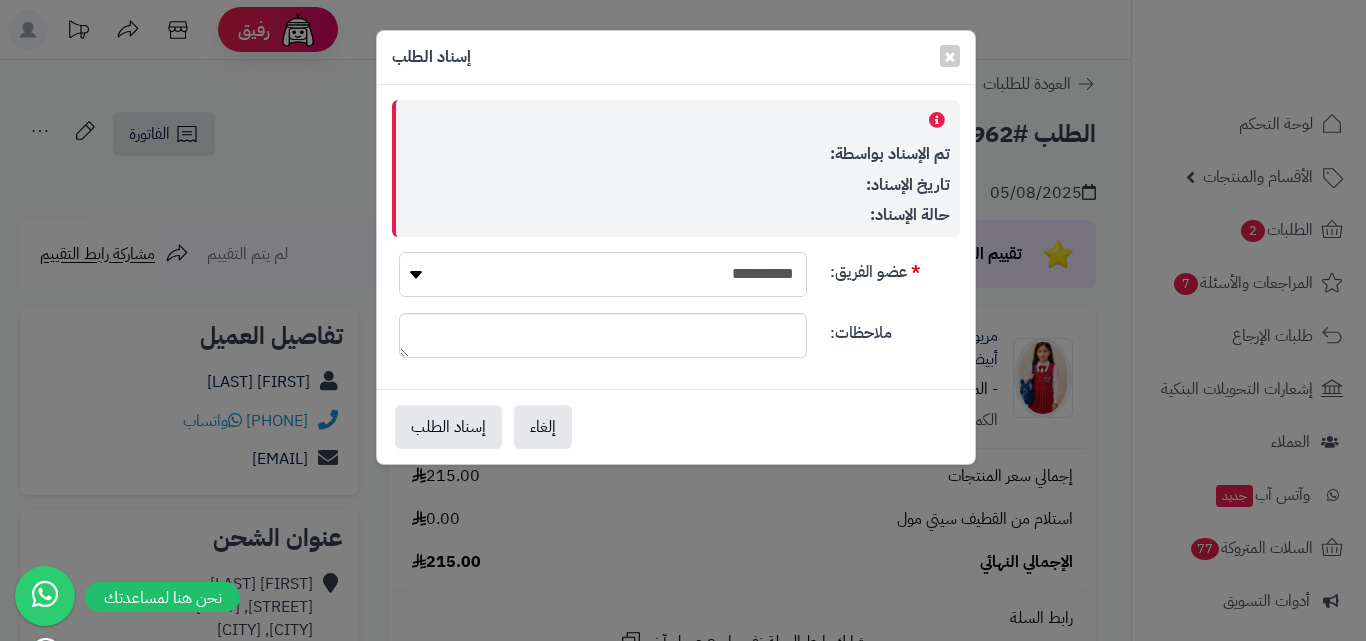 click on "**********" at bounding box center (603, 274) 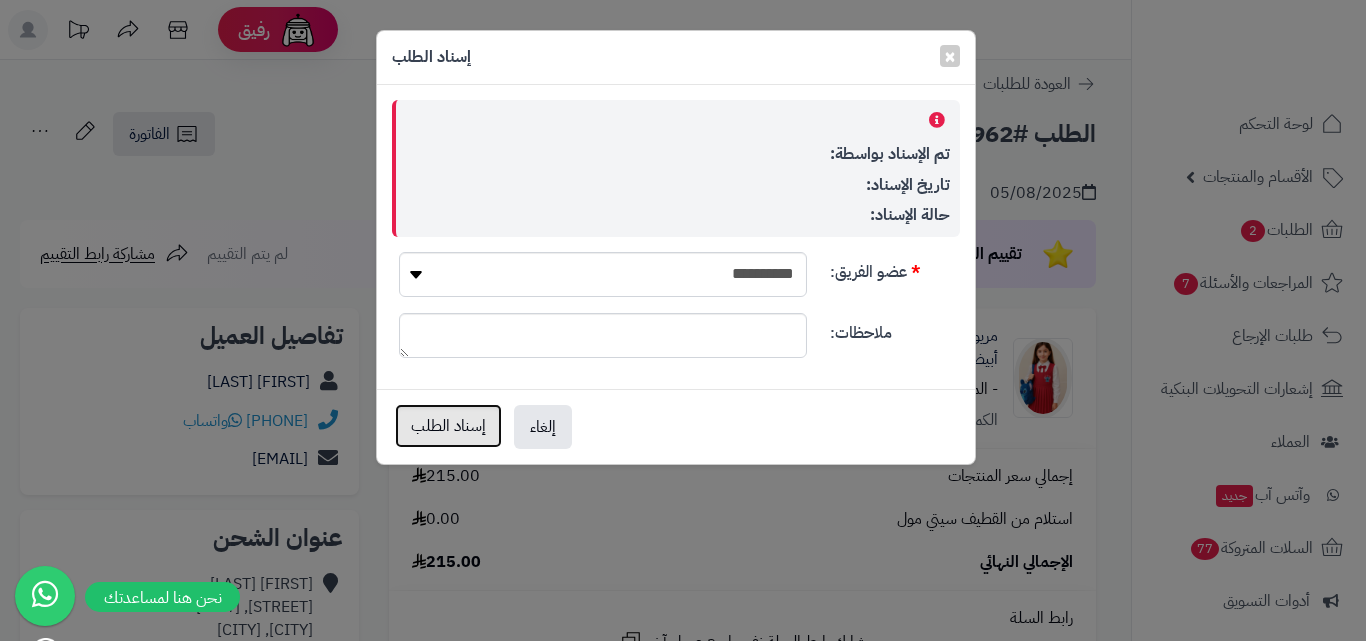 click on "إسناد الطلب" at bounding box center [448, 426] 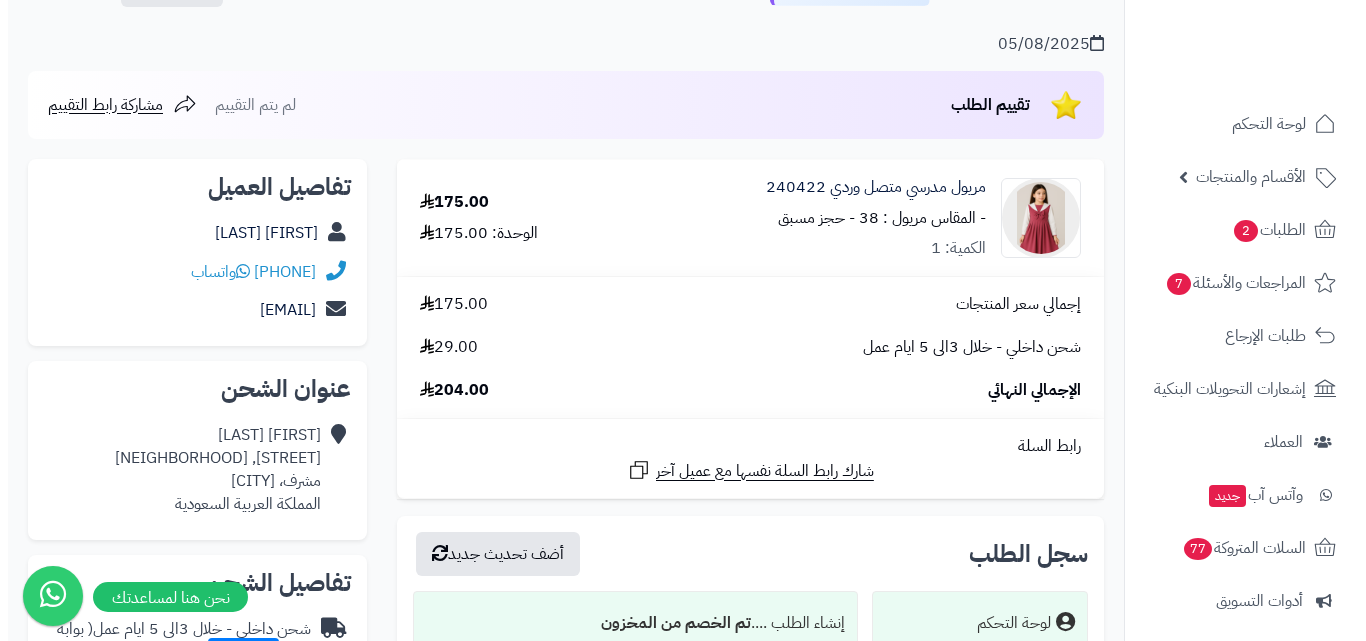 scroll, scrollTop: 0, scrollLeft: 0, axis: both 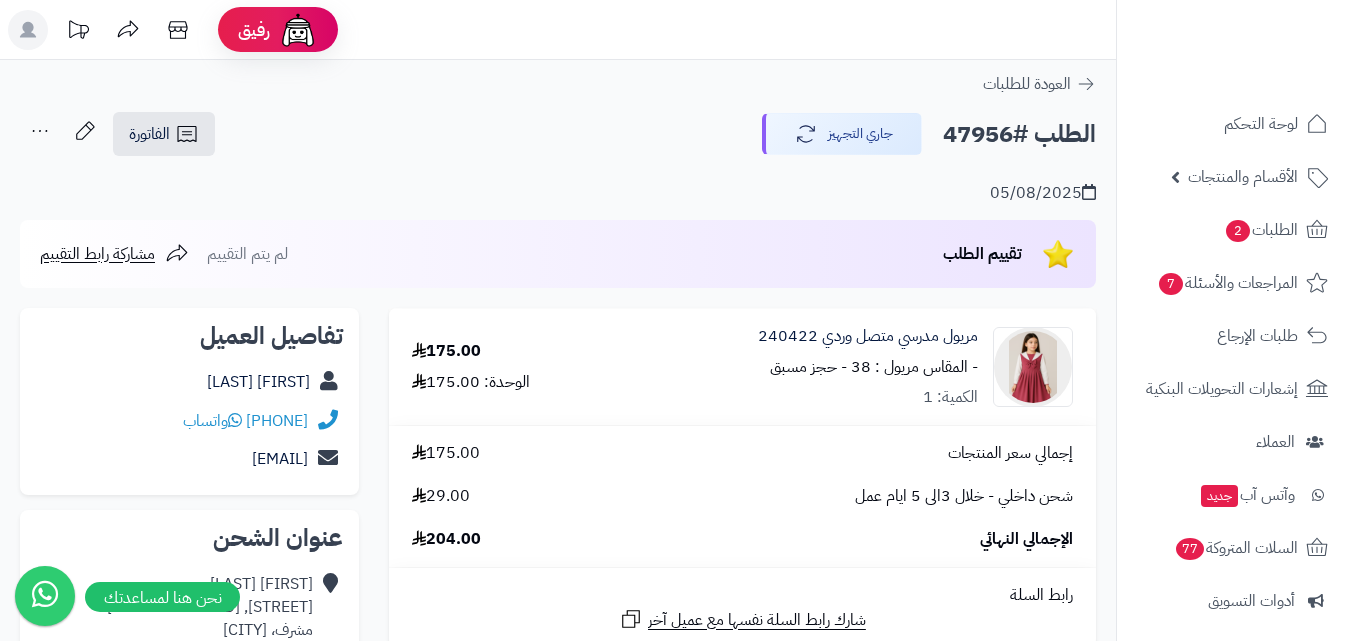 drag, startPoint x: 14, startPoint y: 124, endPoint x: 24, endPoint y: 130, distance: 11.661903 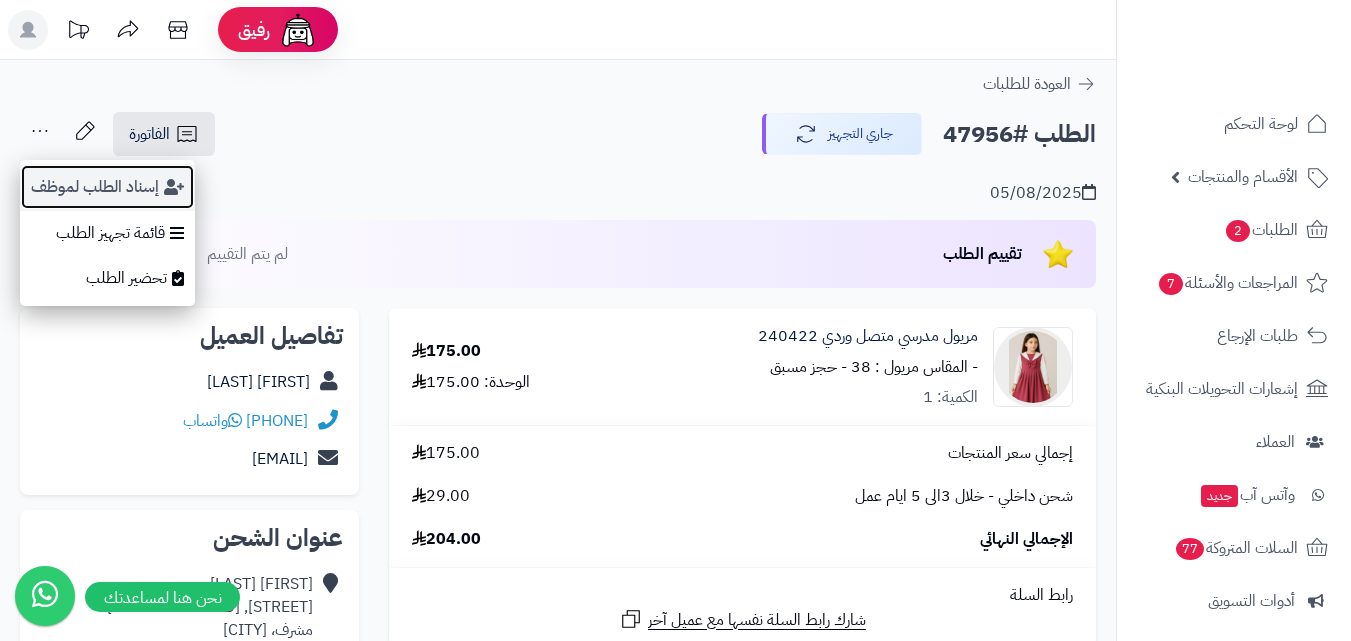 click on "إسناد الطلب لموظف" at bounding box center (107, 187) 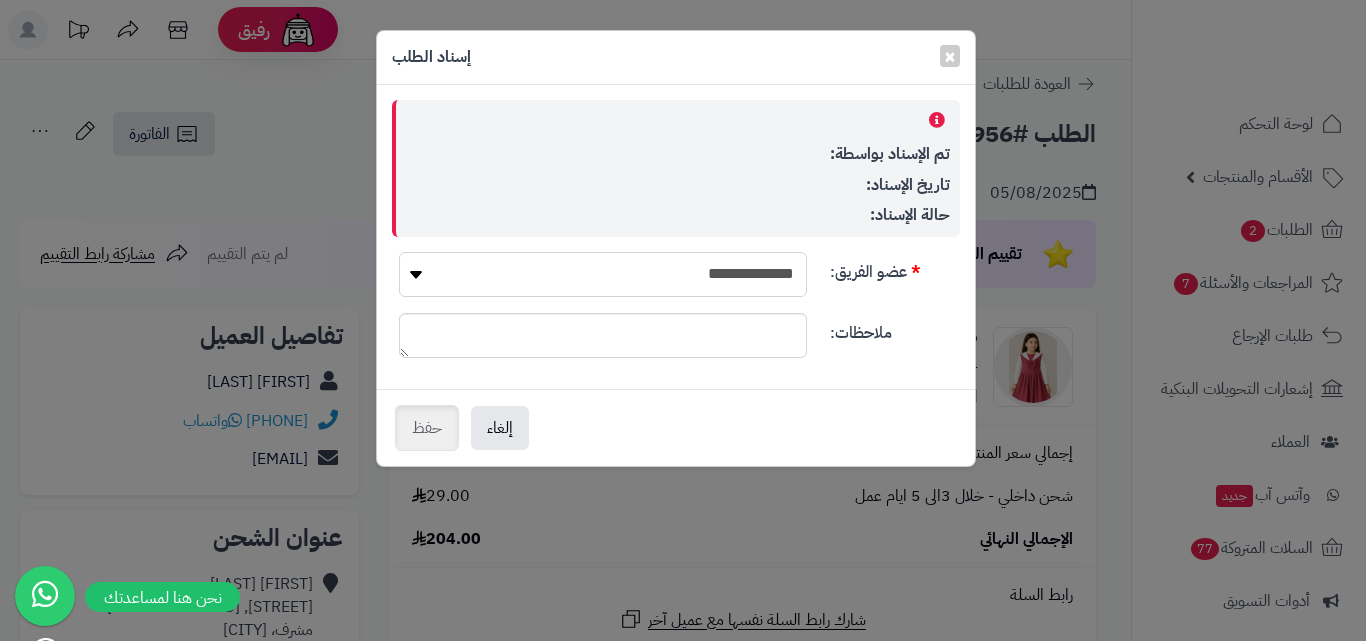 click on "**********" at bounding box center (603, 274) 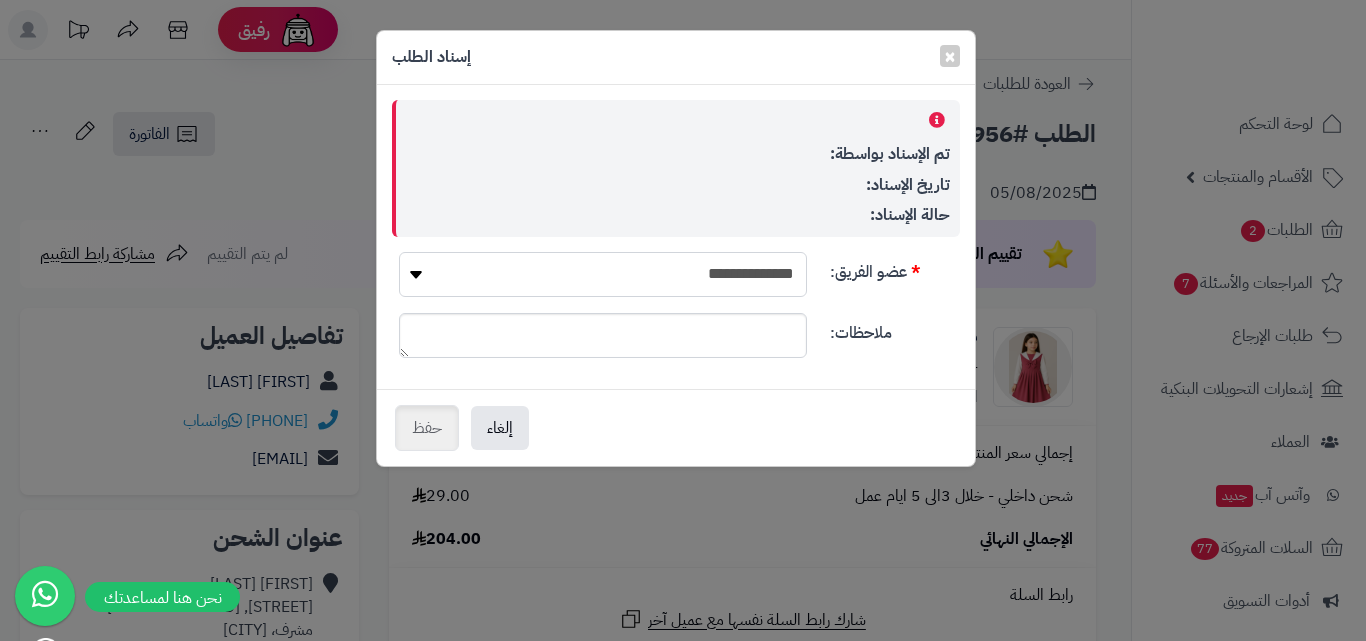 click on "**********" at bounding box center [603, 274] 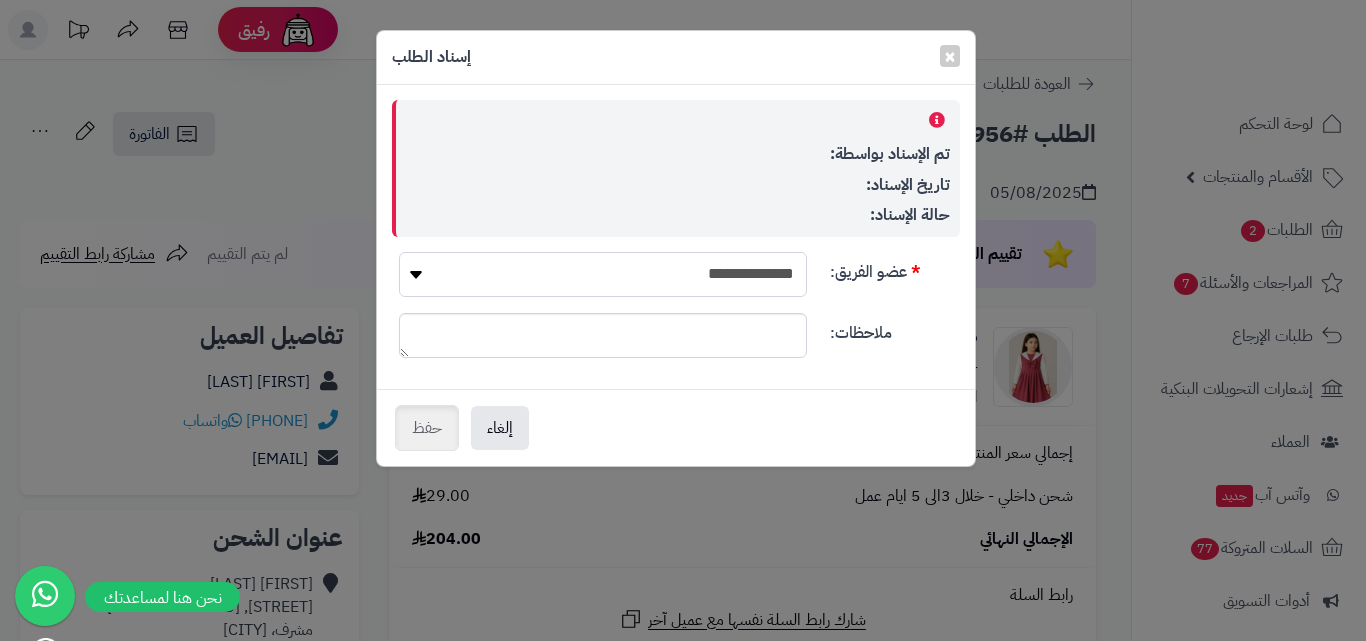 click on "**********" at bounding box center (603, 274) 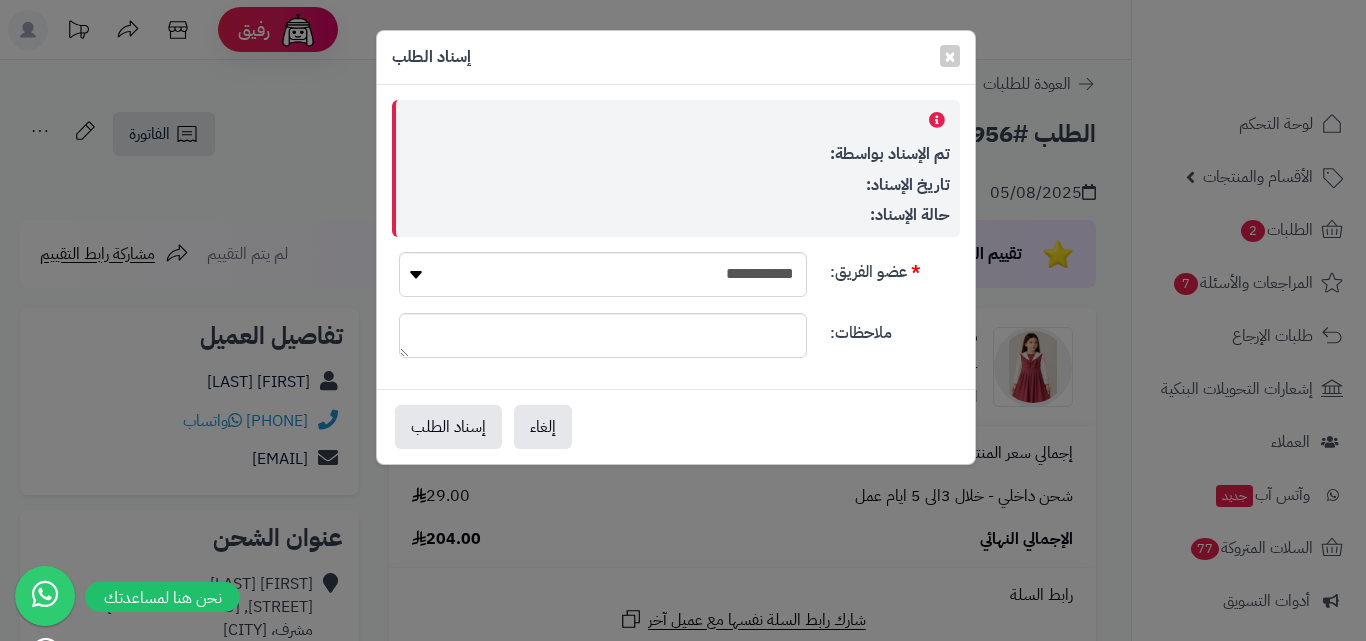 click on "× إسناد الطلب" at bounding box center [676, 58] 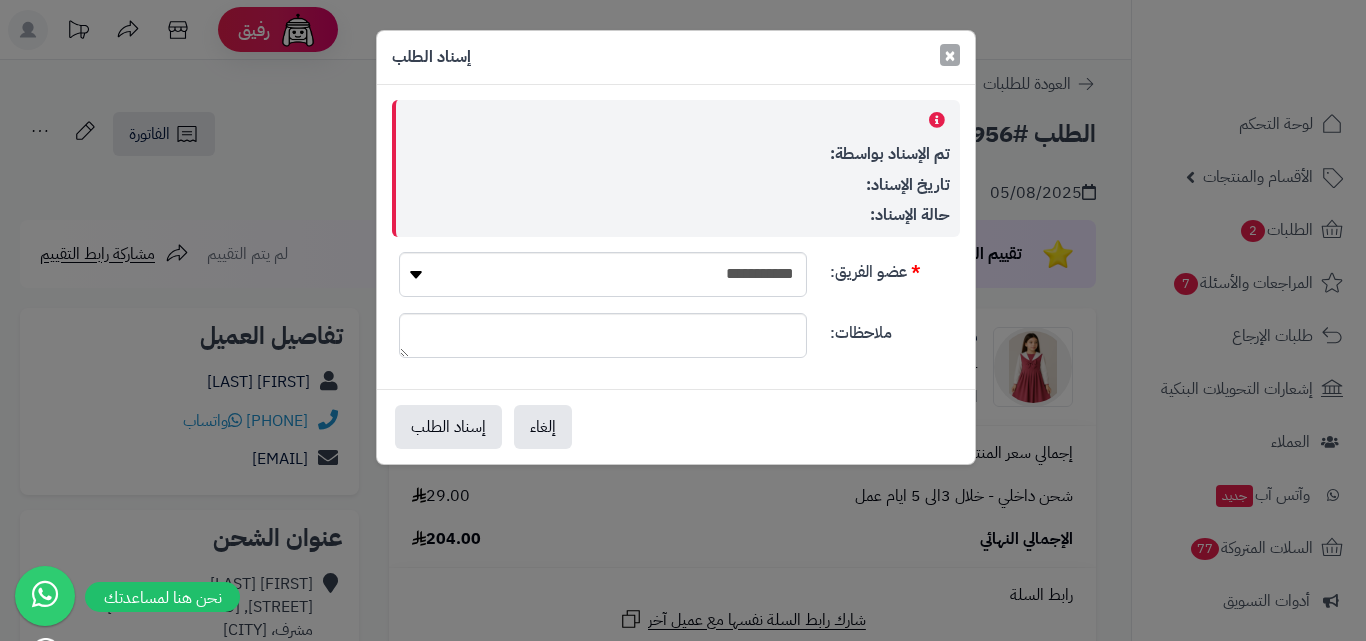 click on "×" at bounding box center [950, 55] 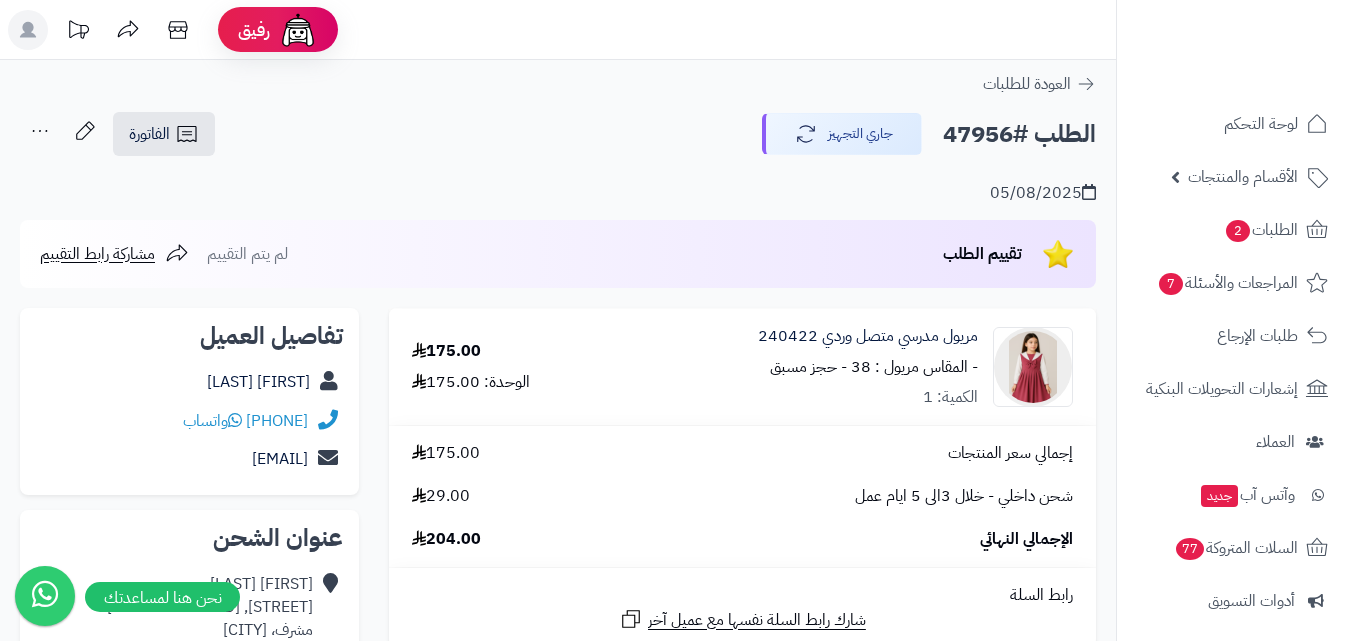 click 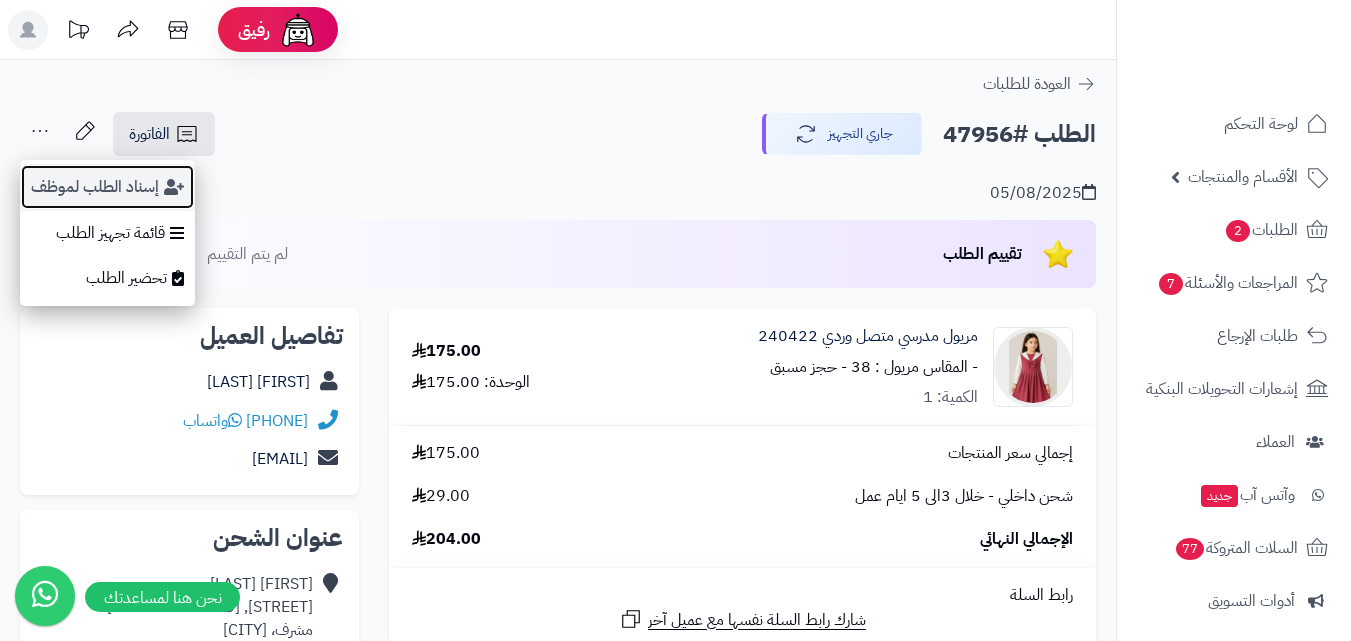 click on "إسناد الطلب لموظف" at bounding box center [107, 187] 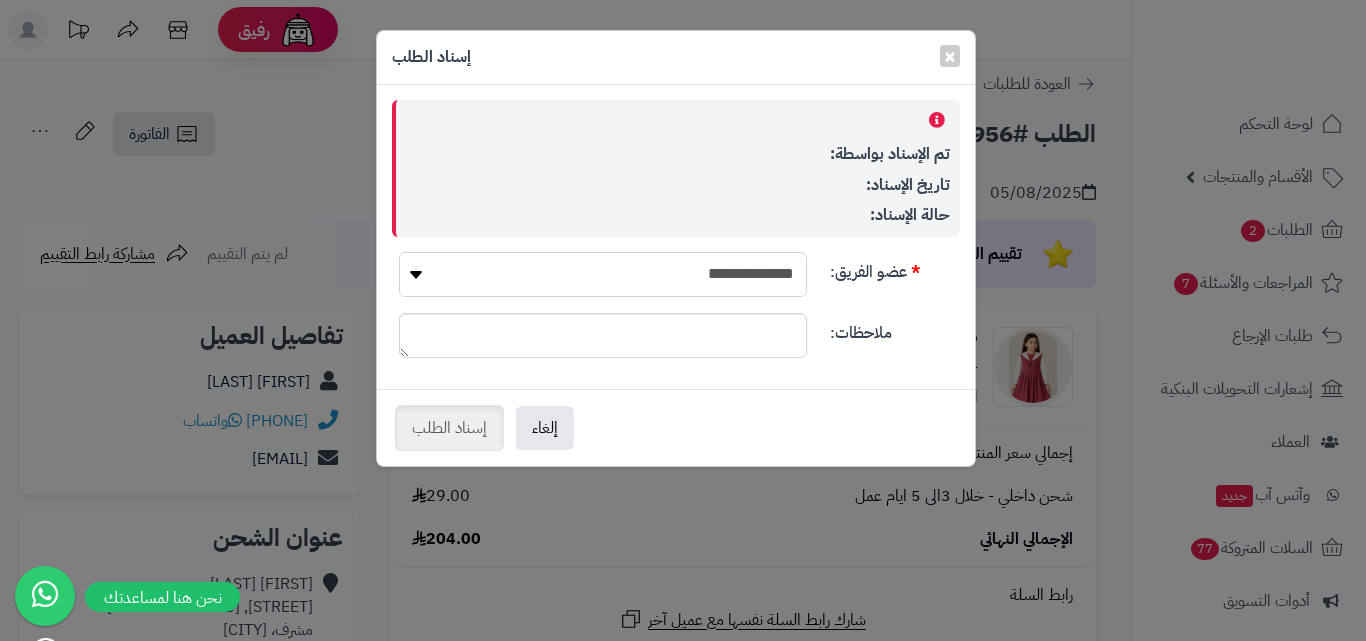 click on "**********" at bounding box center [603, 274] 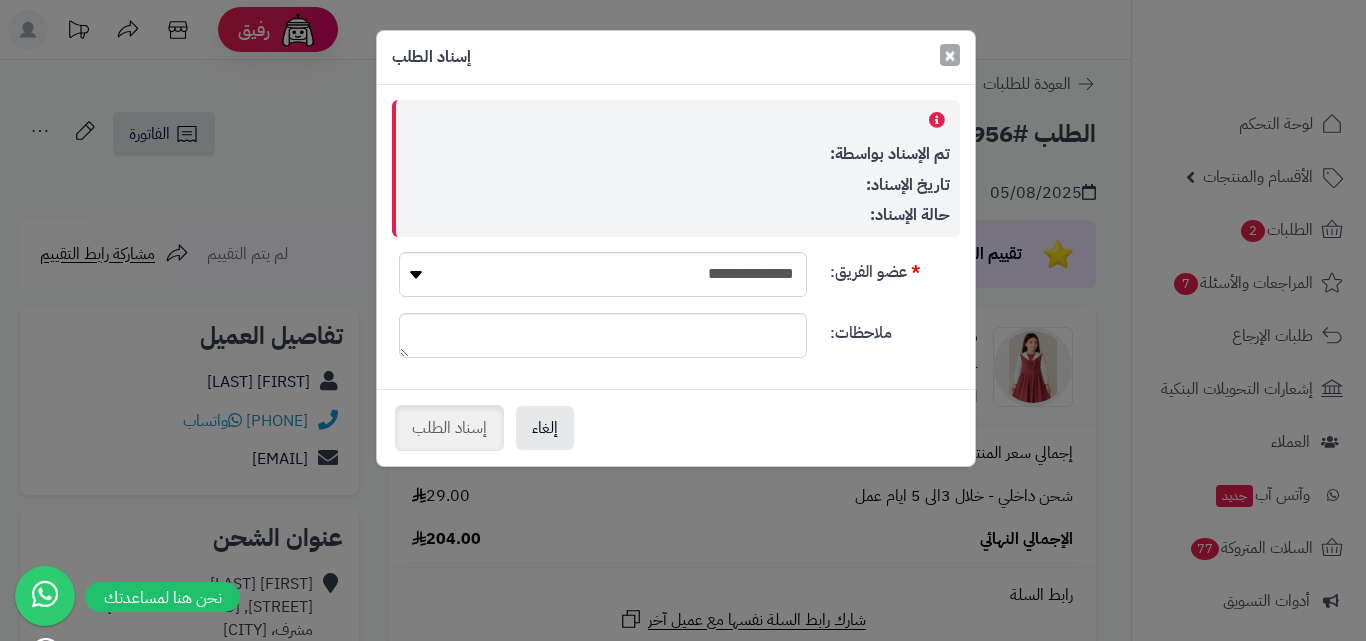 click on "×" at bounding box center (950, 55) 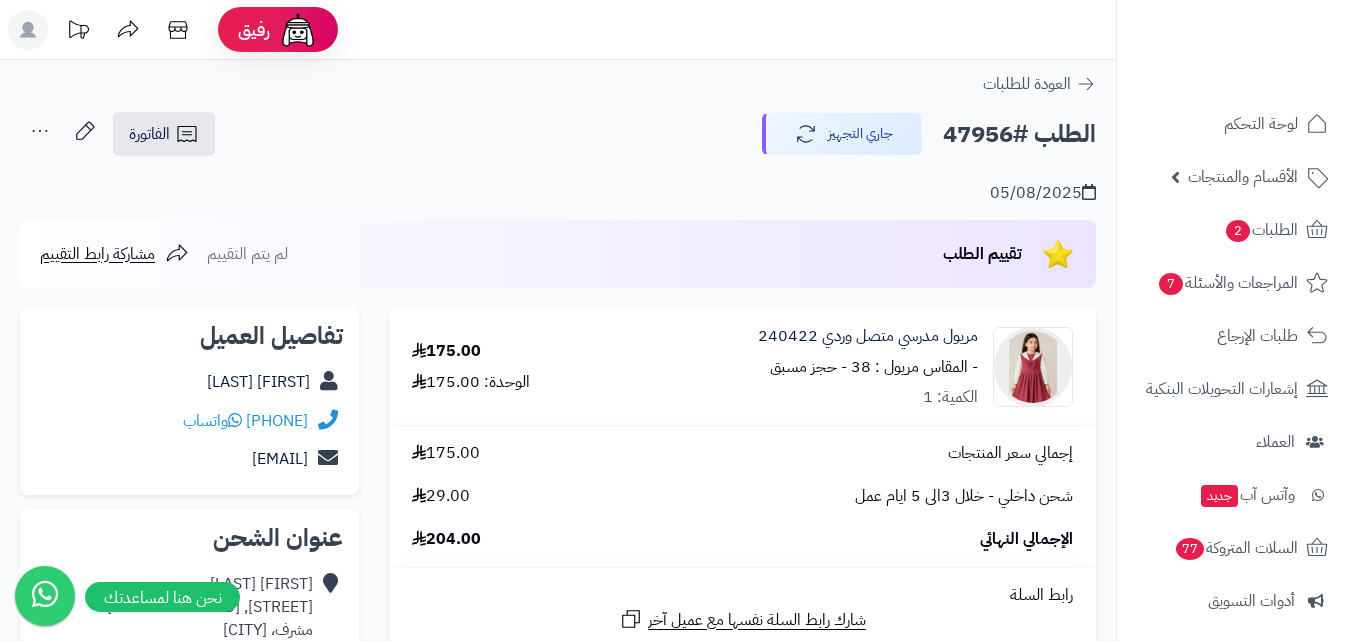 click 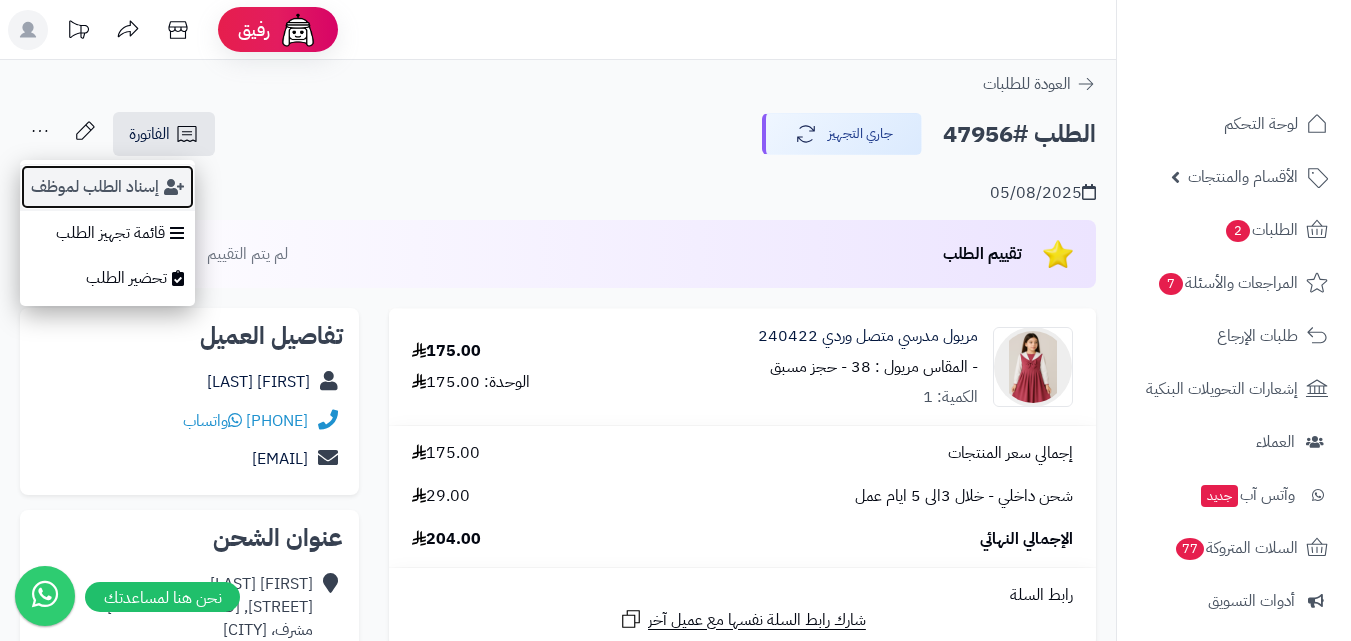 click on "إسناد الطلب لموظف" at bounding box center (107, 187) 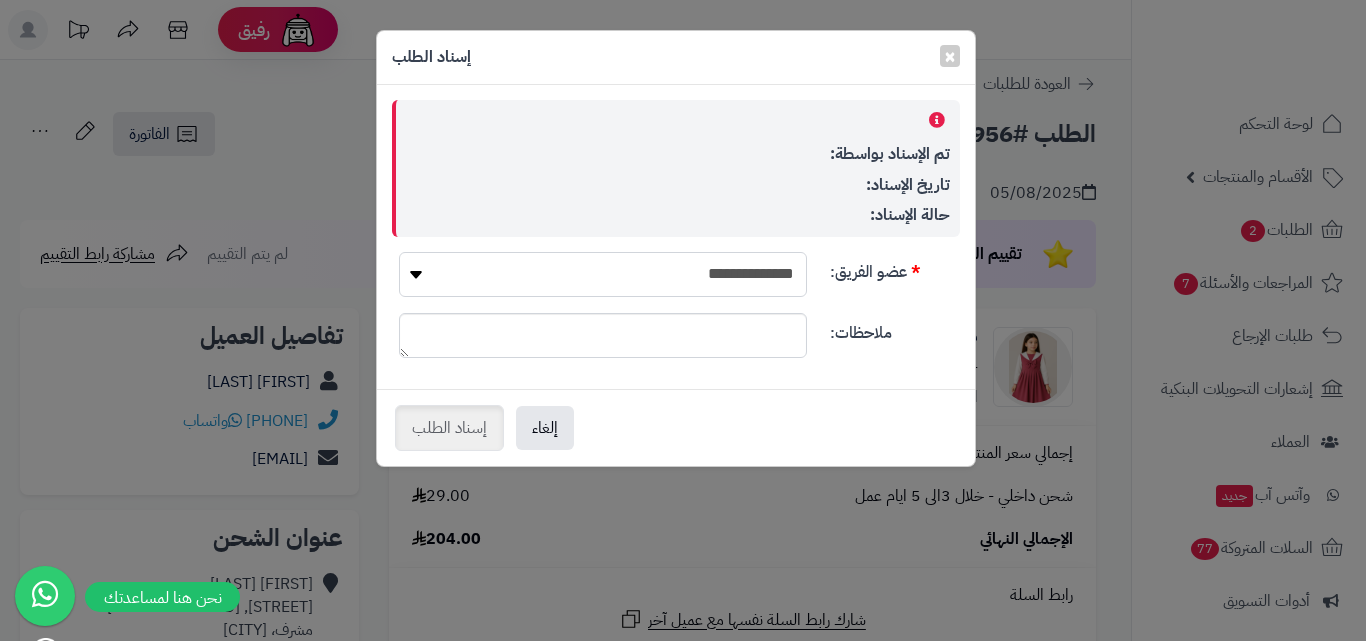 click on "**********" at bounding box center (603, 274) 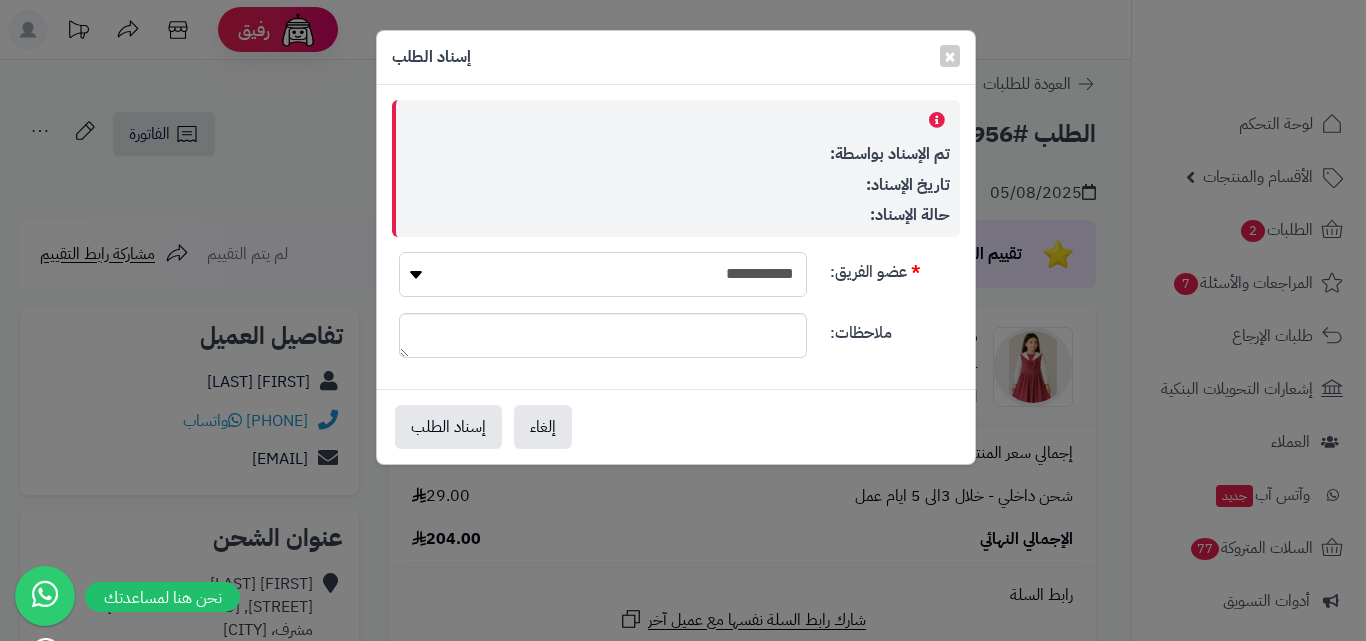 click on "**********" at bounding box center [603, 274] 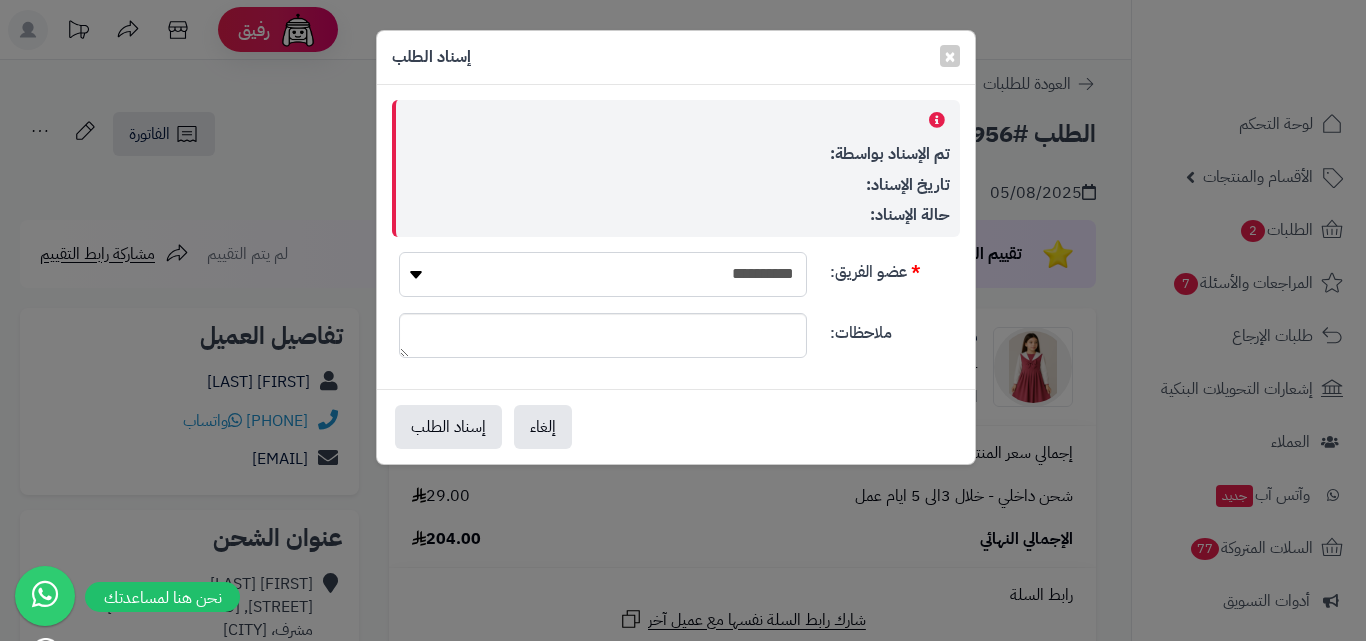 click on "**********" at bounding box center (603, 274) 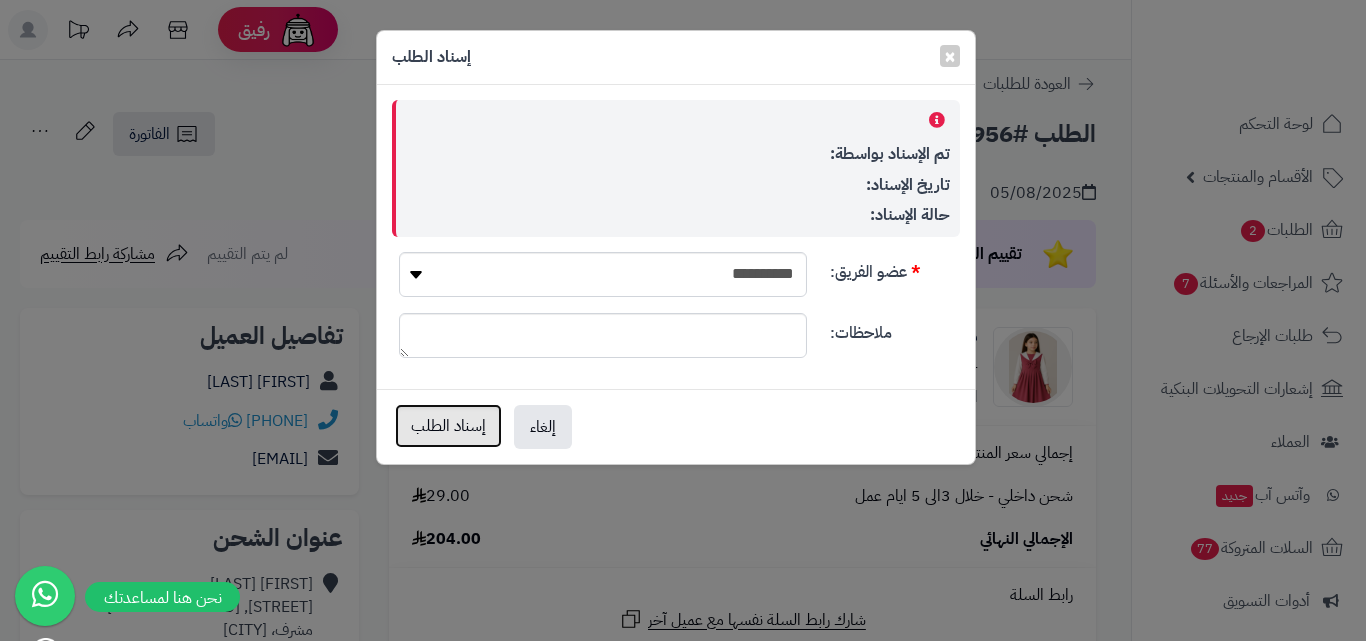 click on "إسناد الطلب" at bounding box center (448, 426) 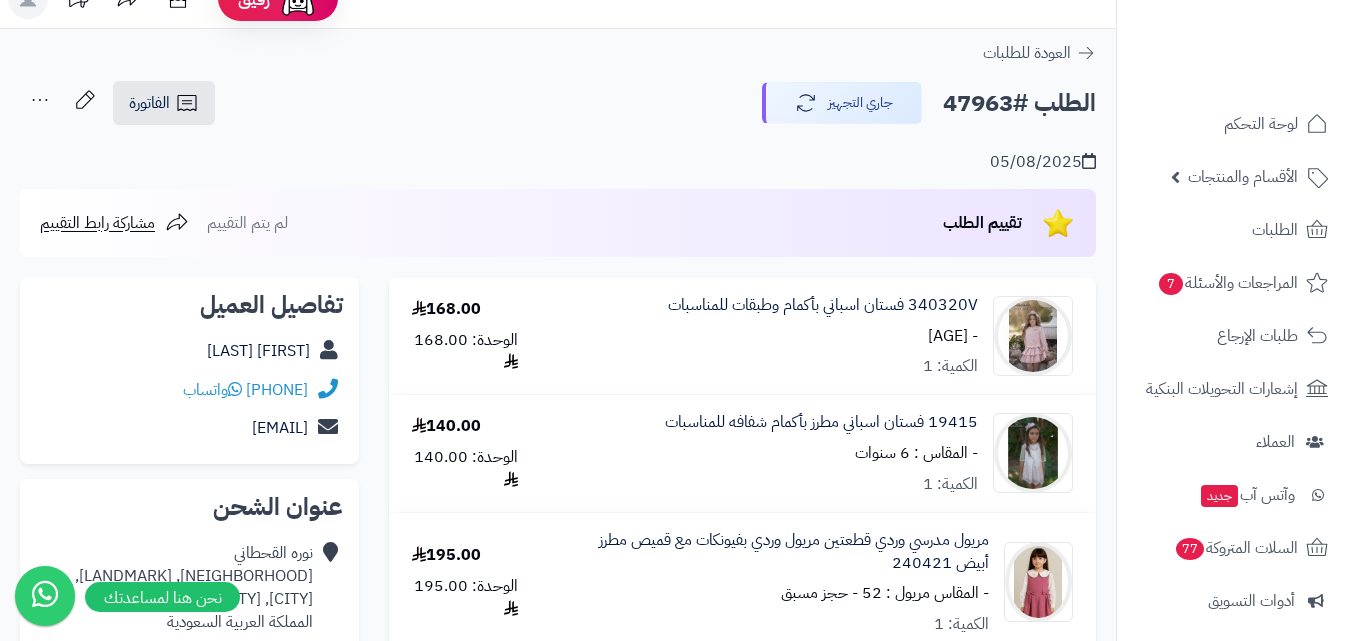 scroll, scrollTop: 0, scrollLeft: 0, axis: both 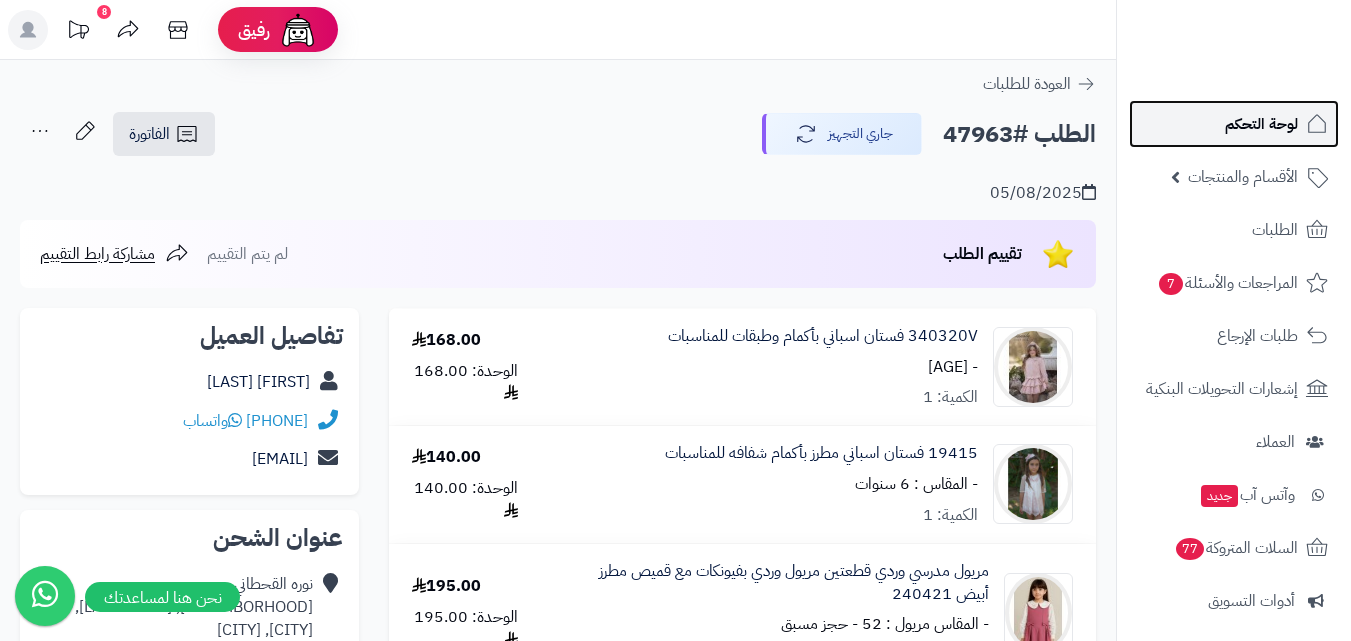 click on "لوحة التحكم" at bounding box center [1234, 124] 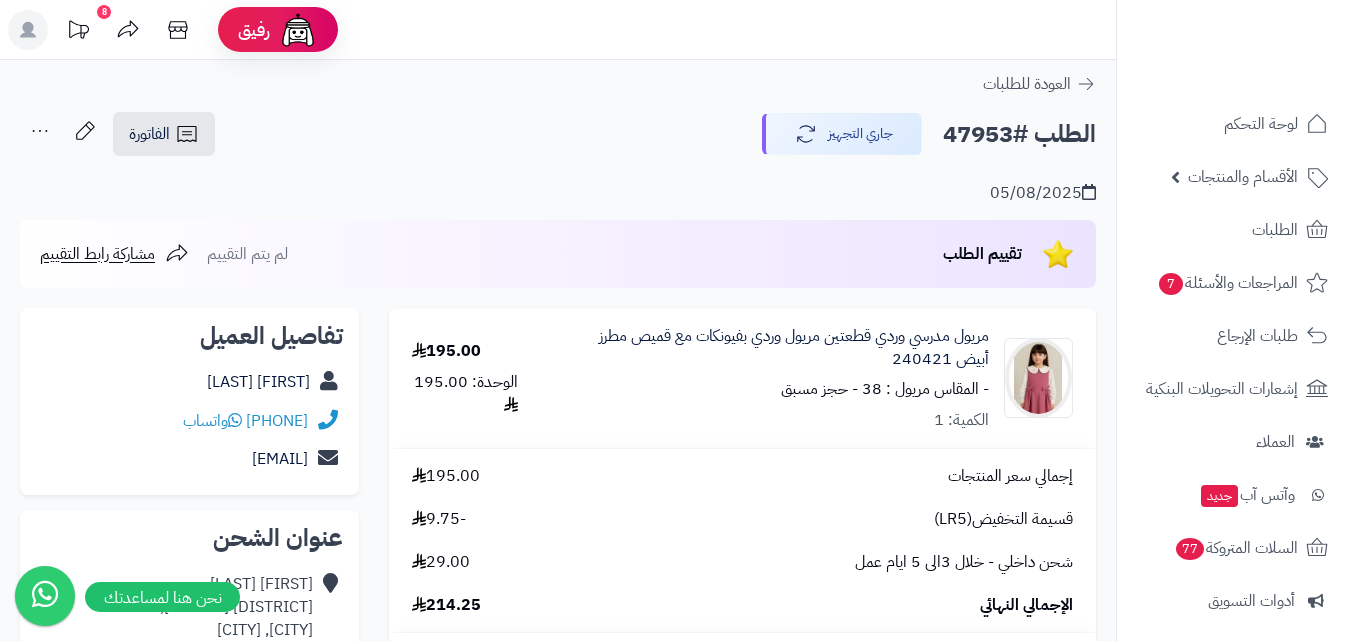 scroll, scrollTop: 0, scrollLeft: 0, axis: both 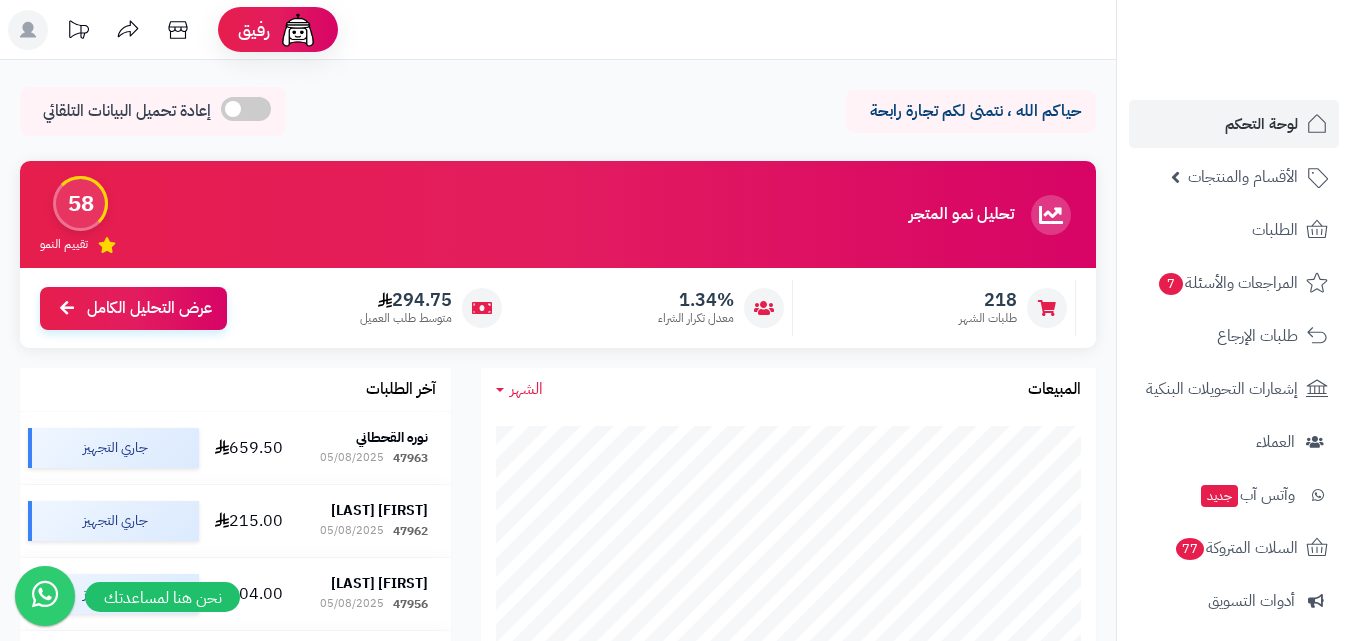 click 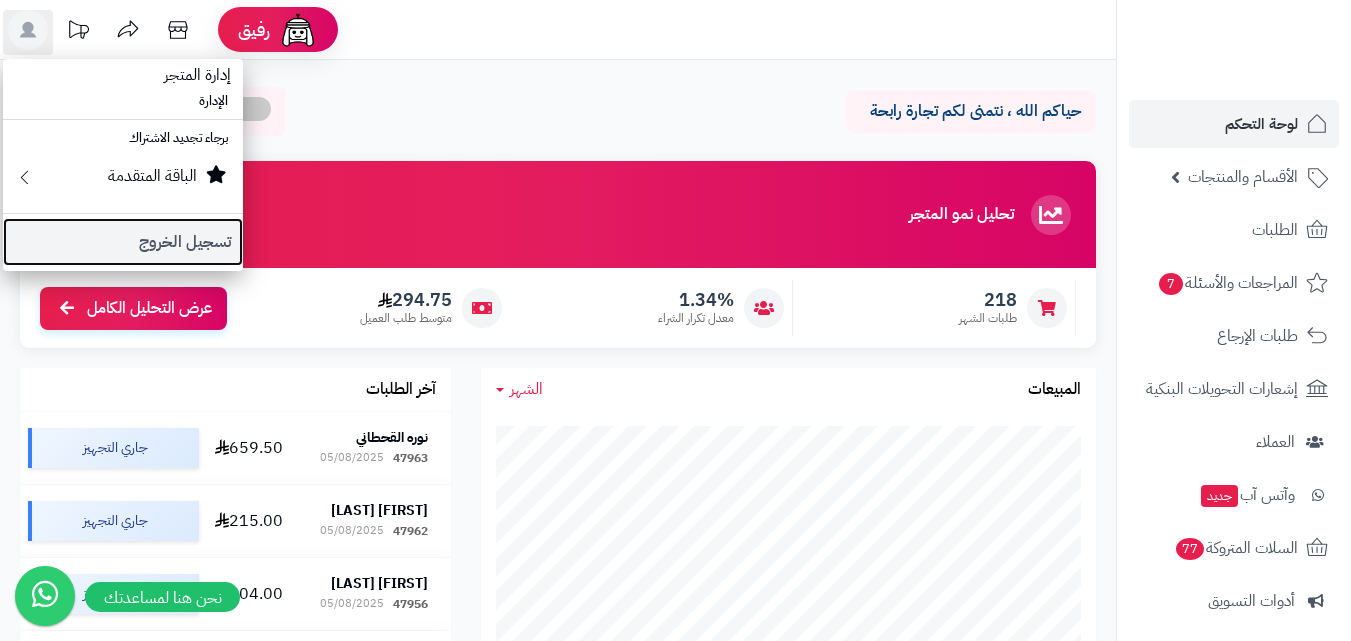 click on "تسجيل الخروج" at bounding box center [123, 242] 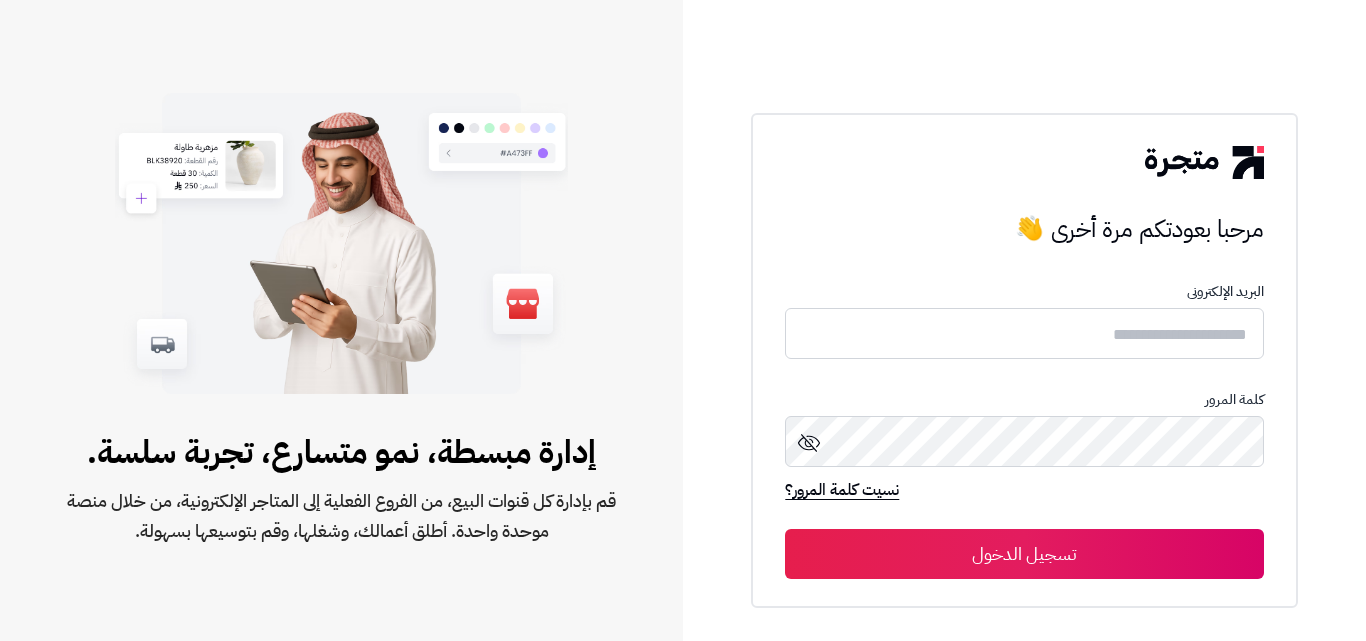 scroll, scrollTop: 0, scrollLeft: 0, axis: both 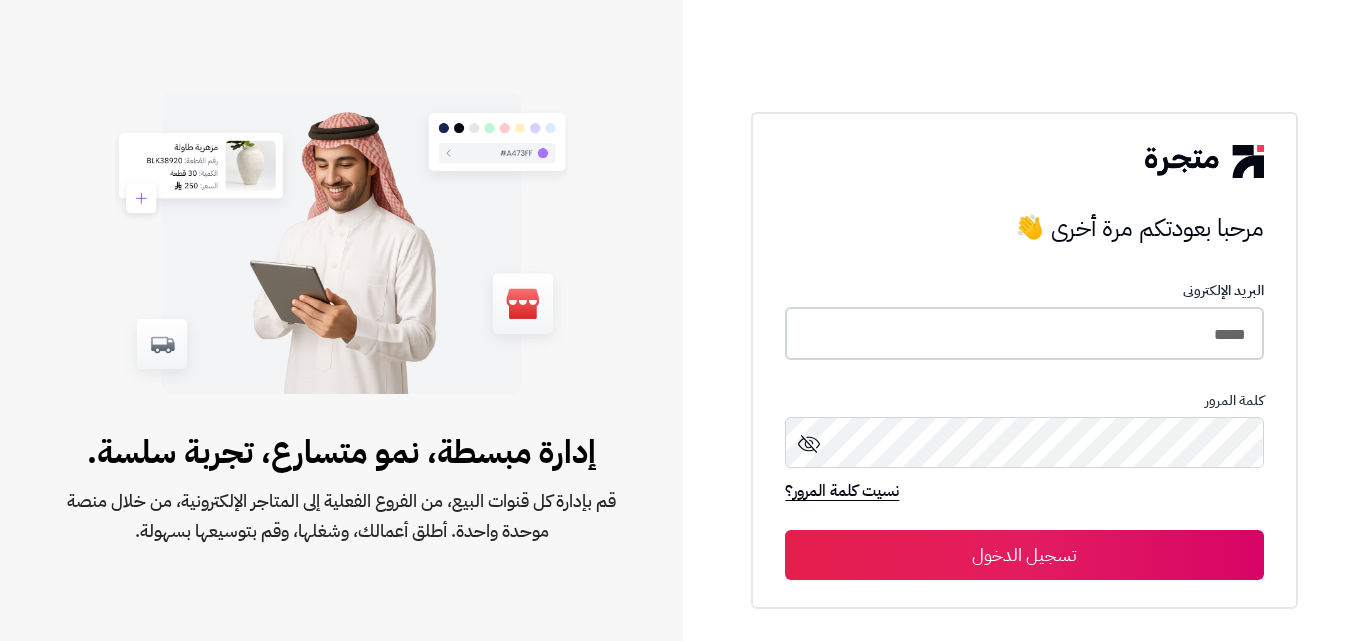 click on "*****" at bounding box center (1024, 333) 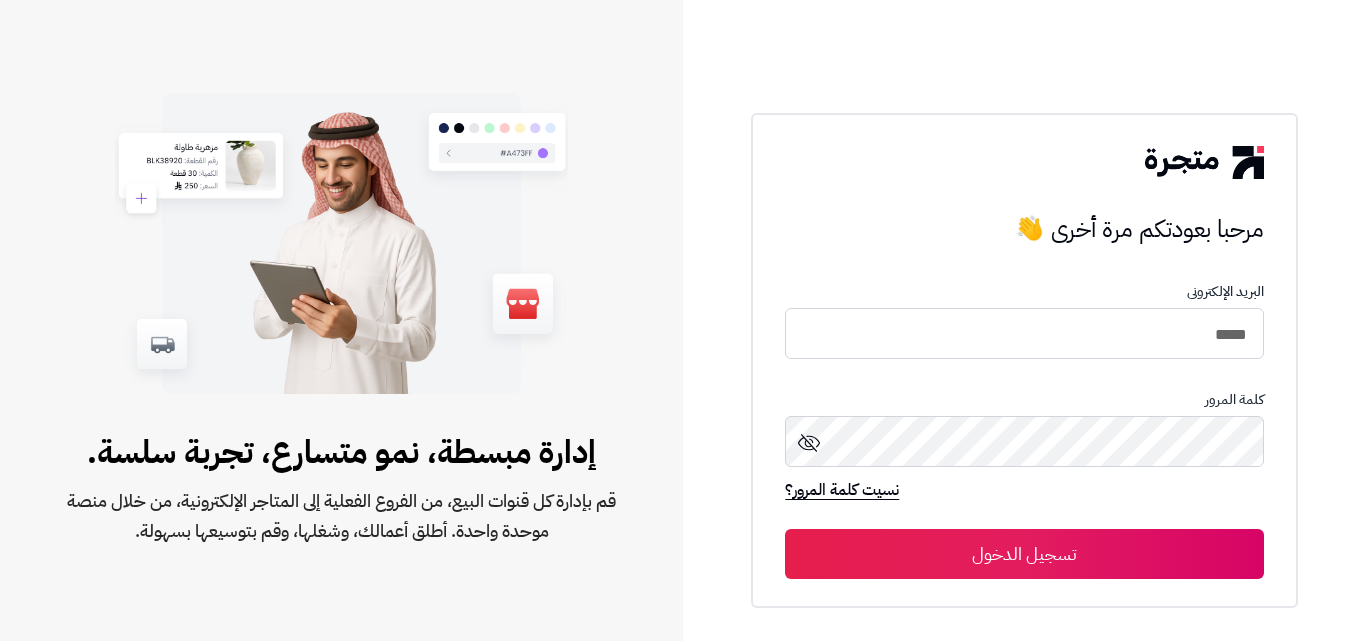click on "تسجيل الدخول" at bounding box center (1024, 554) 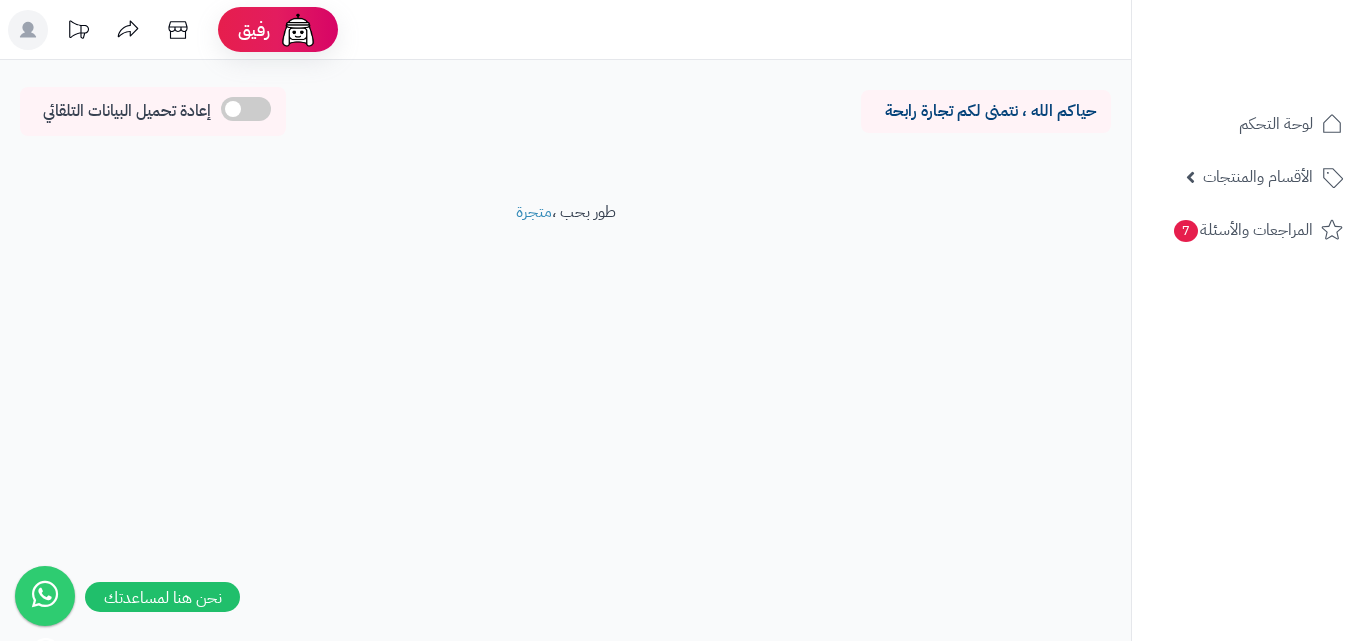 scroll, scrollTop: 0, scrollLeft: 0, axis: both 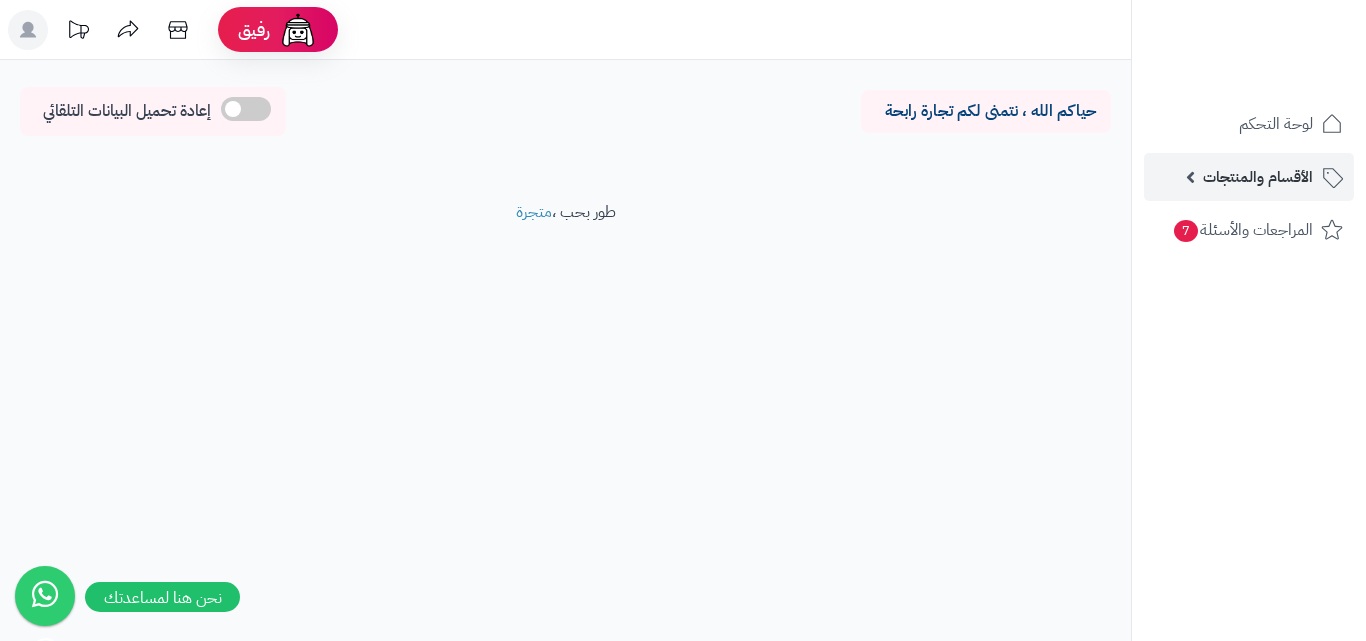 click on "الأقسام والمنتجات" at bounding box center (1249, 177) 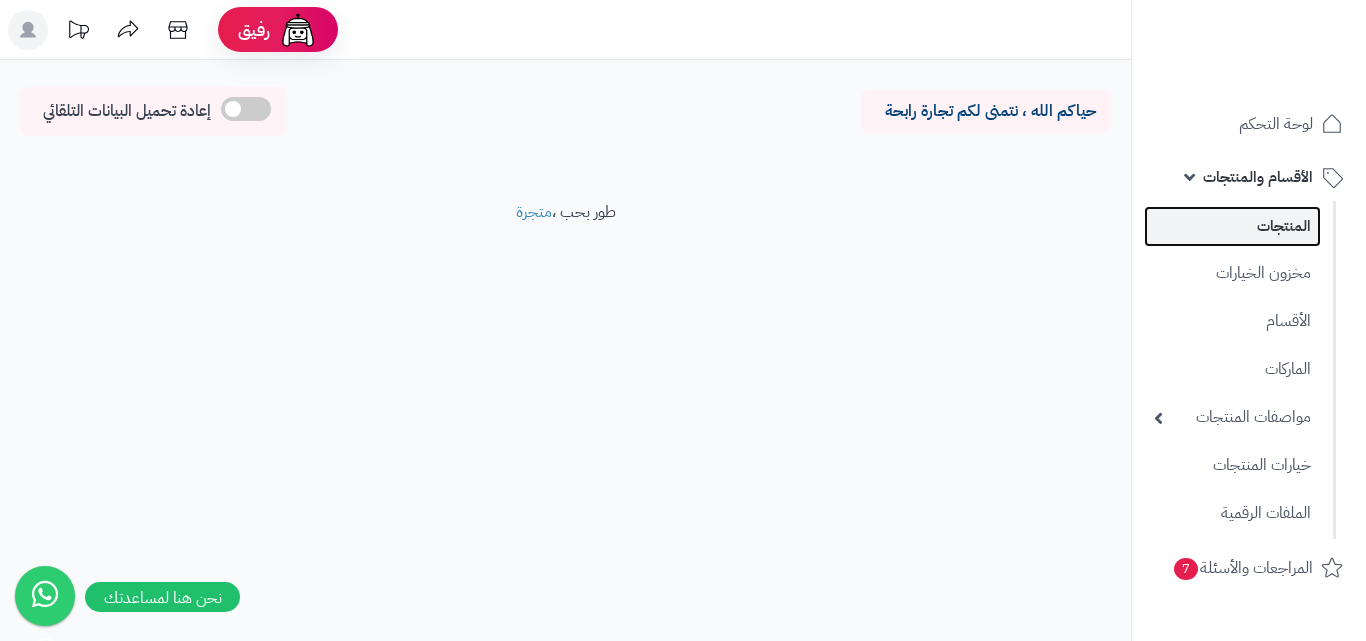 click on "المنتجات" at bounding box center [1232, 226] 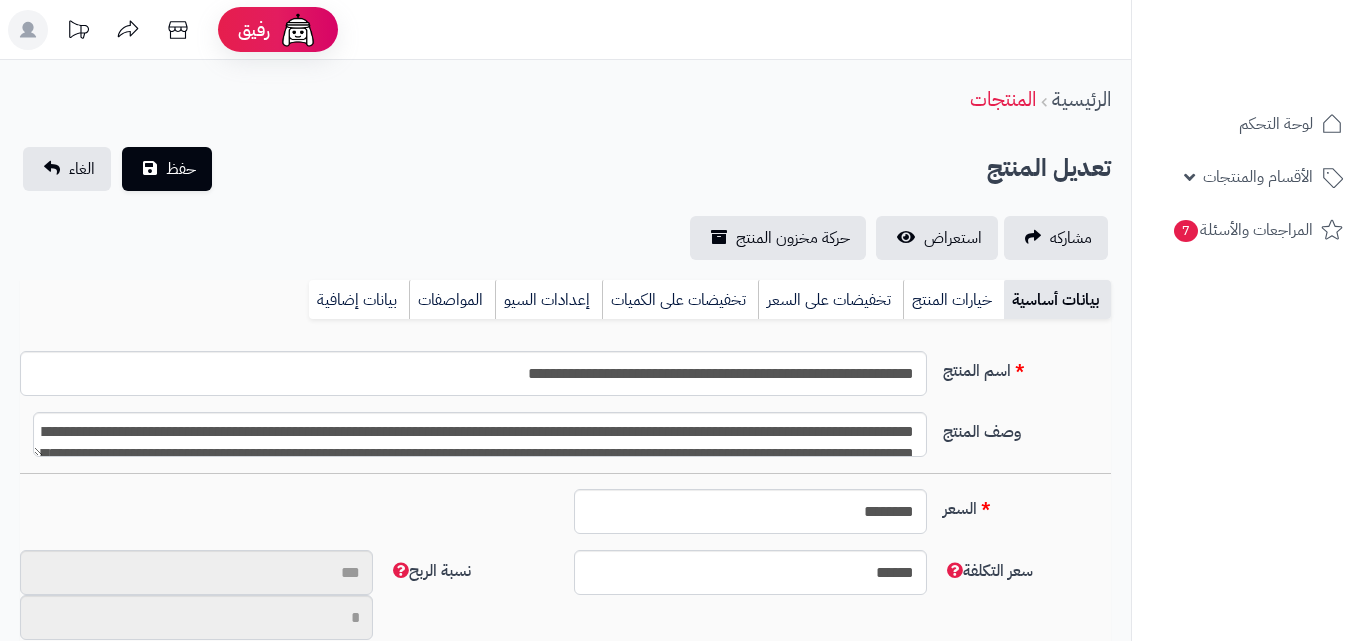 type on "**" 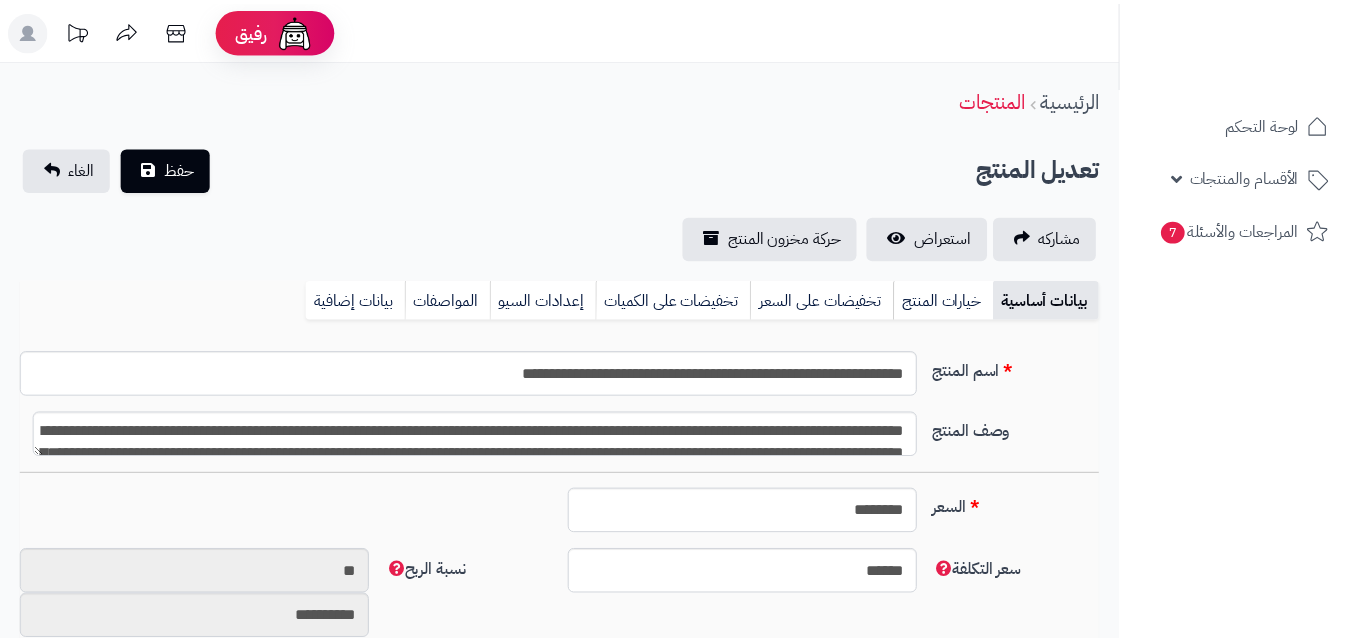 scroll, scrollTop: 0, scrollLeft: 0, axis: both 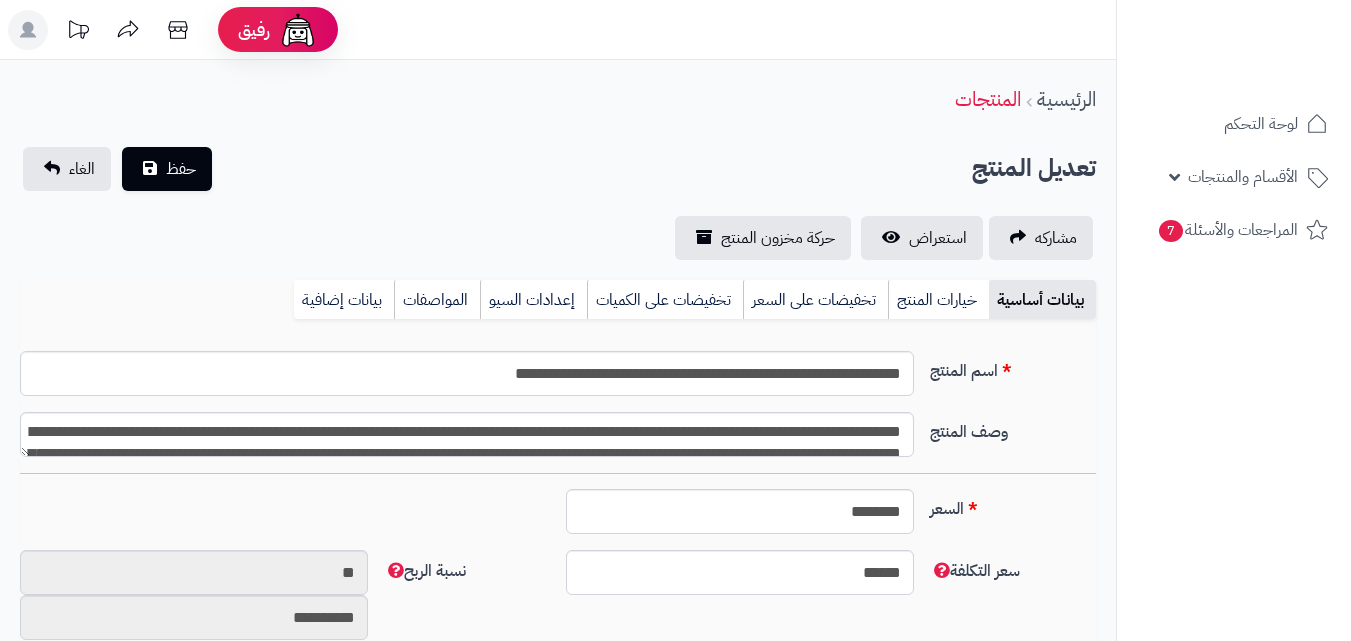 type on "******" 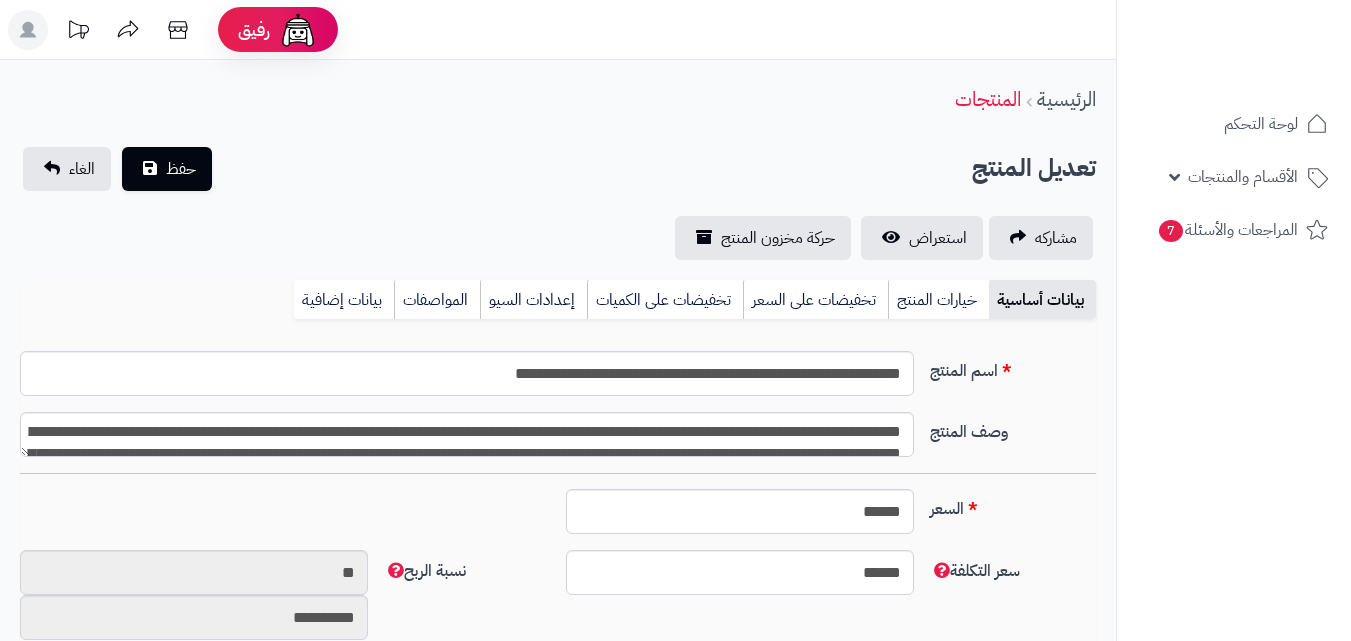 scroll, scrollTop: 165, scrollLeft: 0, axis: vertical 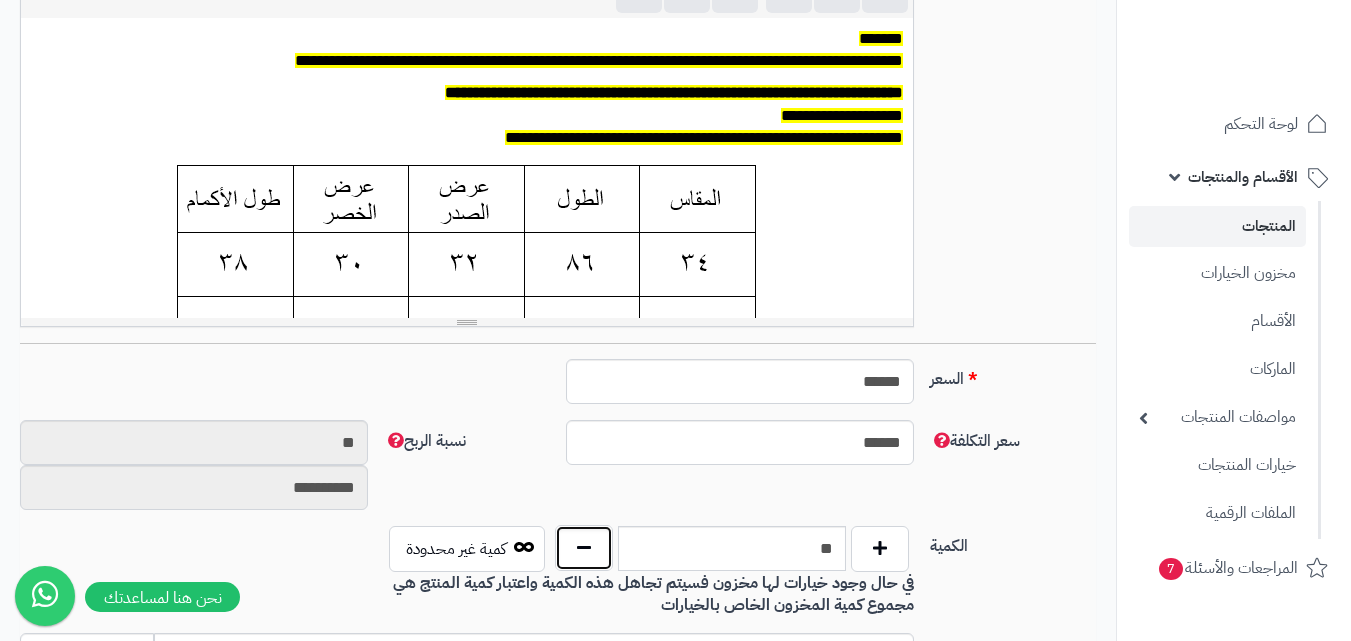 click at bounding box center (584, 548) 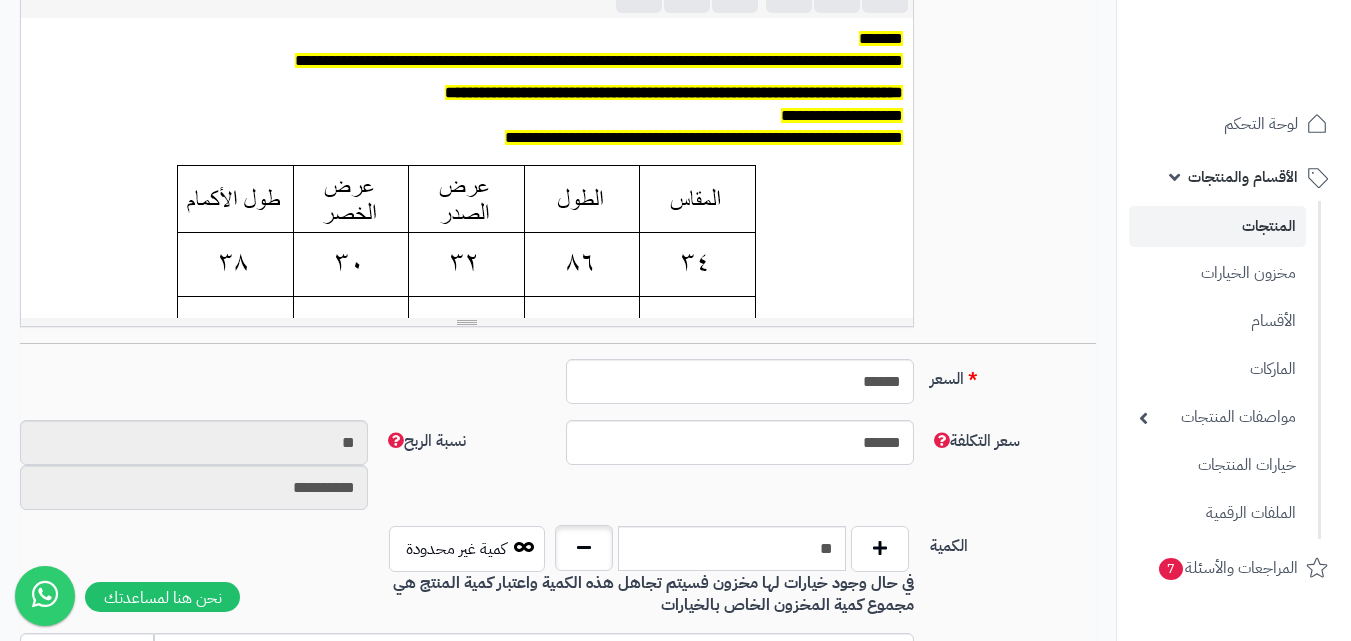 type on "**" 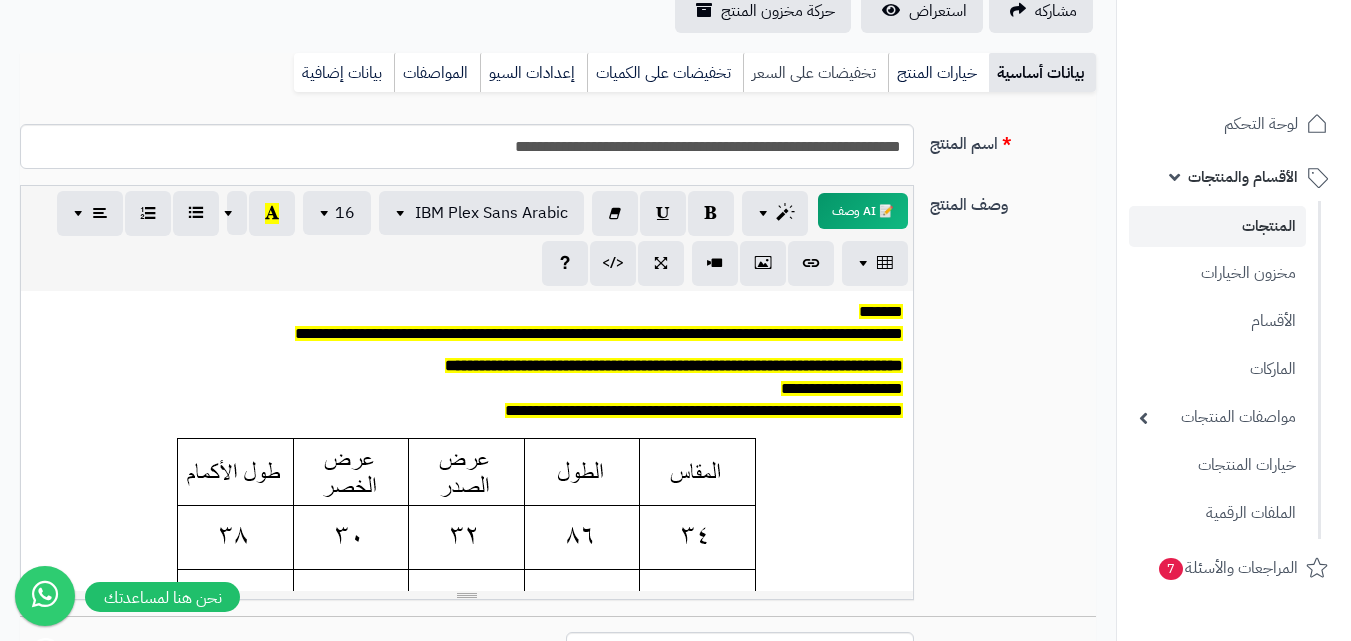 scroll, scrollTop: 0, scrollLeft: 0, axis: both 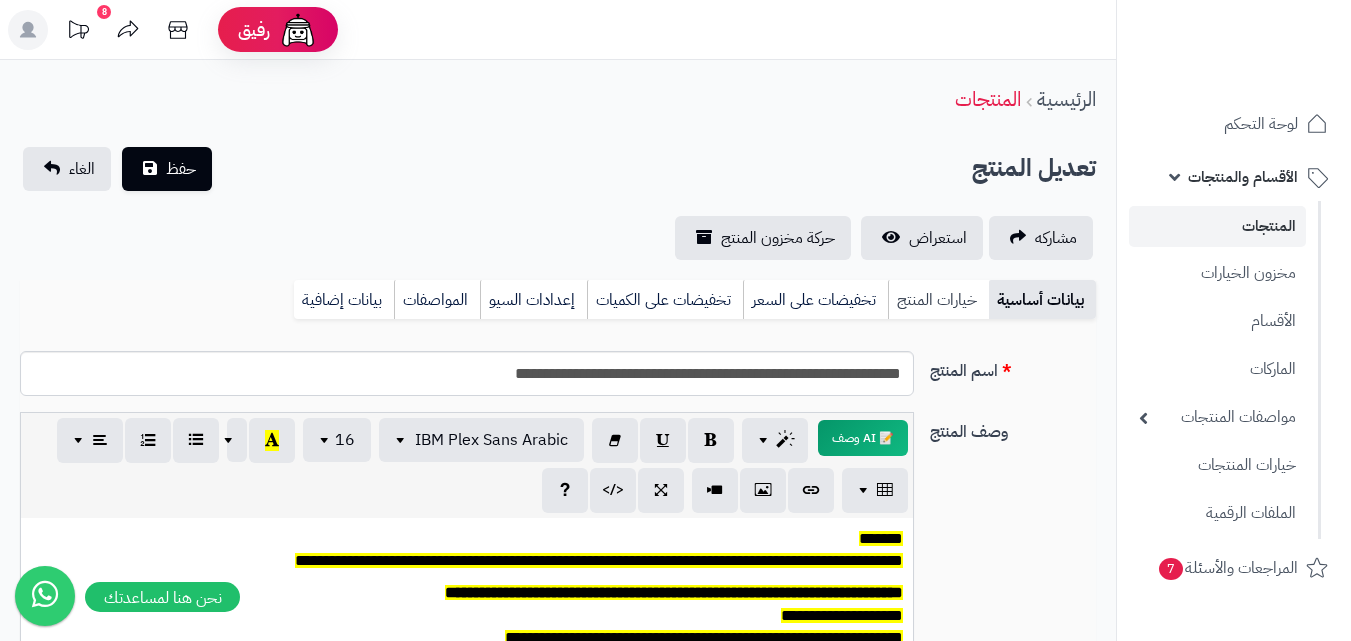 click on "خيارات المنتج" at bounding box center (938, 300) 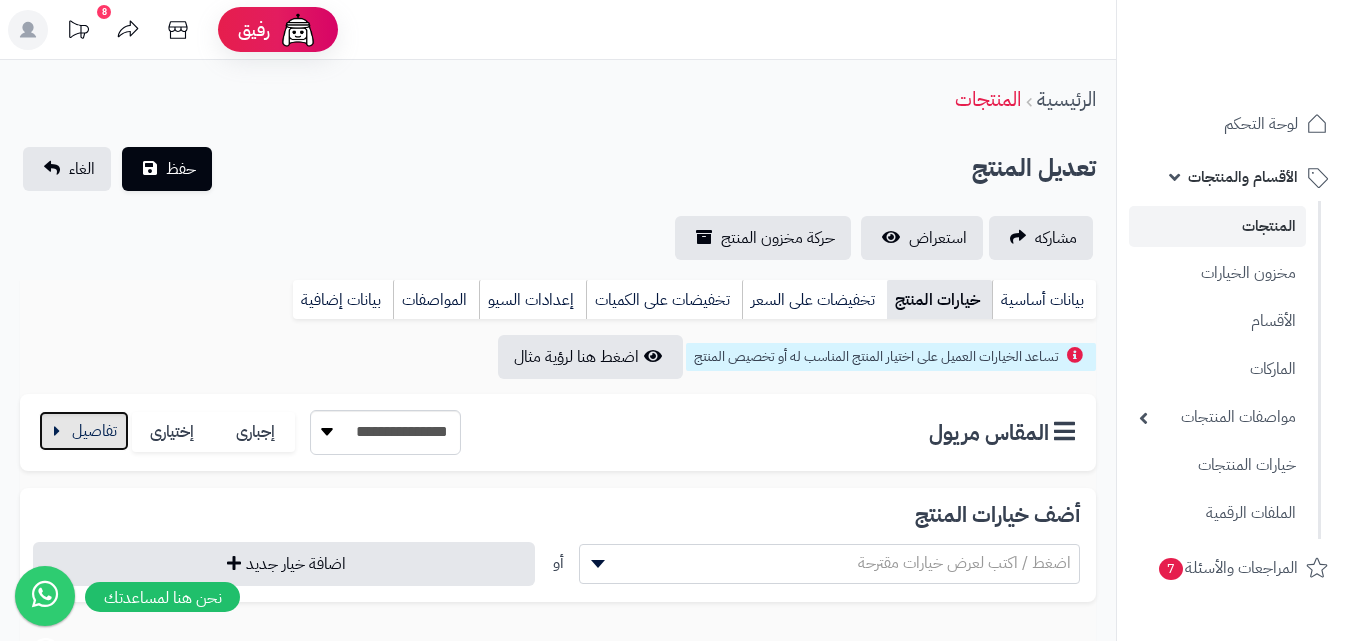 click at bounding box center [84, 431] 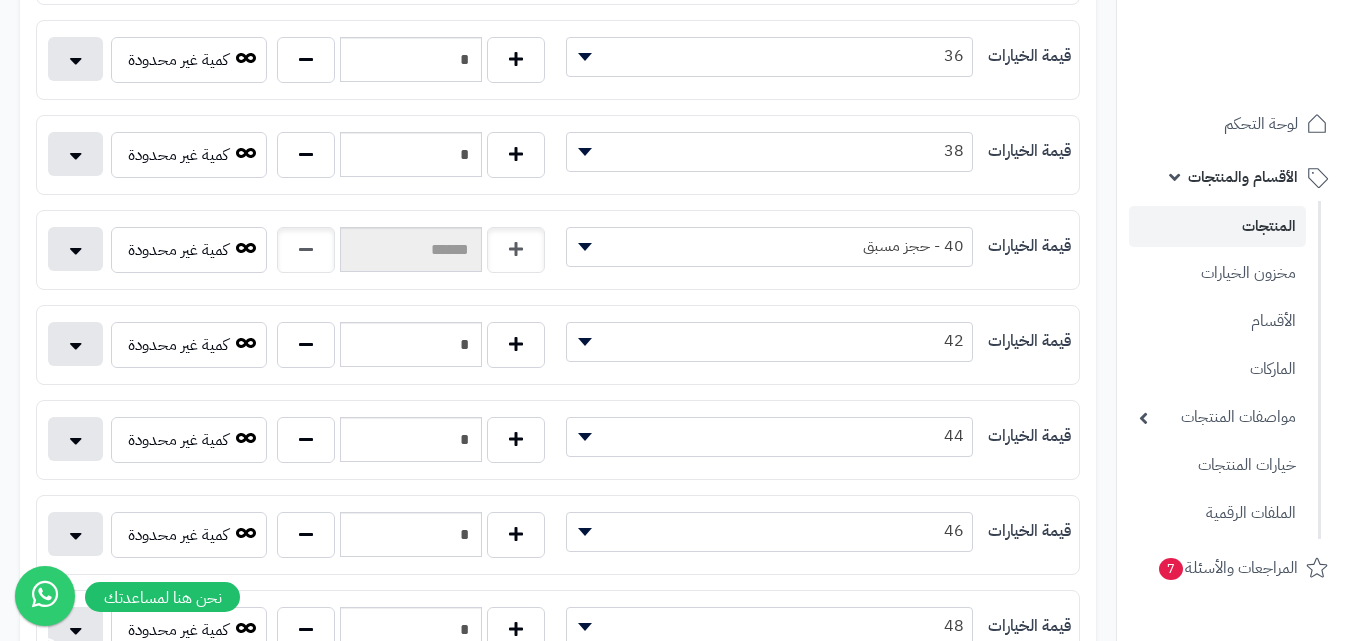 scroll, scrollTop: 600, scrollLeft: 0, axis: vertical 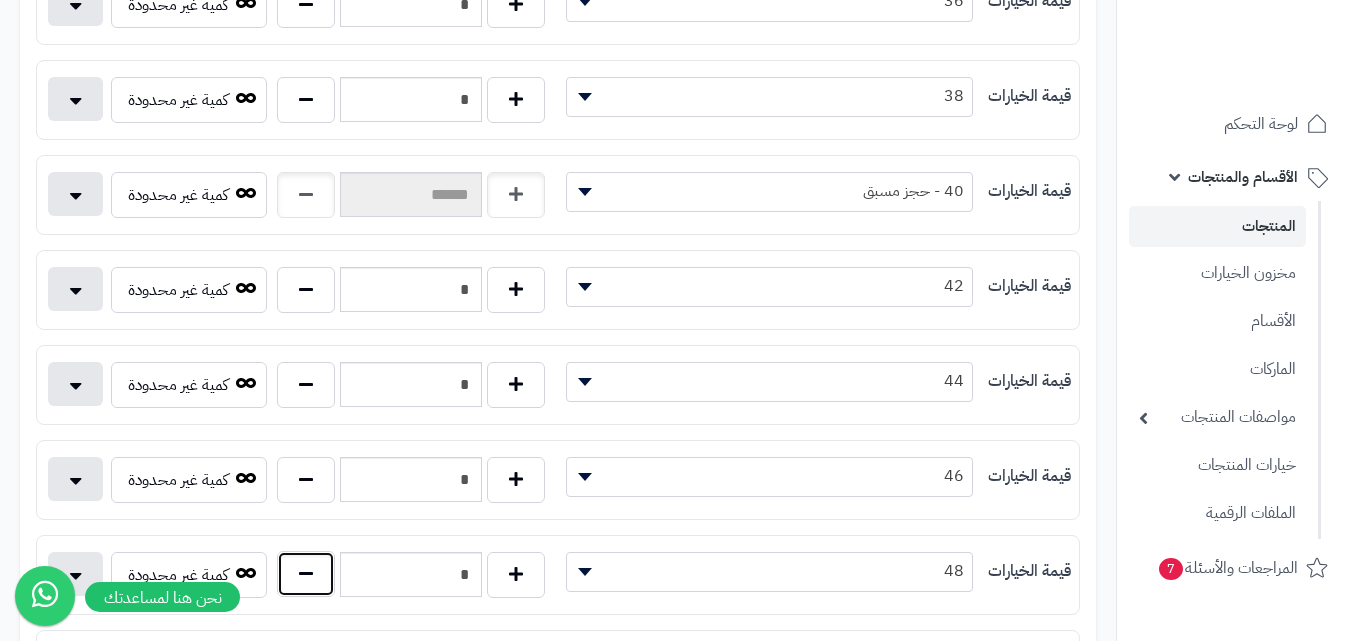 click at bounding box center [306, 574] 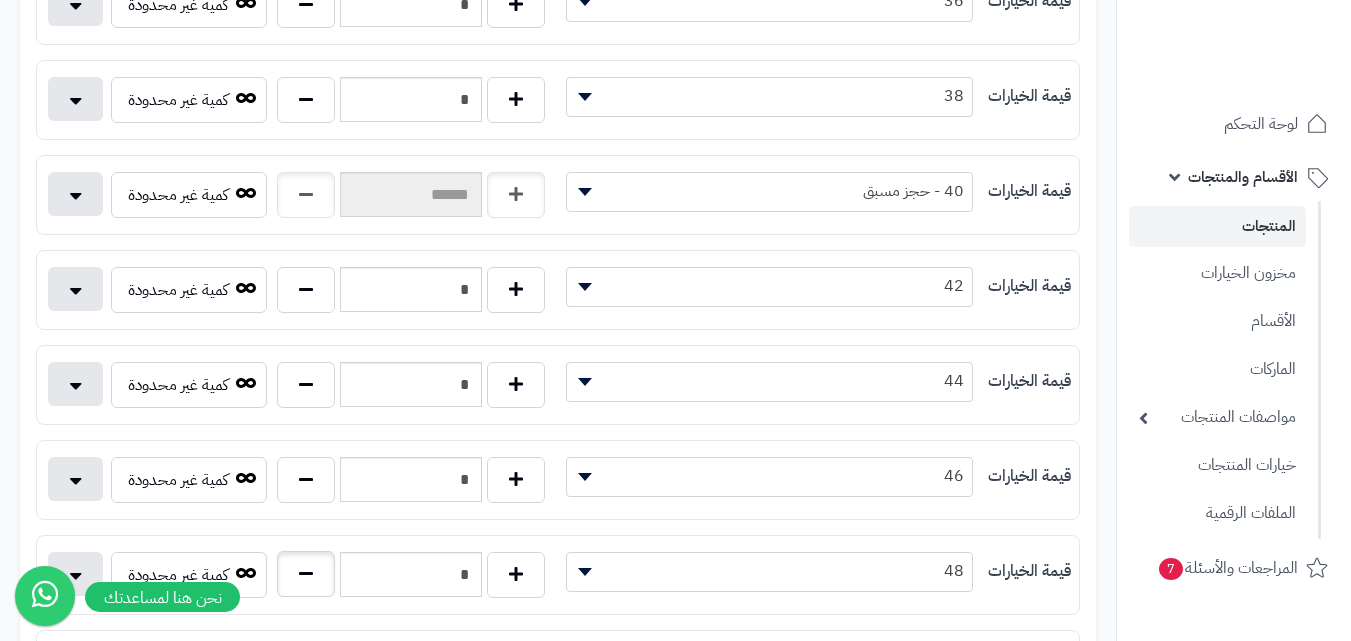 type on "*" 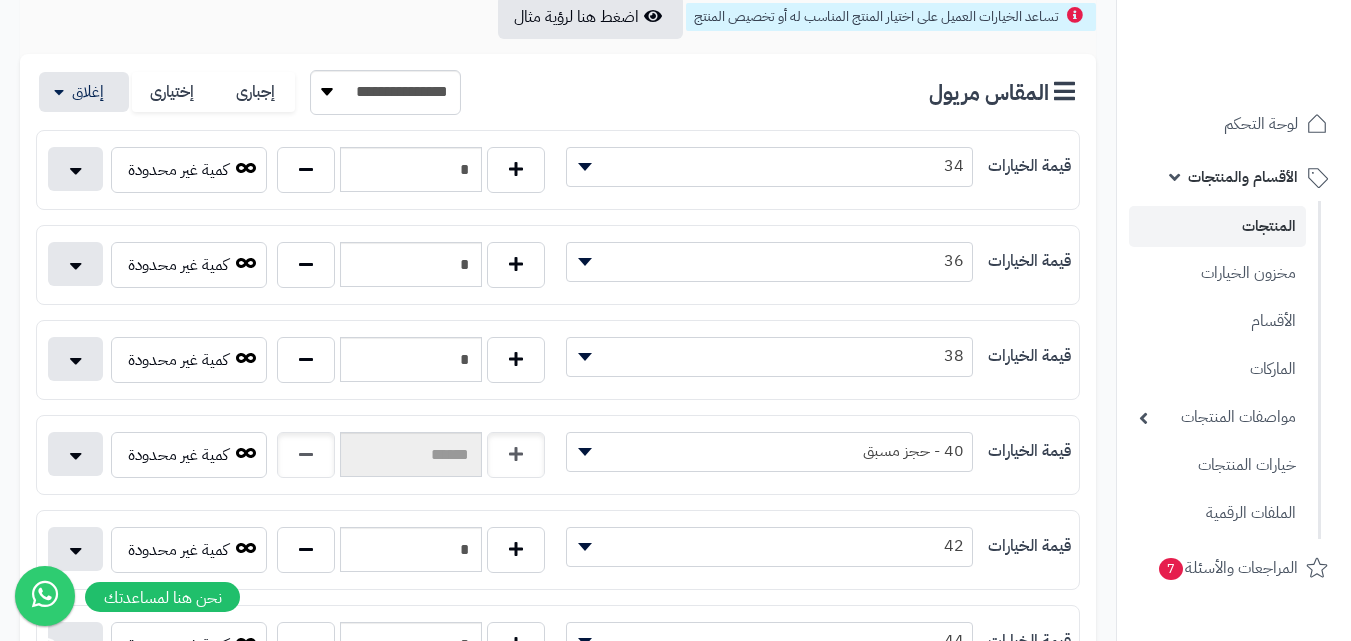 scroll, scrollTop: 100, scrollLeft: 0, axis: vertical 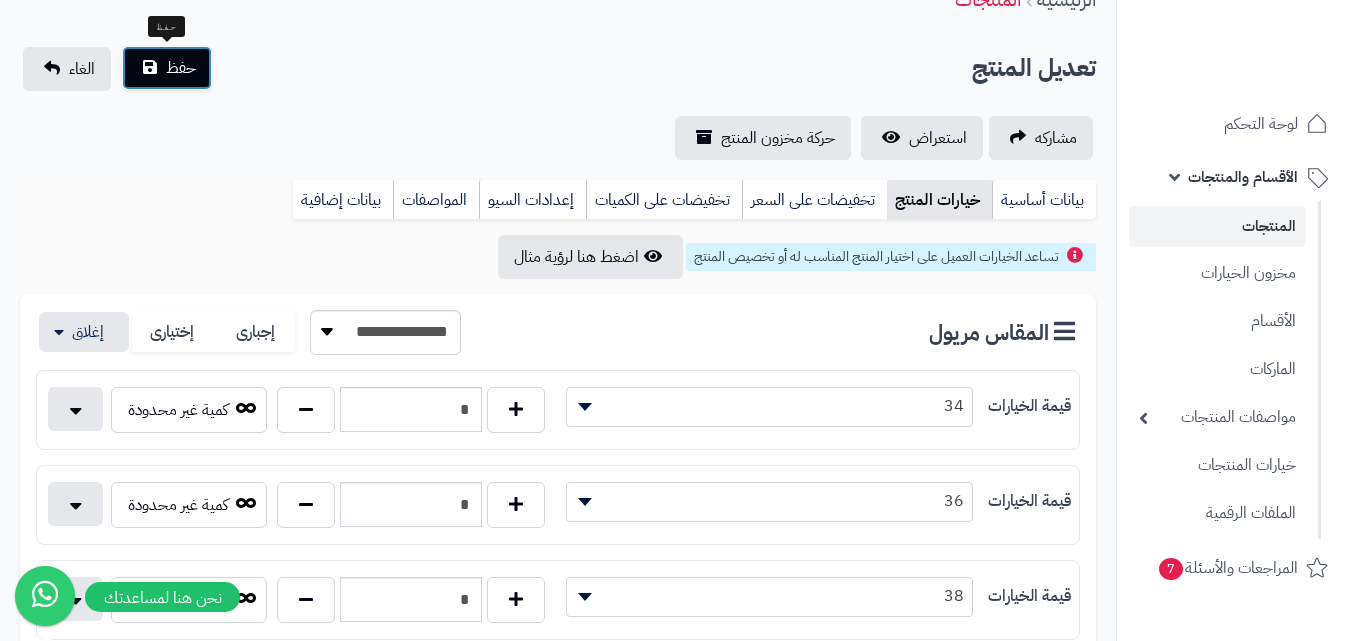 click on "حفظ" at bounding box center (181, 68) 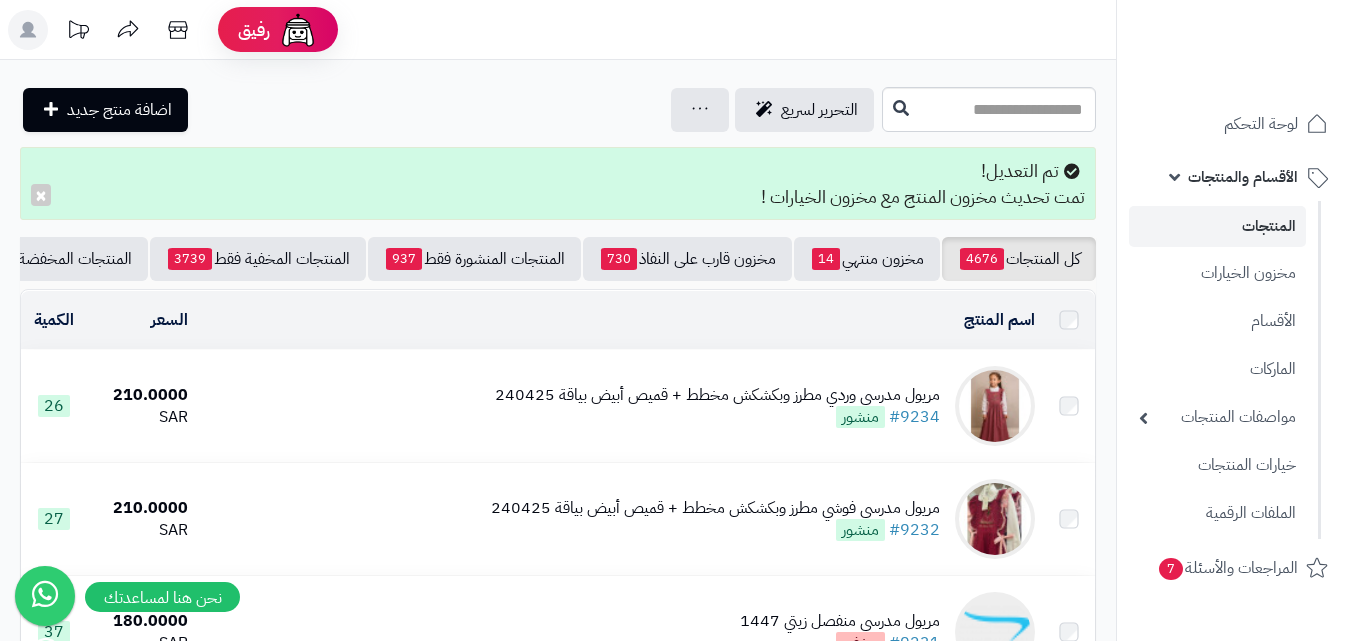 scroll, scrollTop: 0, scrollLeft: 0, axis: both 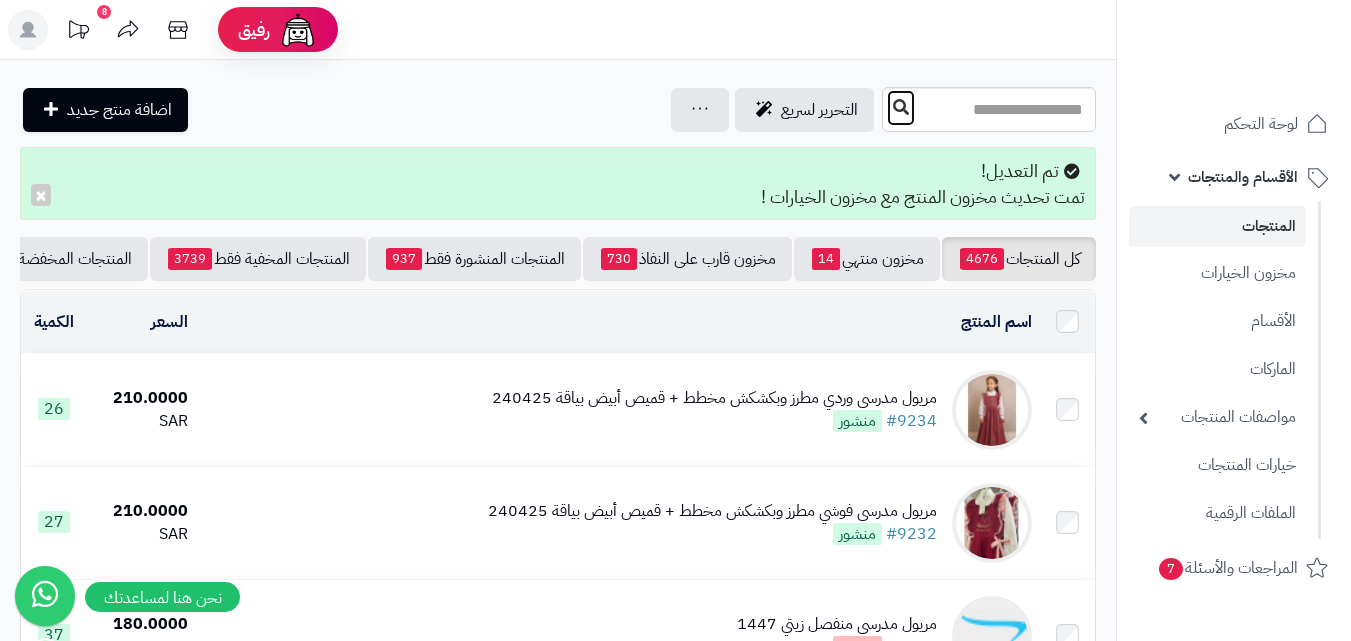 click at bounding box center (901, 108) 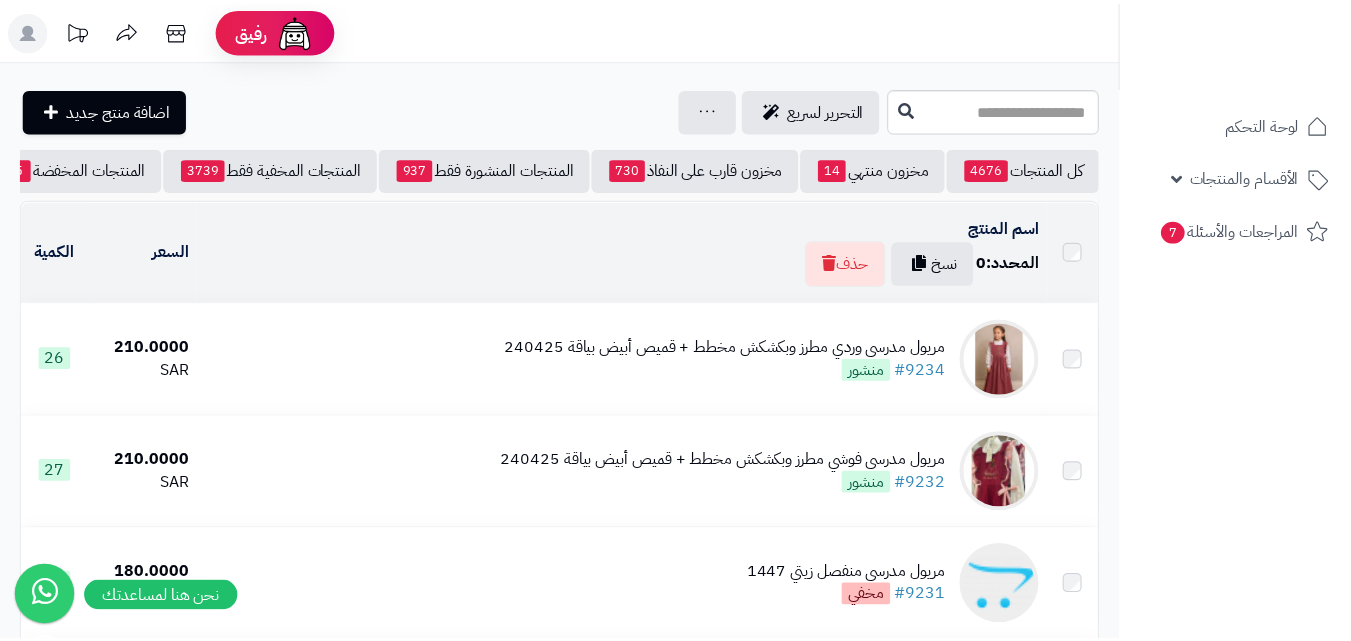 scroll, scrollTop: 0, scrollLeft: 0, axis: both 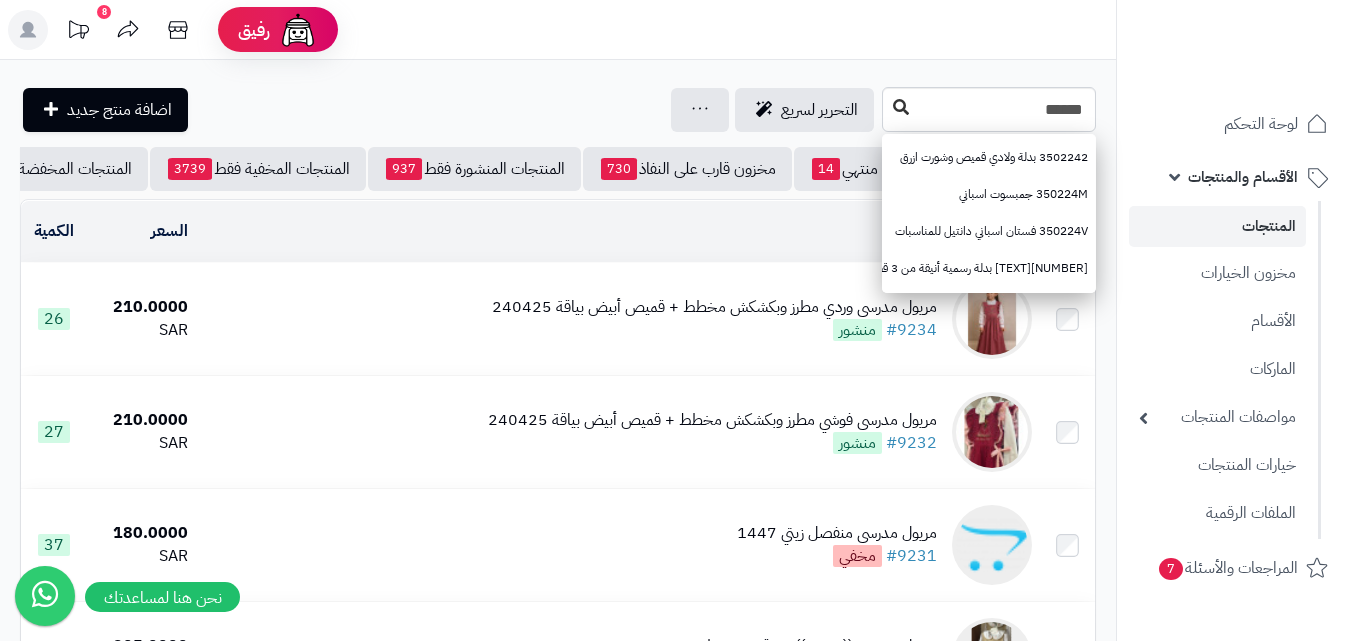 type on "******" 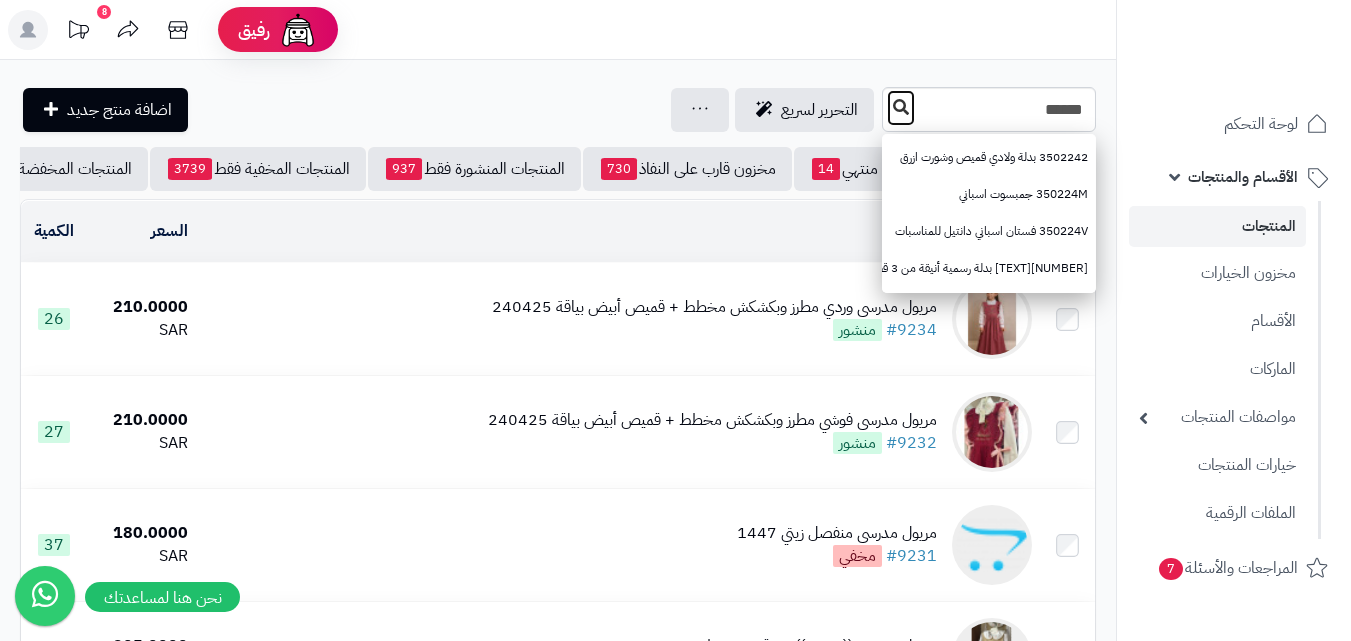 click at bounding box center (901, 108) 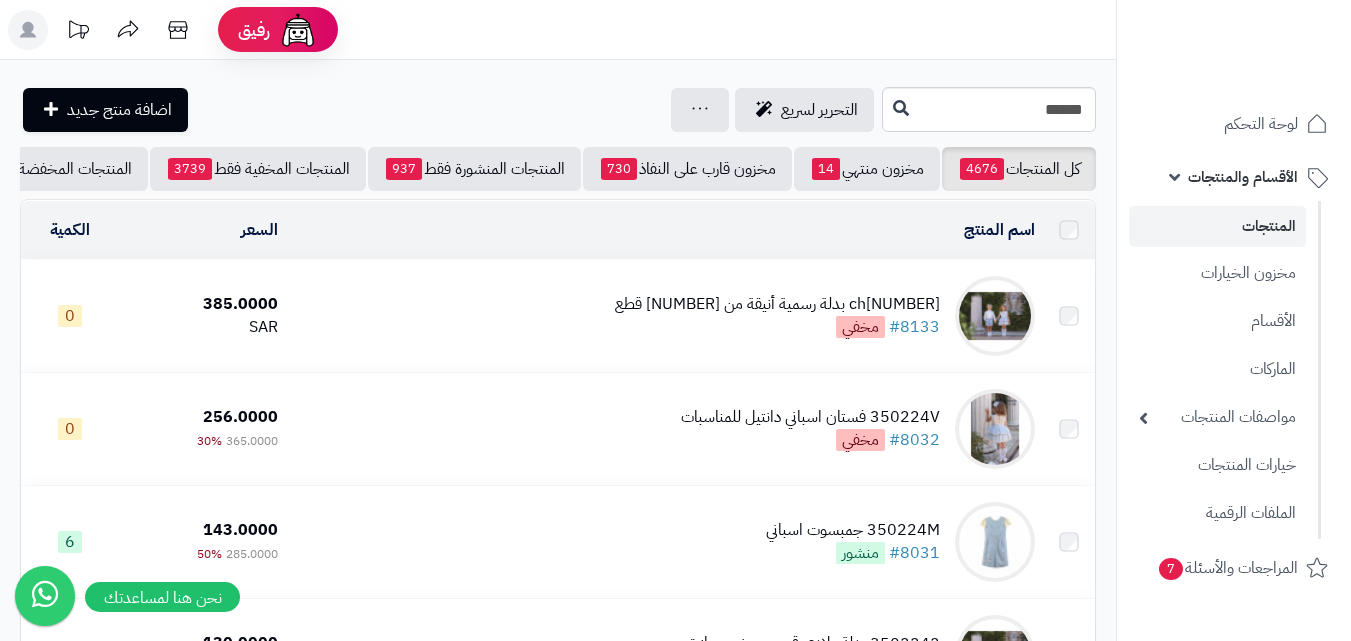 scroll, scrollTop: 0, scrollLeft: 0, axis: both 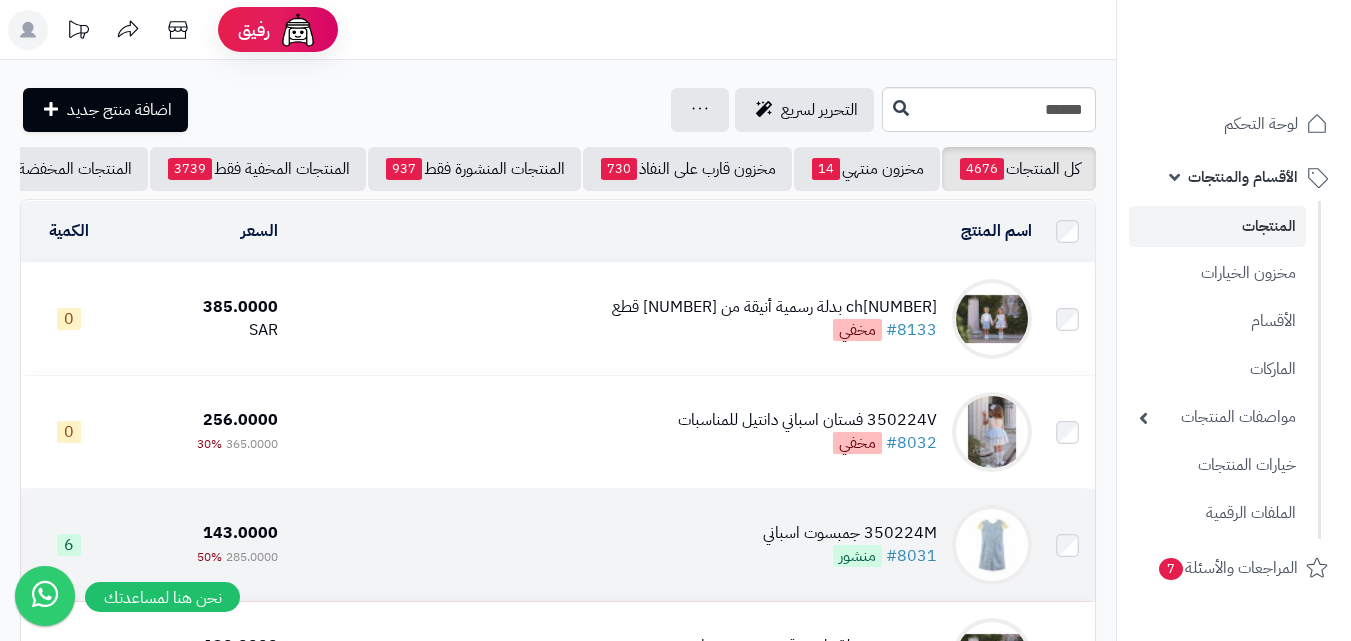 click at bounding box center (992, 545) 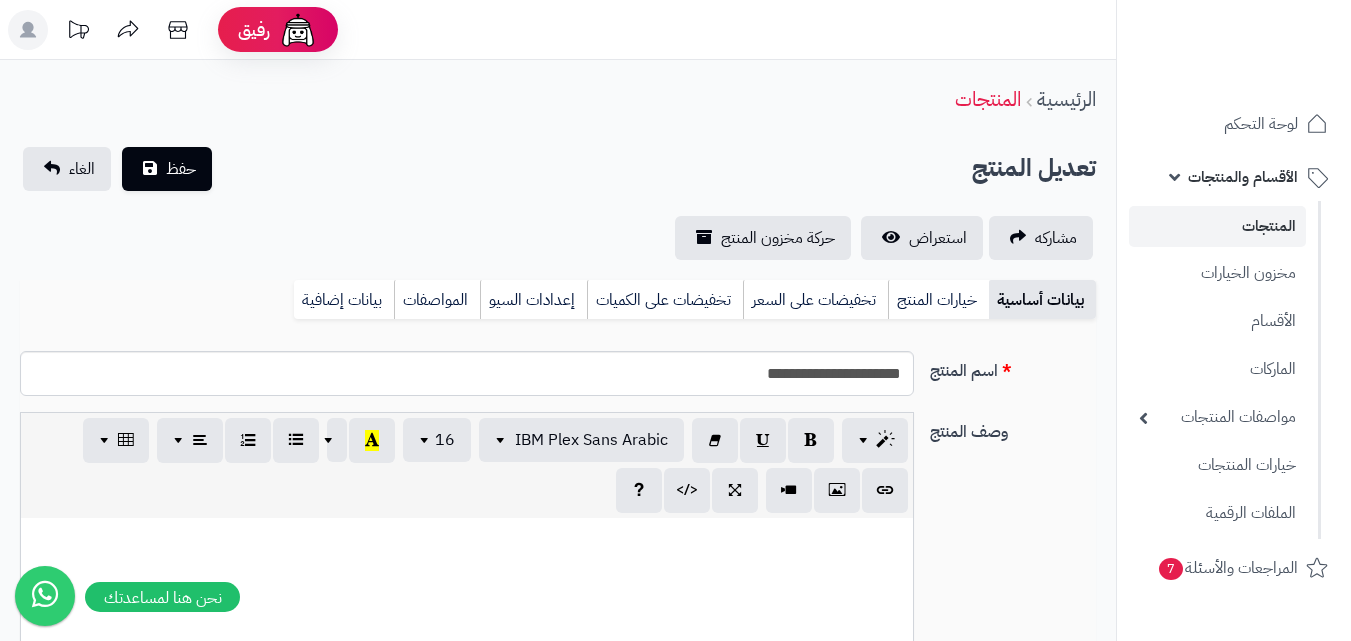 scroll, scrollTop: 0, scrollLeft: 0, axis: both 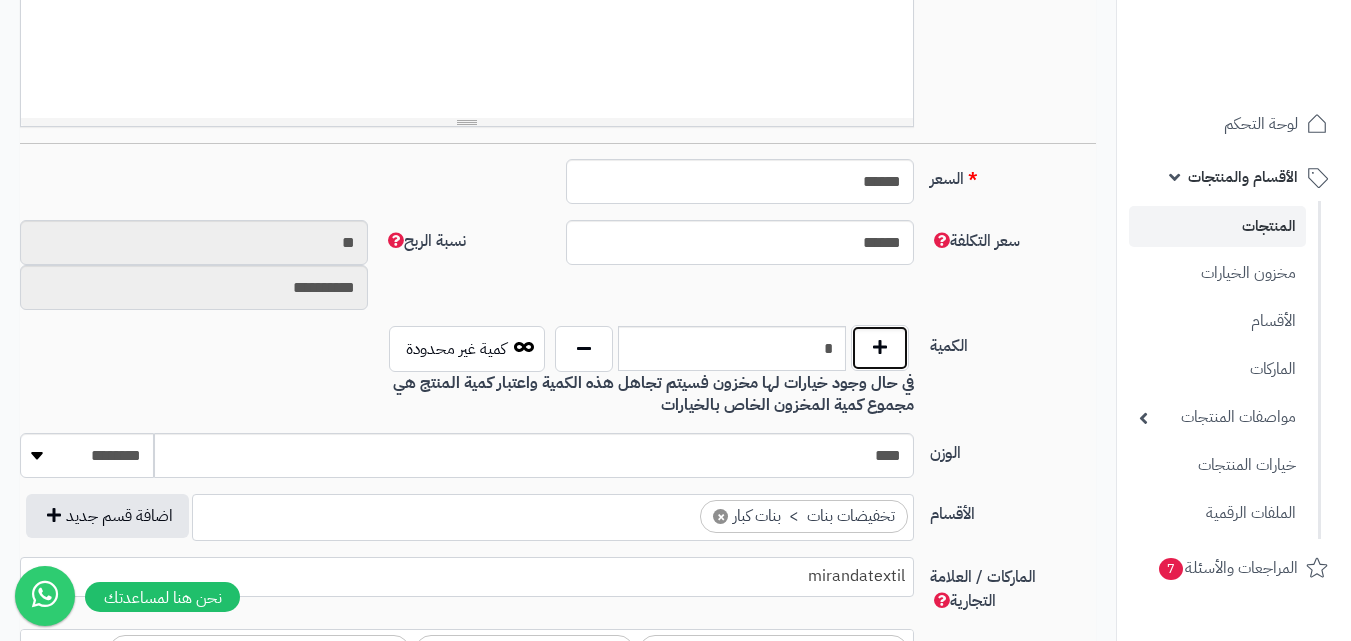 click at bounding box center [880, 348] 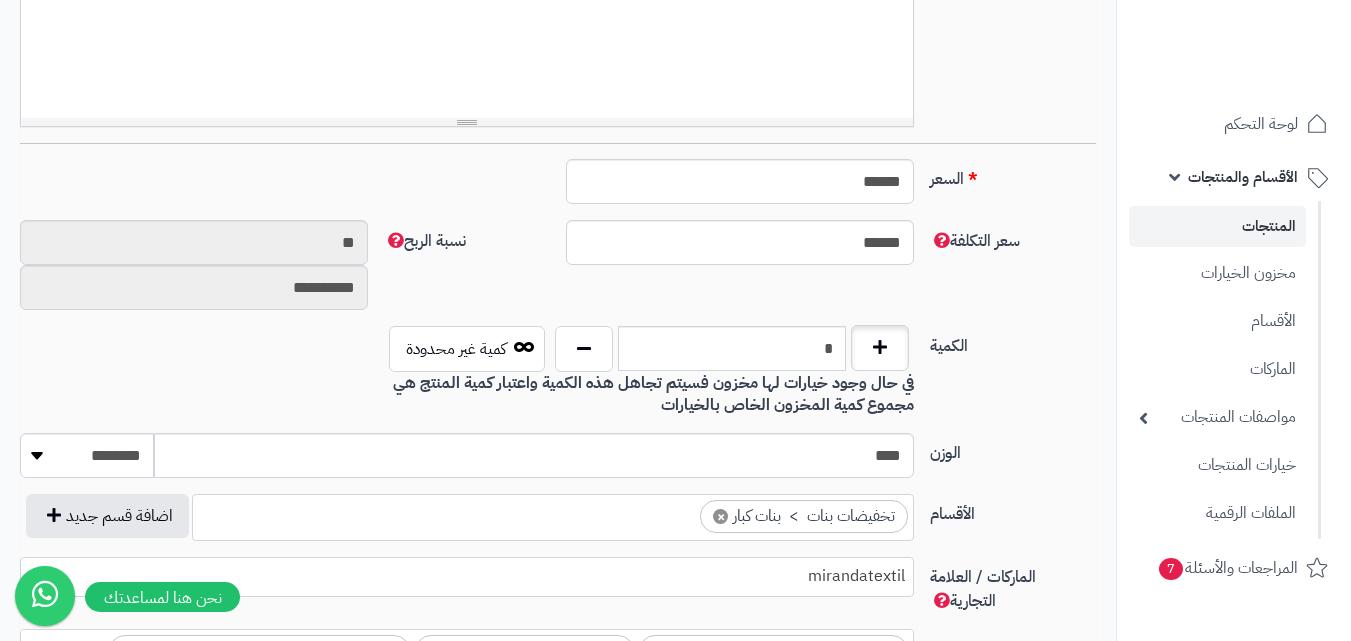 type on "*" 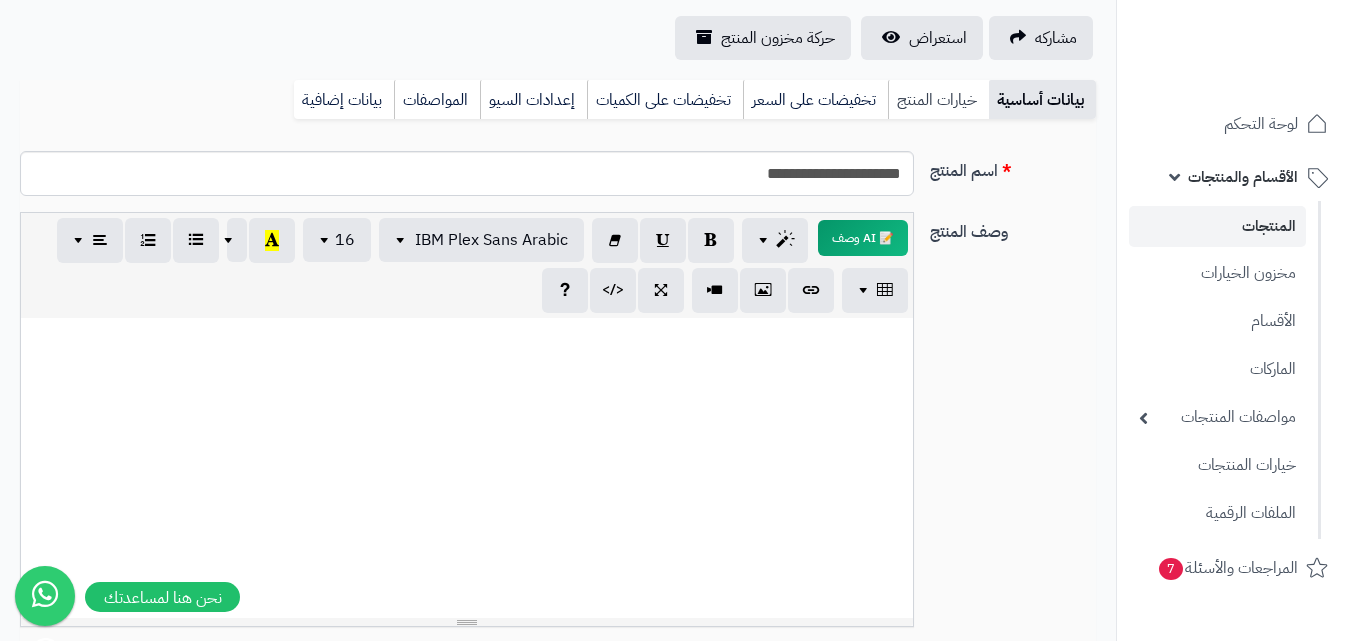 click on "خيارات المنتج" at bounding box center [938, 100] 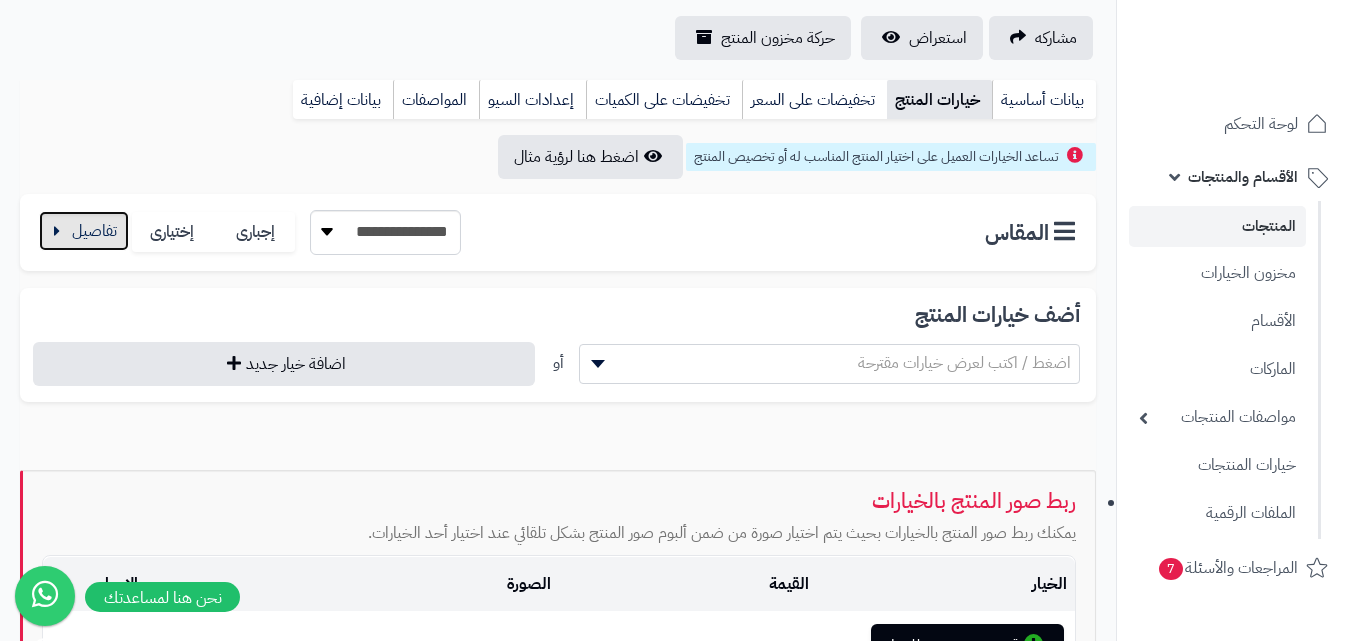 click at bounding box center (84, 231) 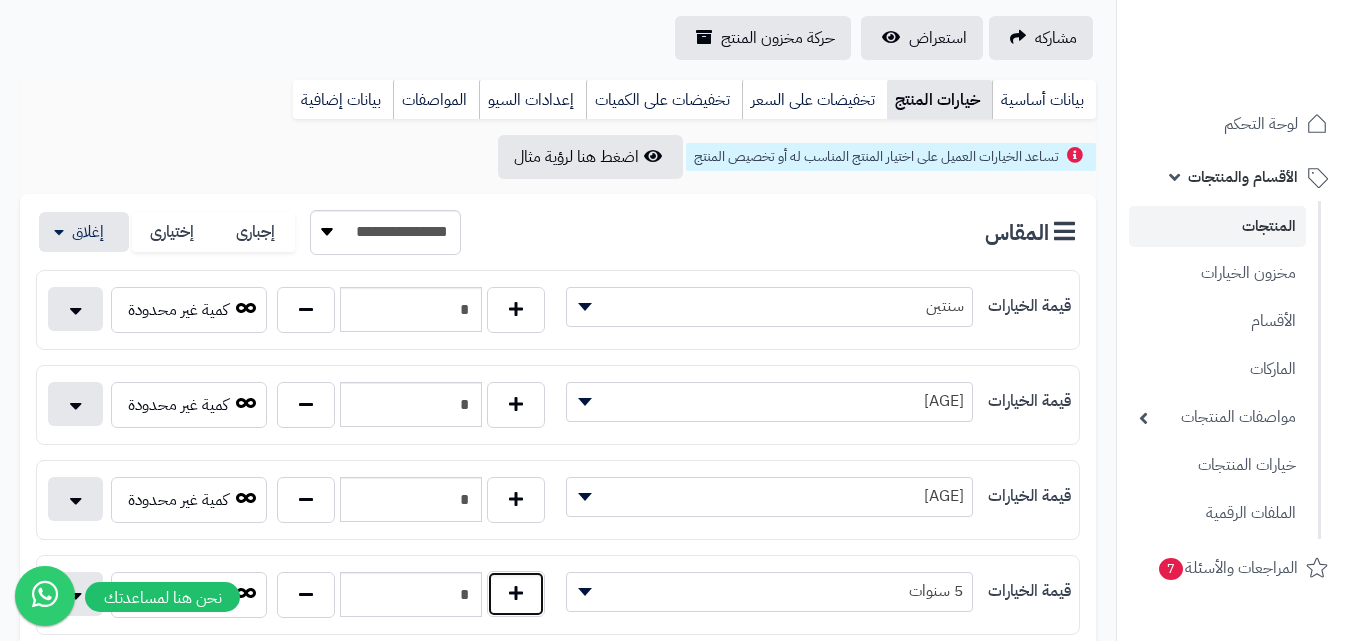 click at bounding box center (516, 594) 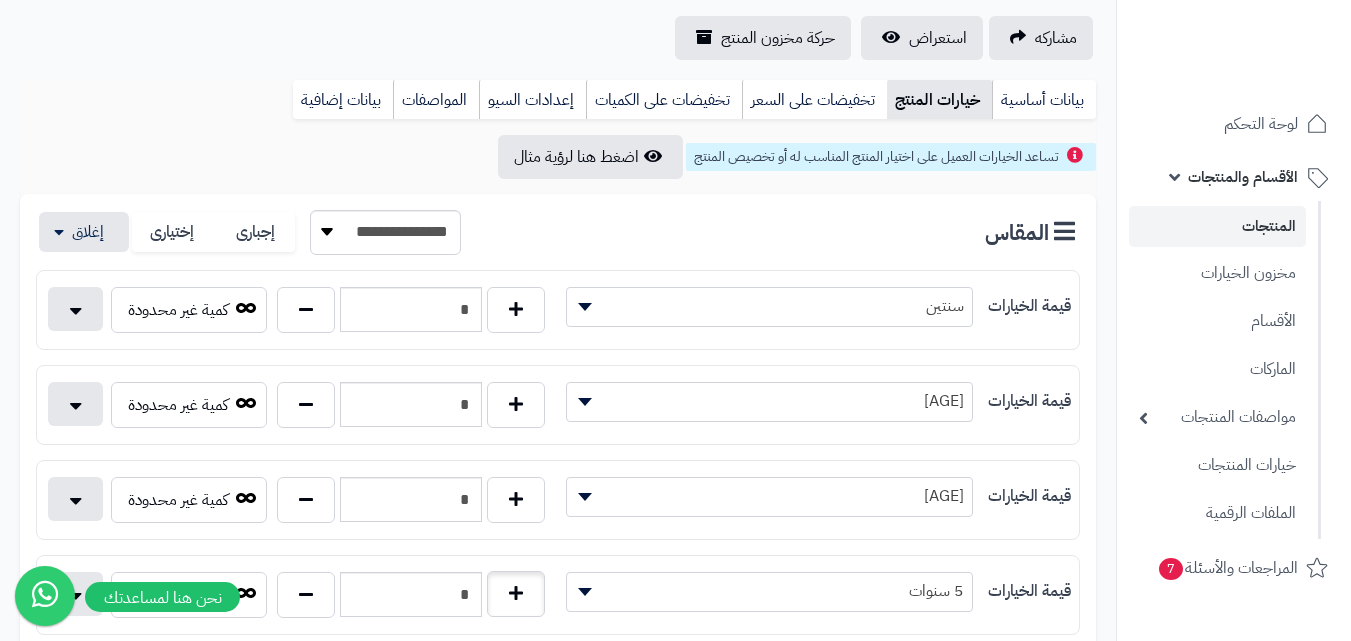 type on "*" 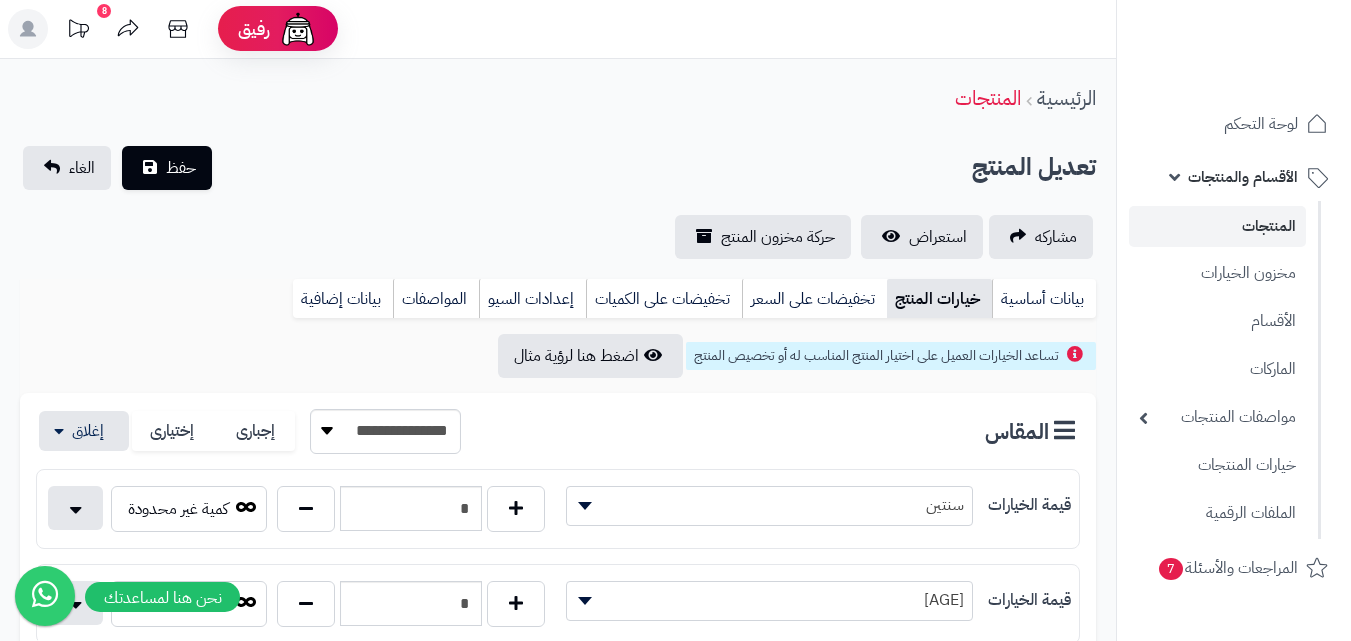 scroll, scrollTop: 0, scrollLeft: 0, axis: both 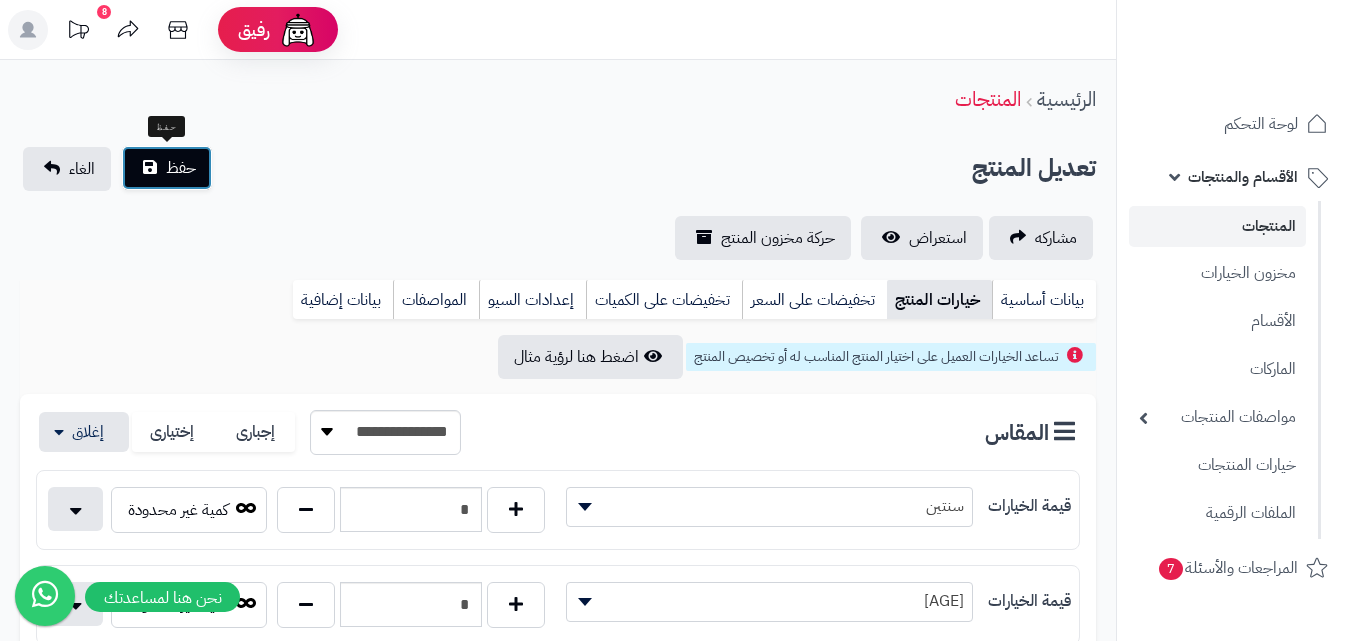 click on "حفظ" at bounding box center (181, 168) 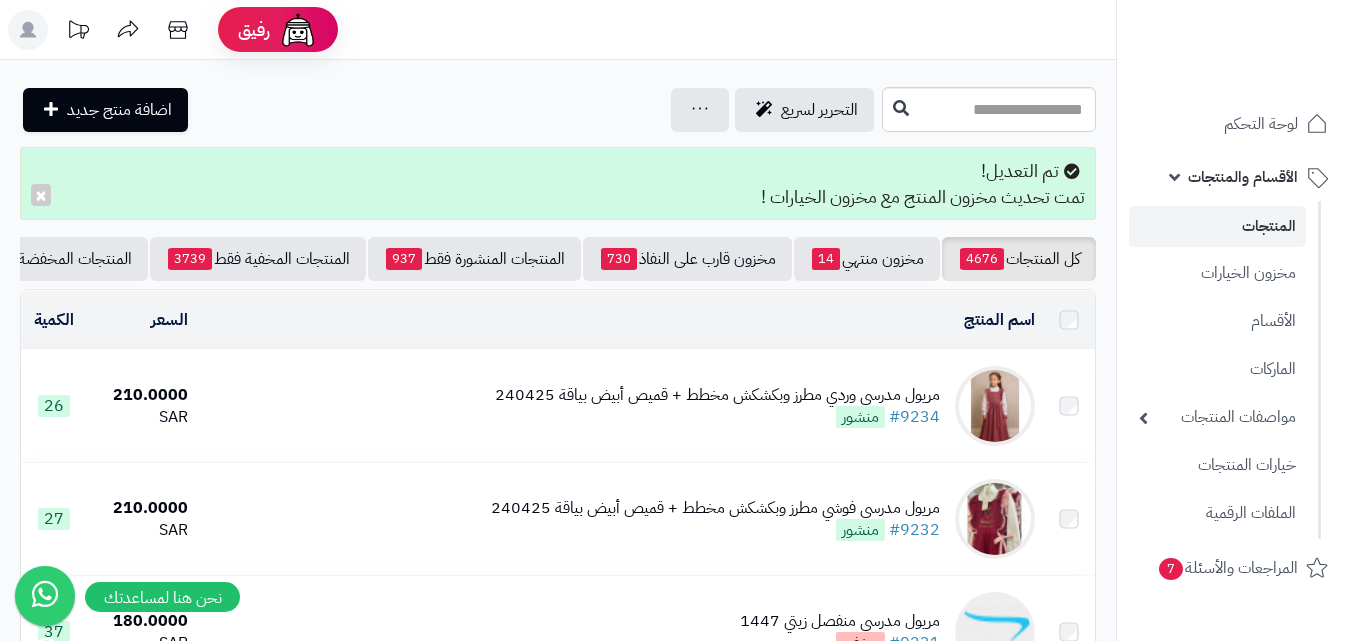 scroll, scrollTop: 0, scrollLeft: 0, axis: both 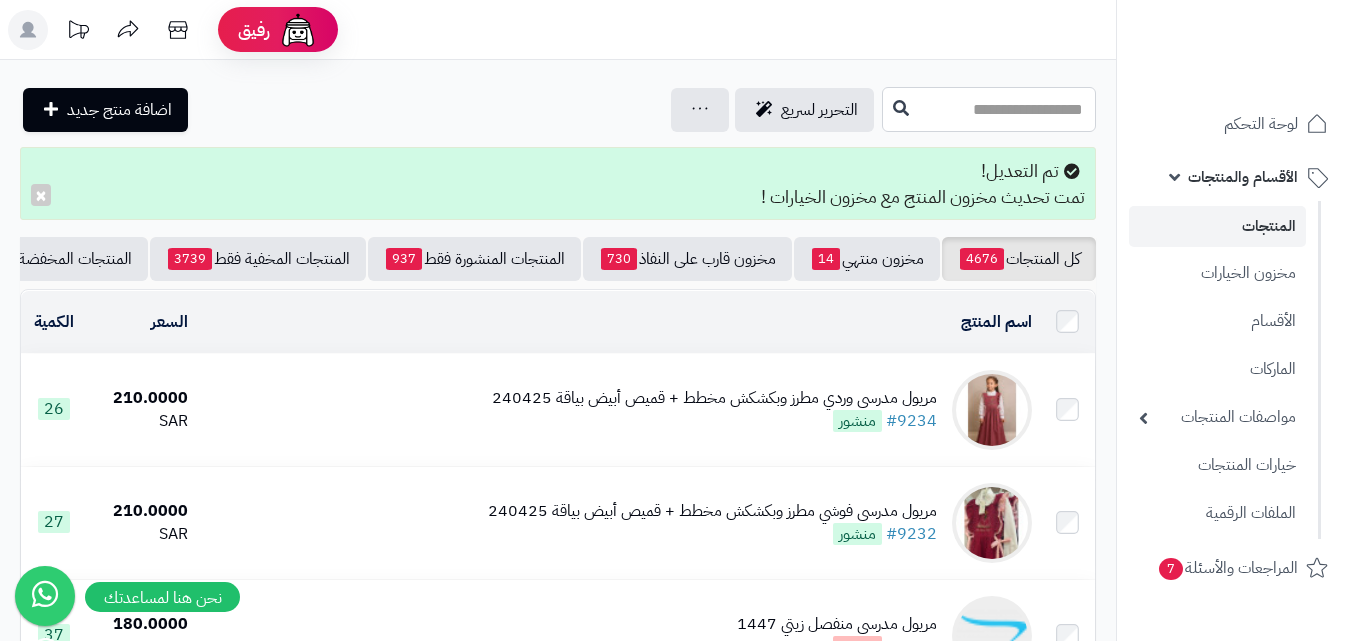 click at bounding box center (989, 109) 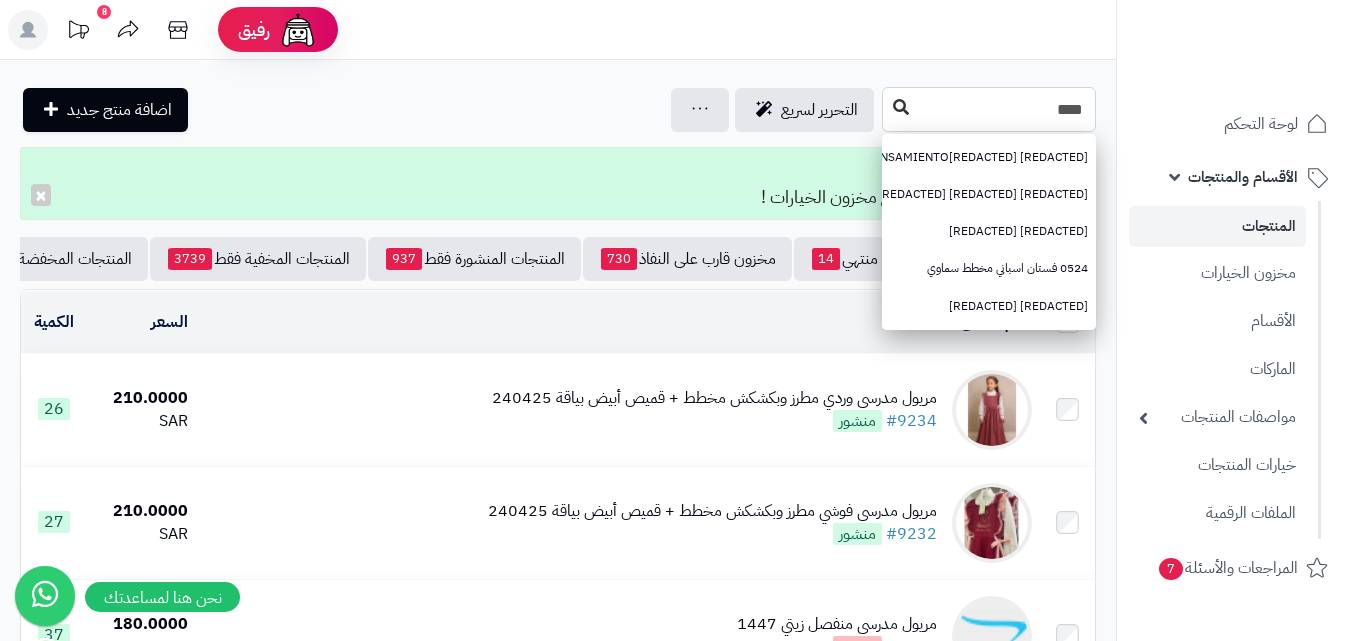 type on "****" 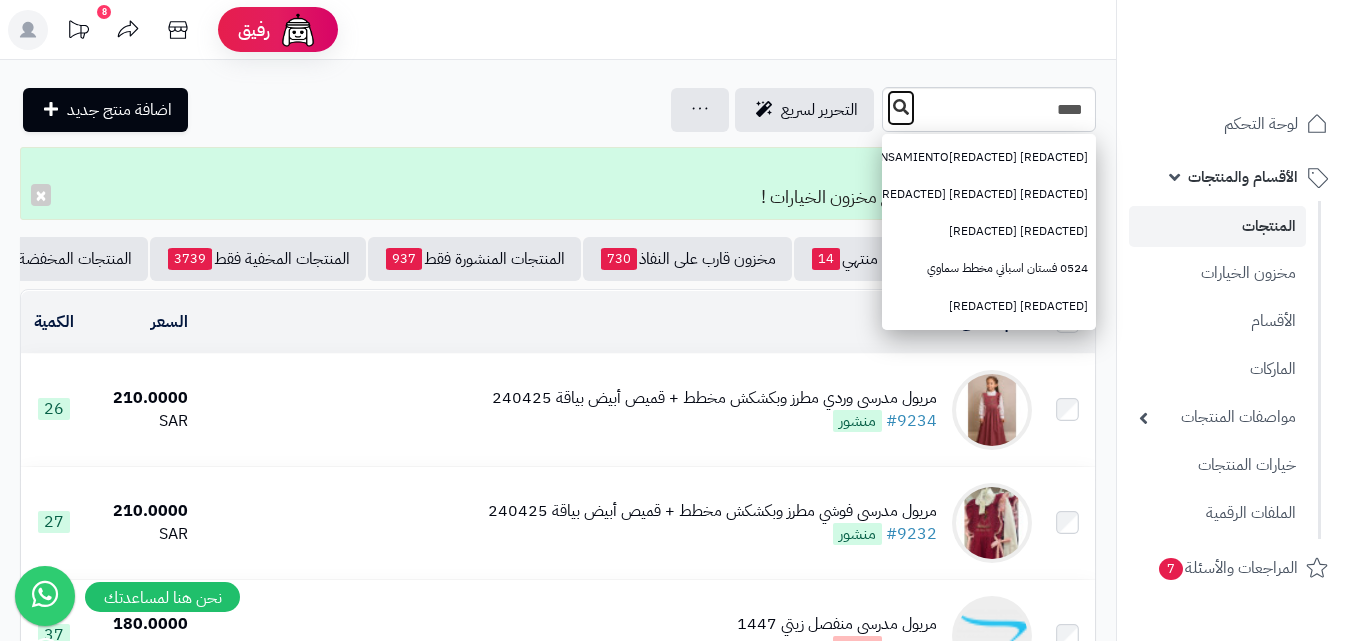 click at bounding box center (901, 108) 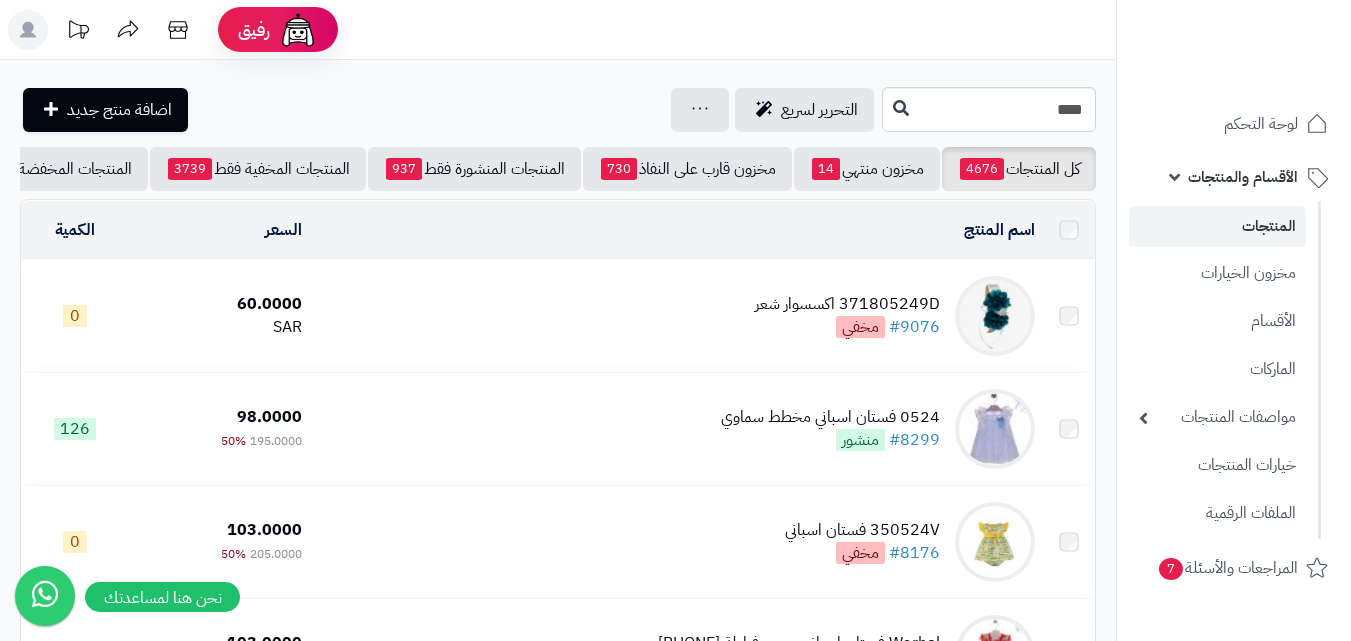 scroll, scrollTop: 0, scrollLeft: 0, axis: both 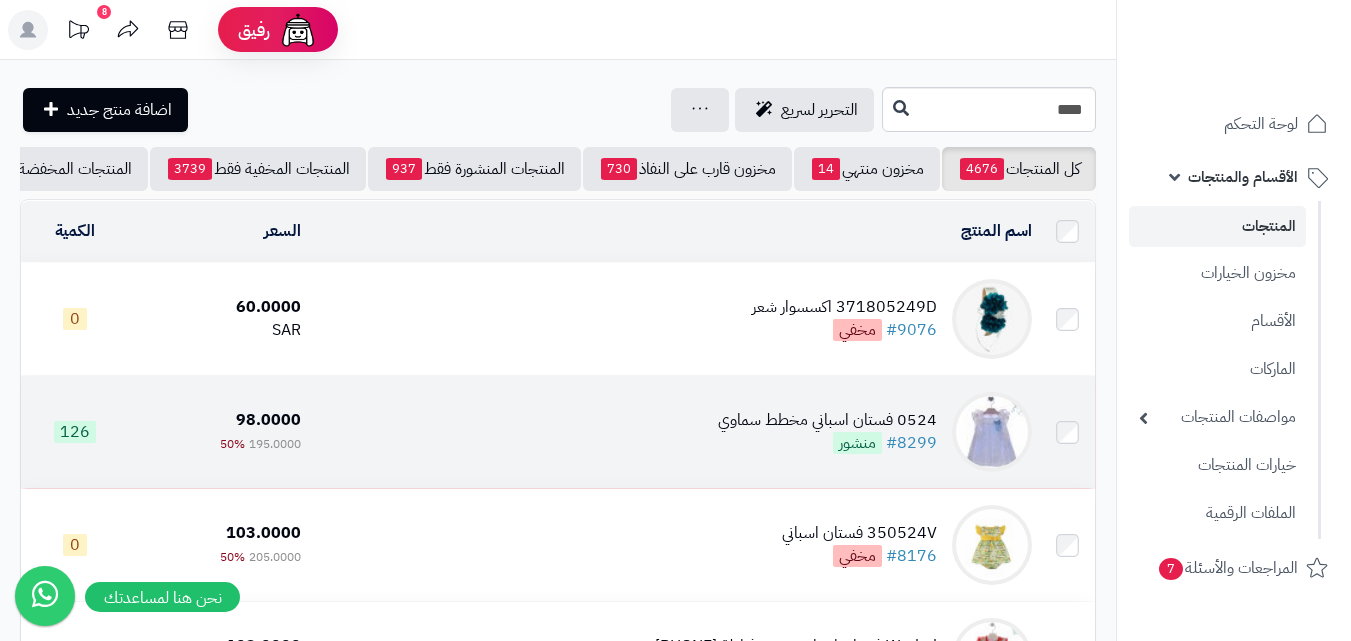 click at bounding box center [992, 432] 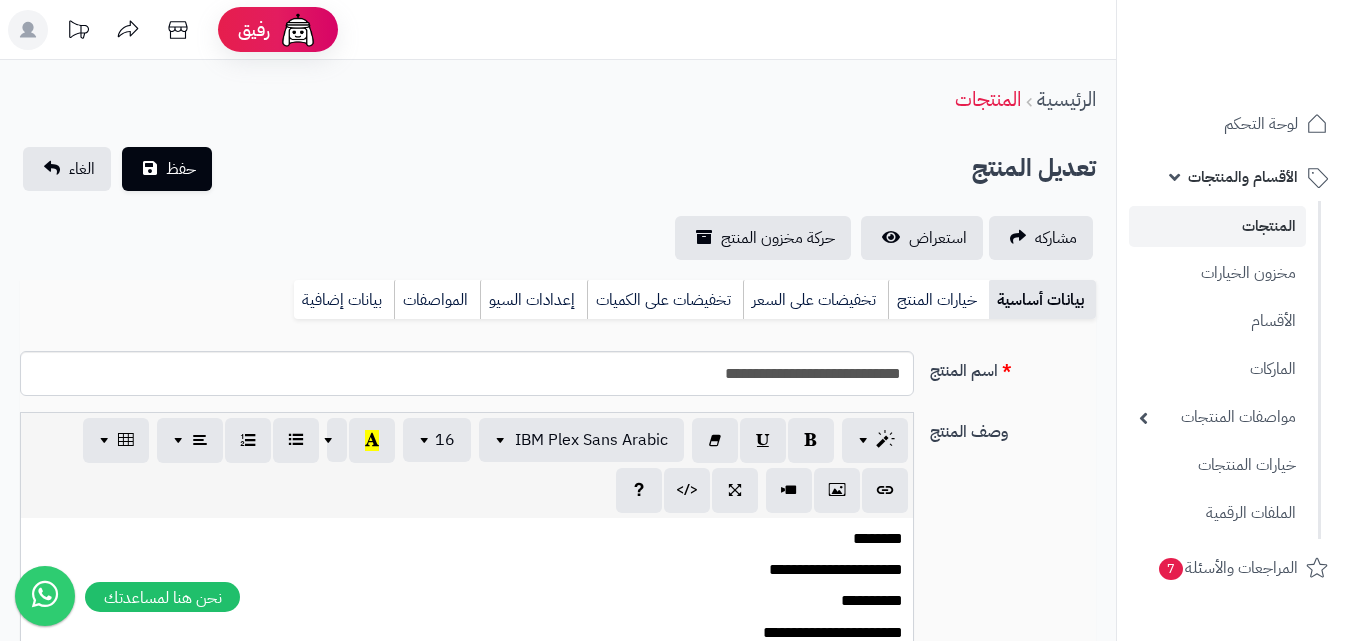 scroll, scrollTop: 270, scrollLeft: 0, axis: vertical 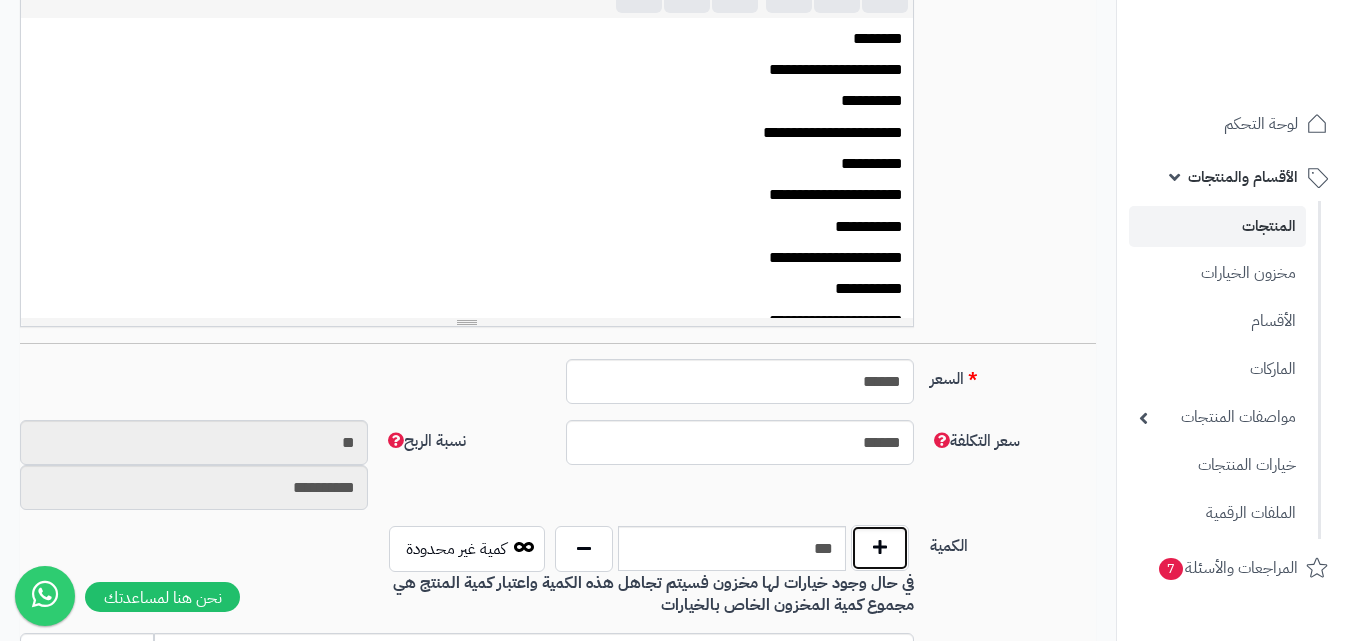 click at bounding box center [880, 548] 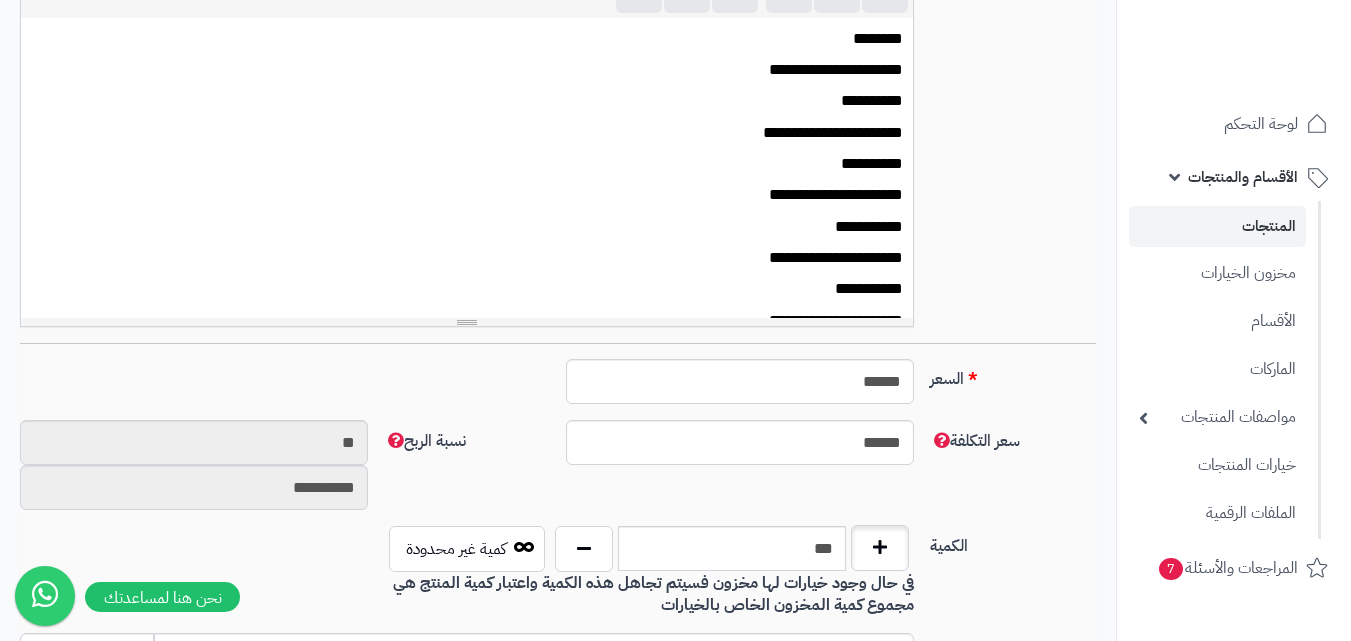 type on "***" 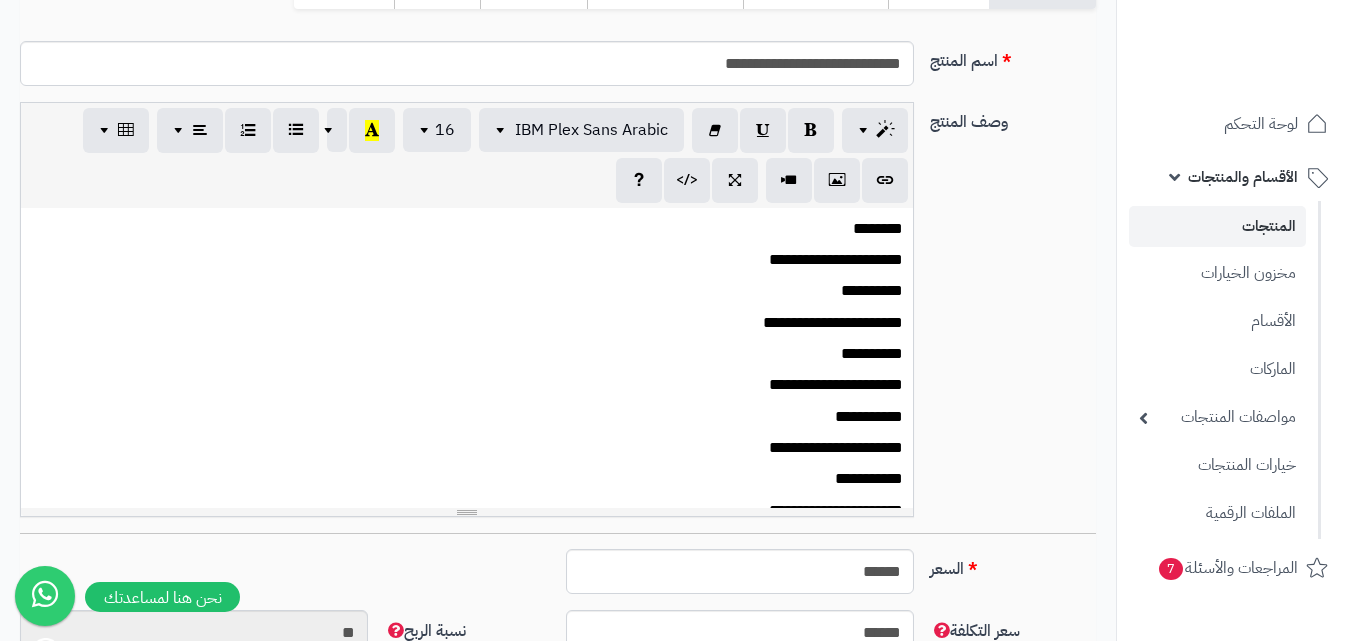 scroll, scrollTop: 100, scrollLeft: 0, axis: vertical 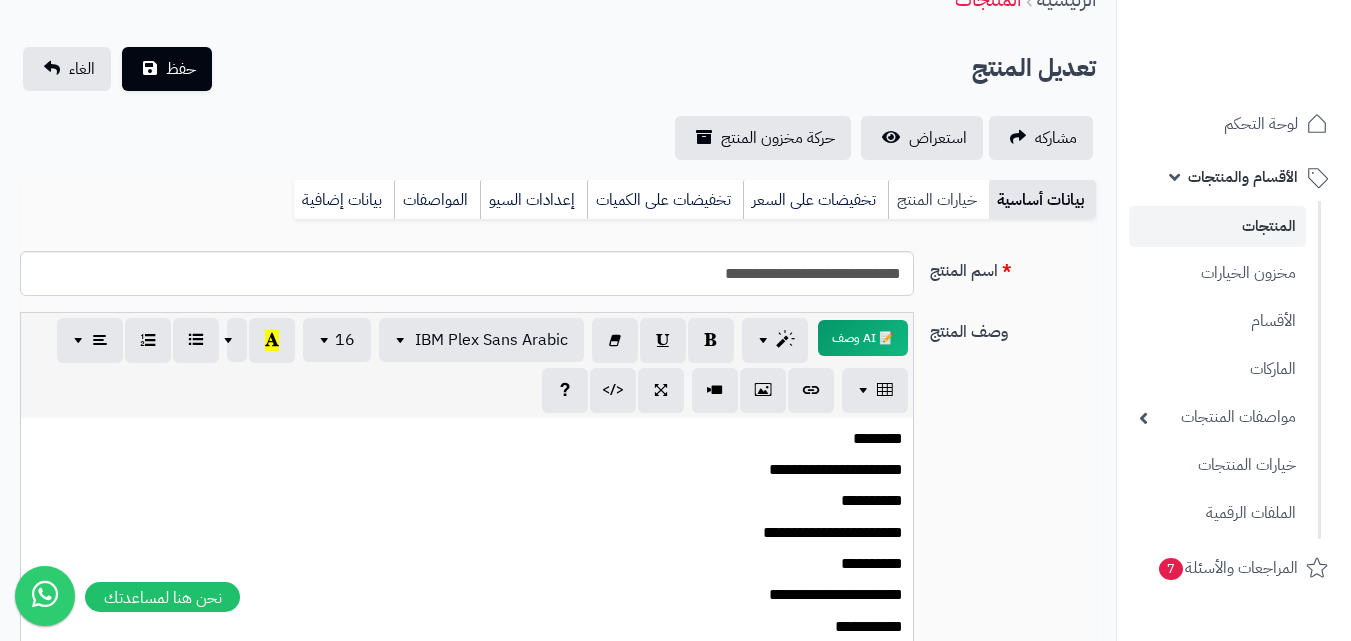 click on "خيارات المنتج" at bounding box center (938, 200) 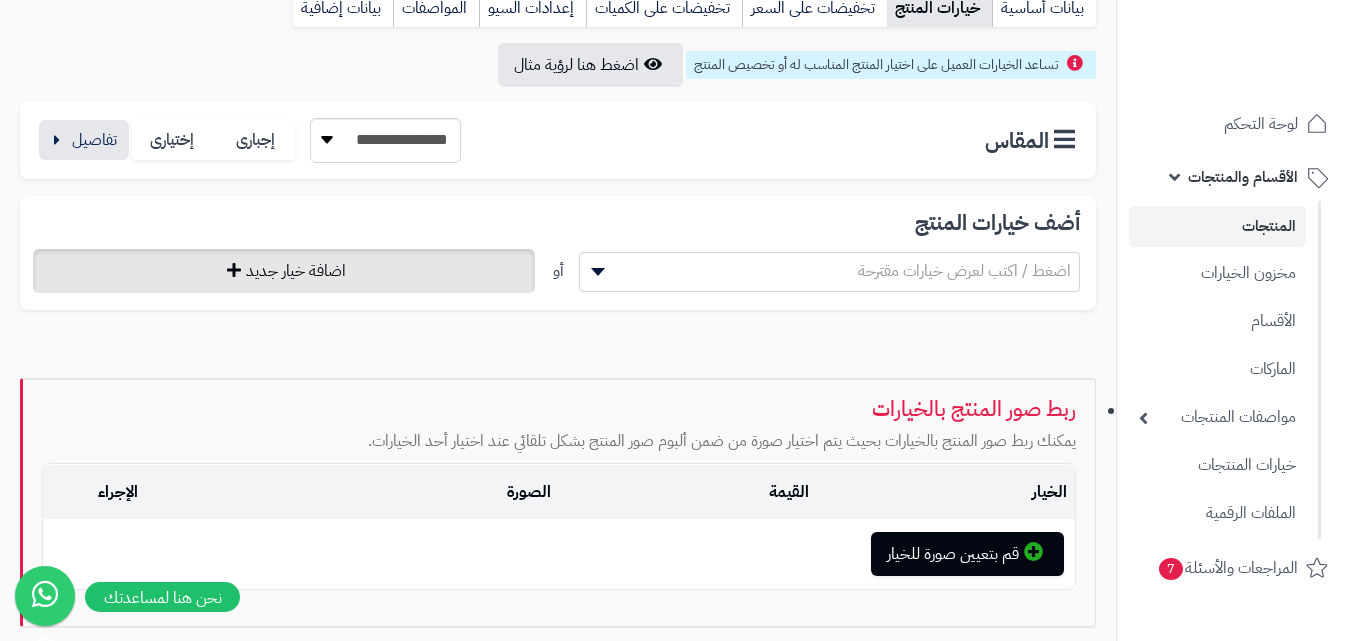 scroll, scrollTop: 300, scrollLeft: 0, axis: vertical 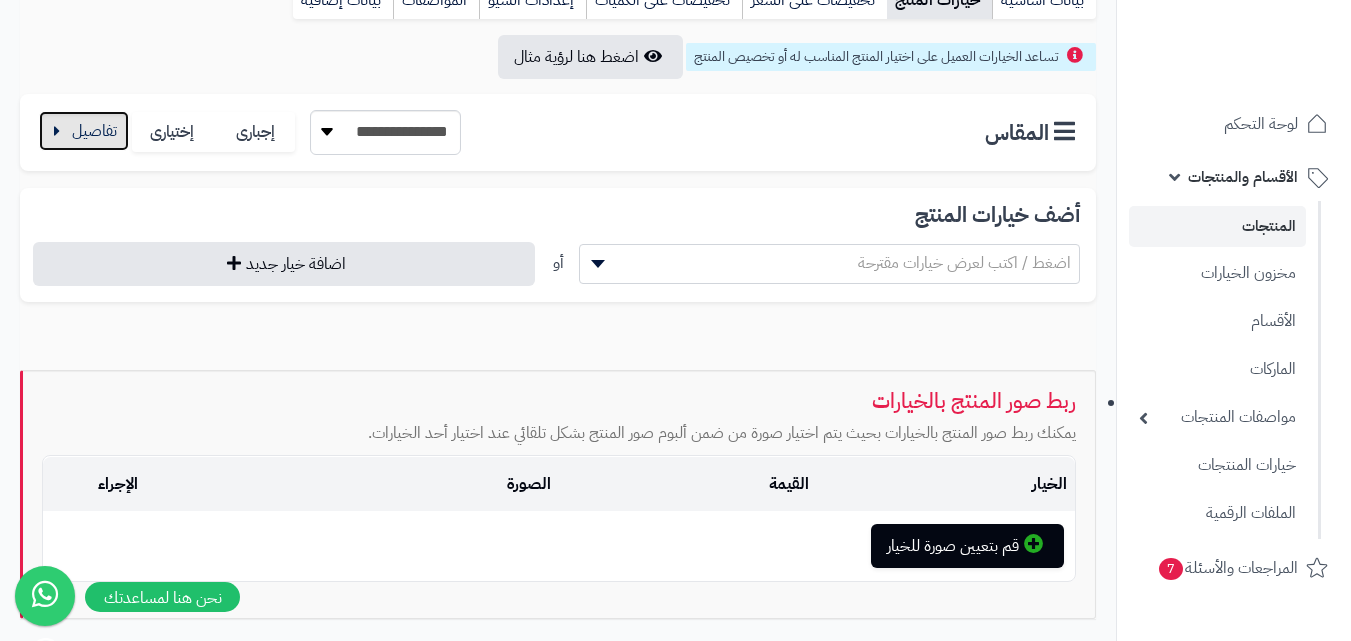 click at bounding box center (84, 131) 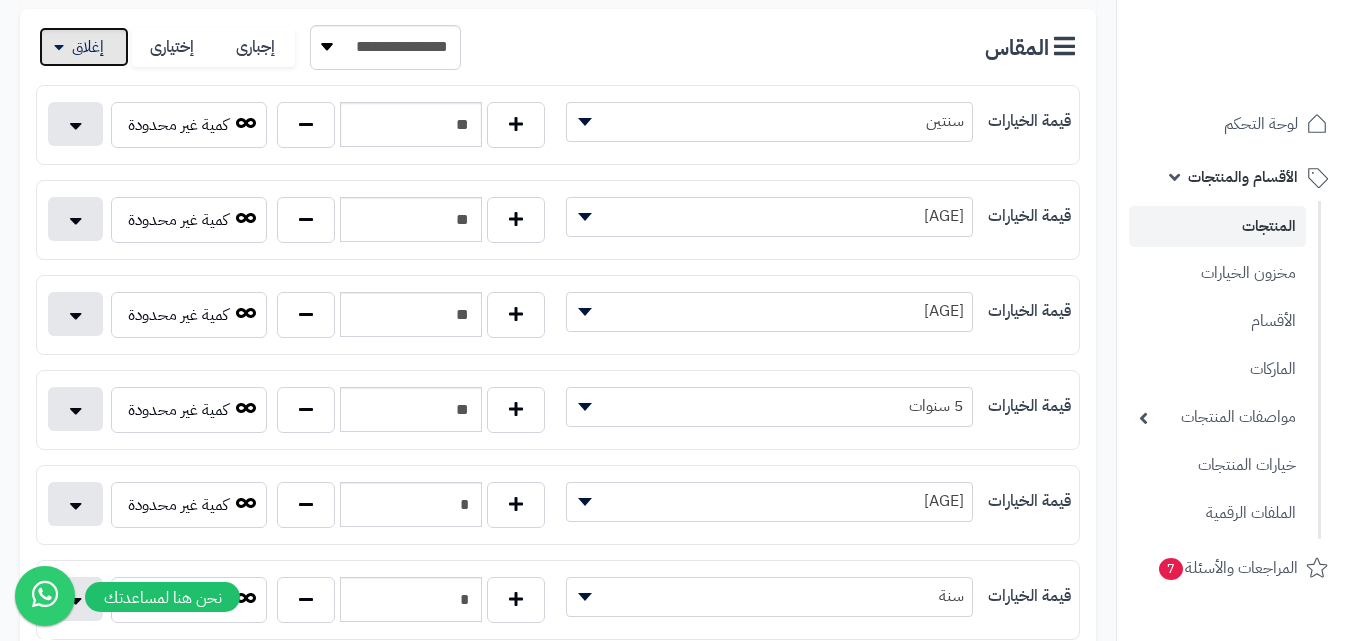 scroll, scrollTop: 500, scrollLeft: 0, axis: vertical 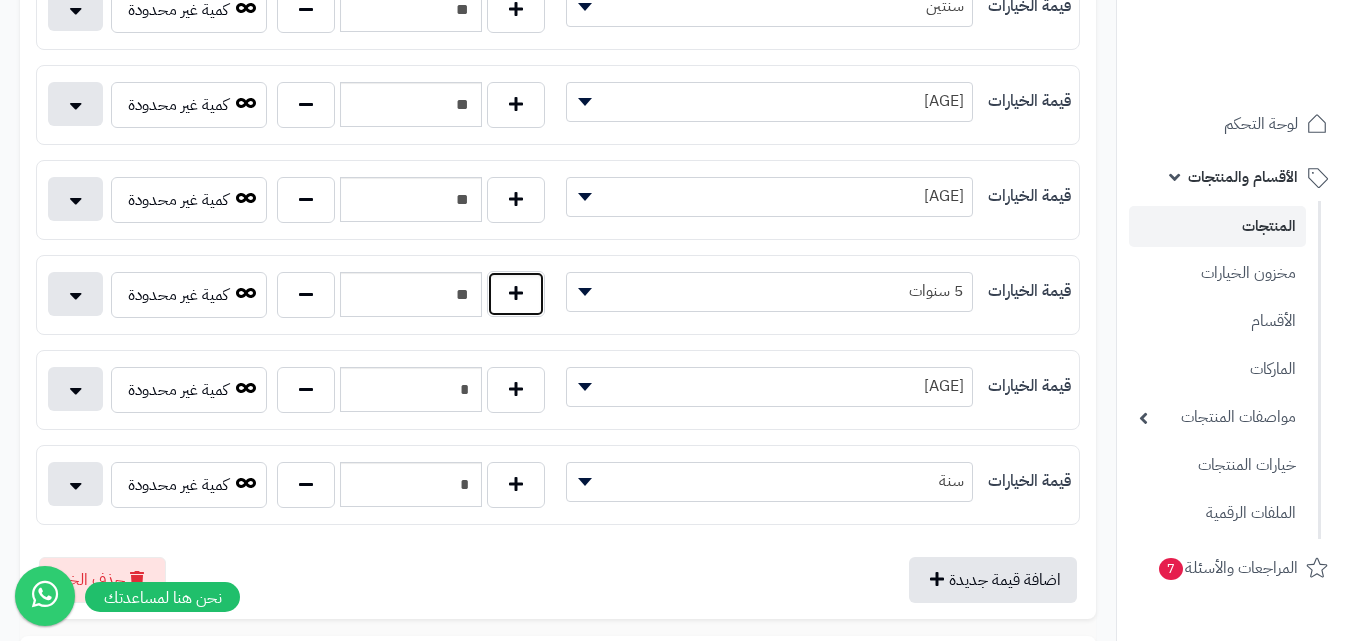click at bounding box center (516, 294) 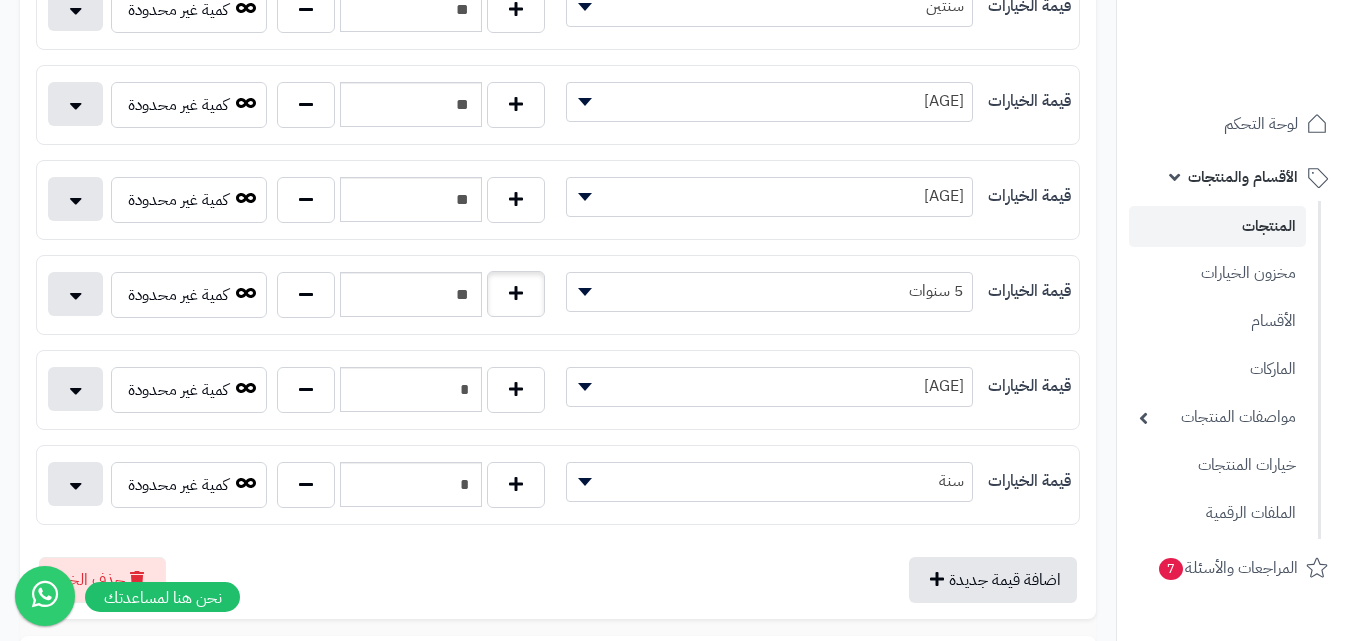 type on "**" 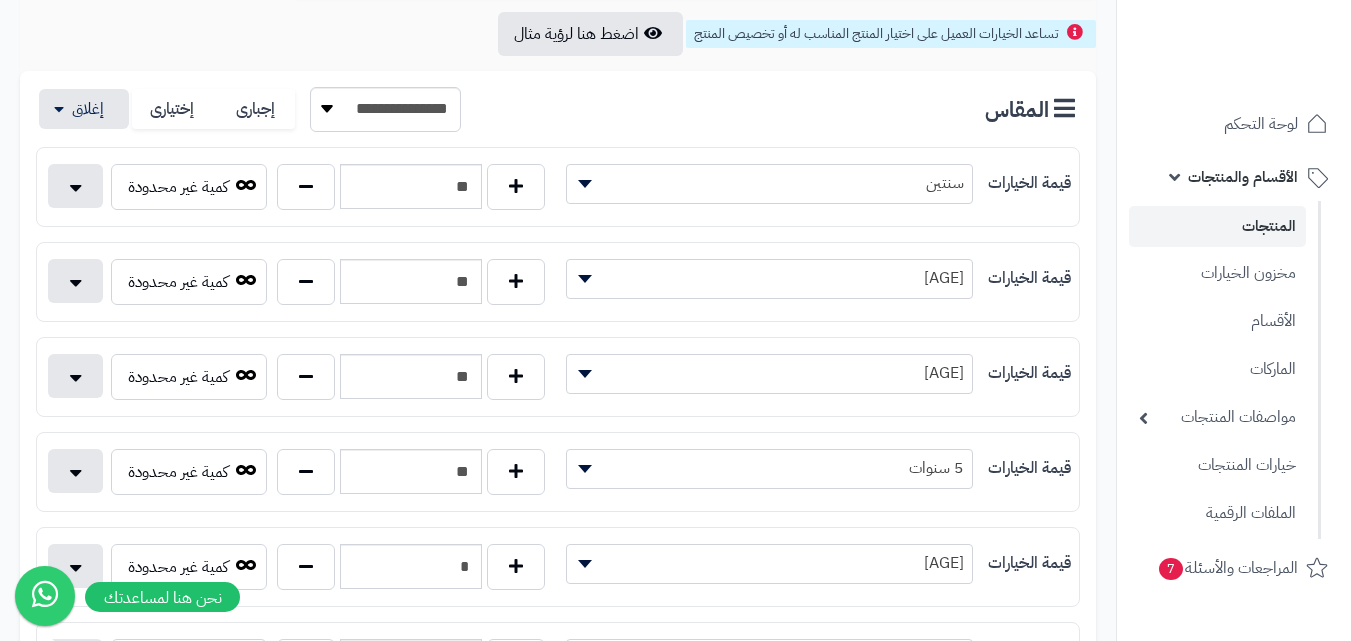 scroll, scrollTop: 0, scrollLeft: 0, axis: both 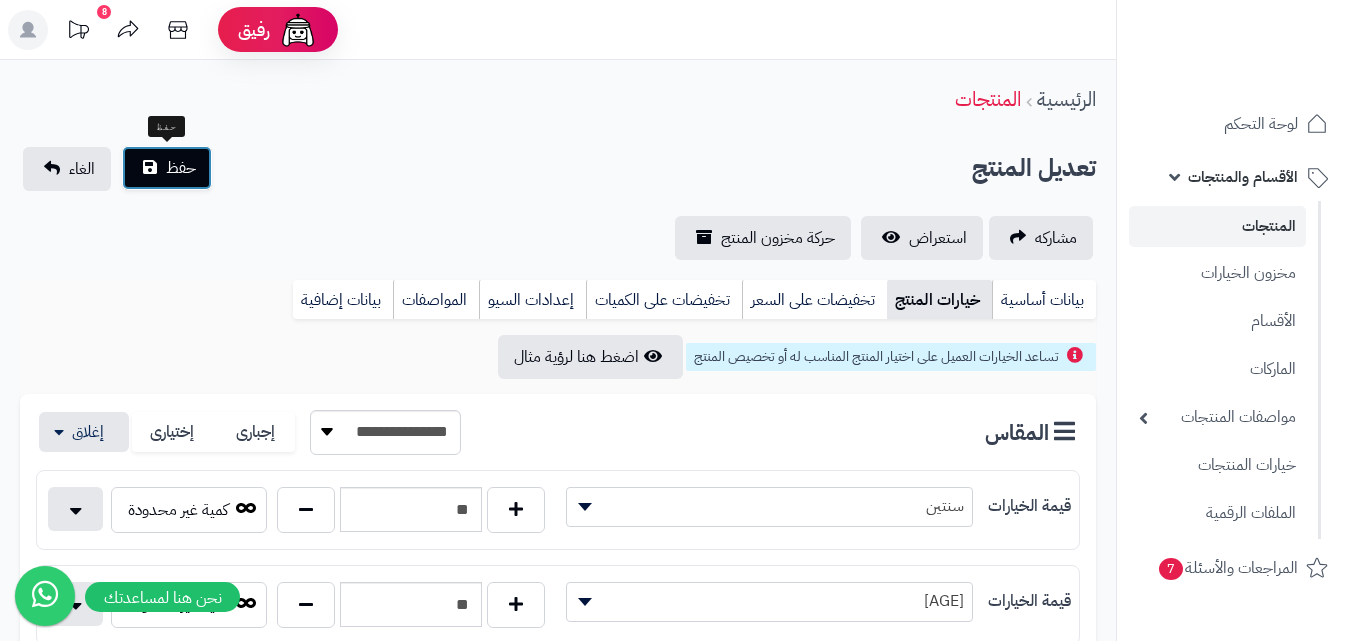 click on "حفظ" at bounding box center [181, 168] 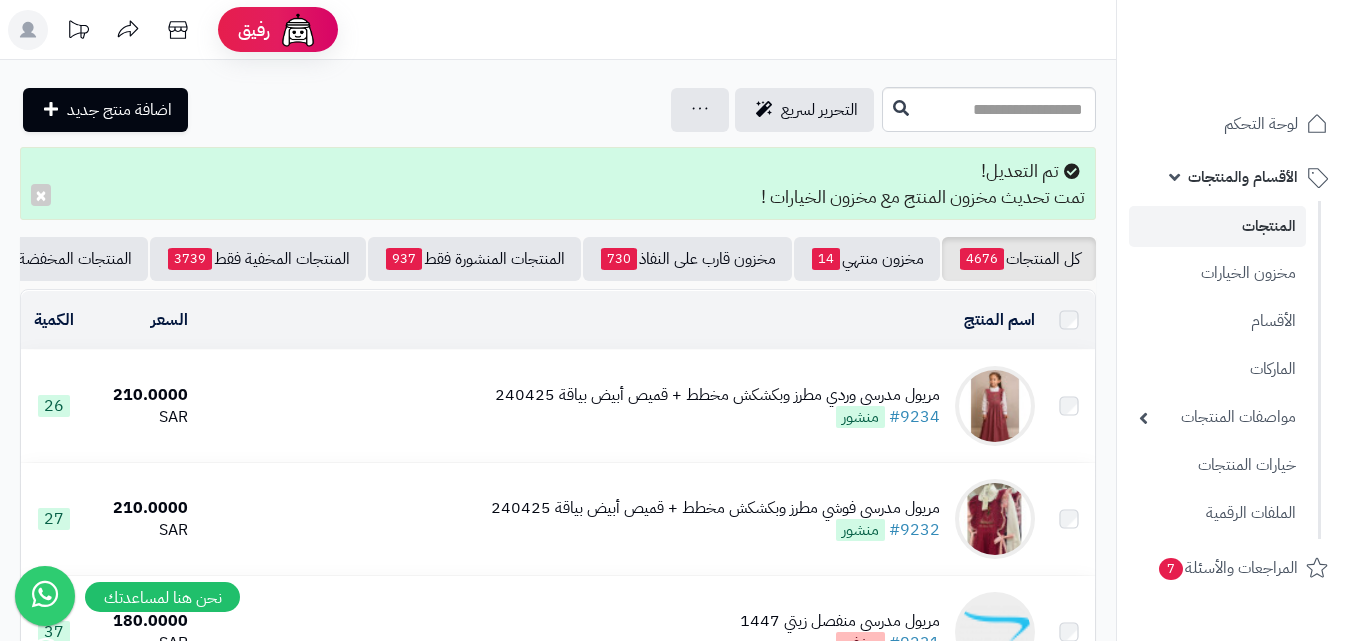 scroll, scrollTop: 0, scrollLeft: 0, axis: both 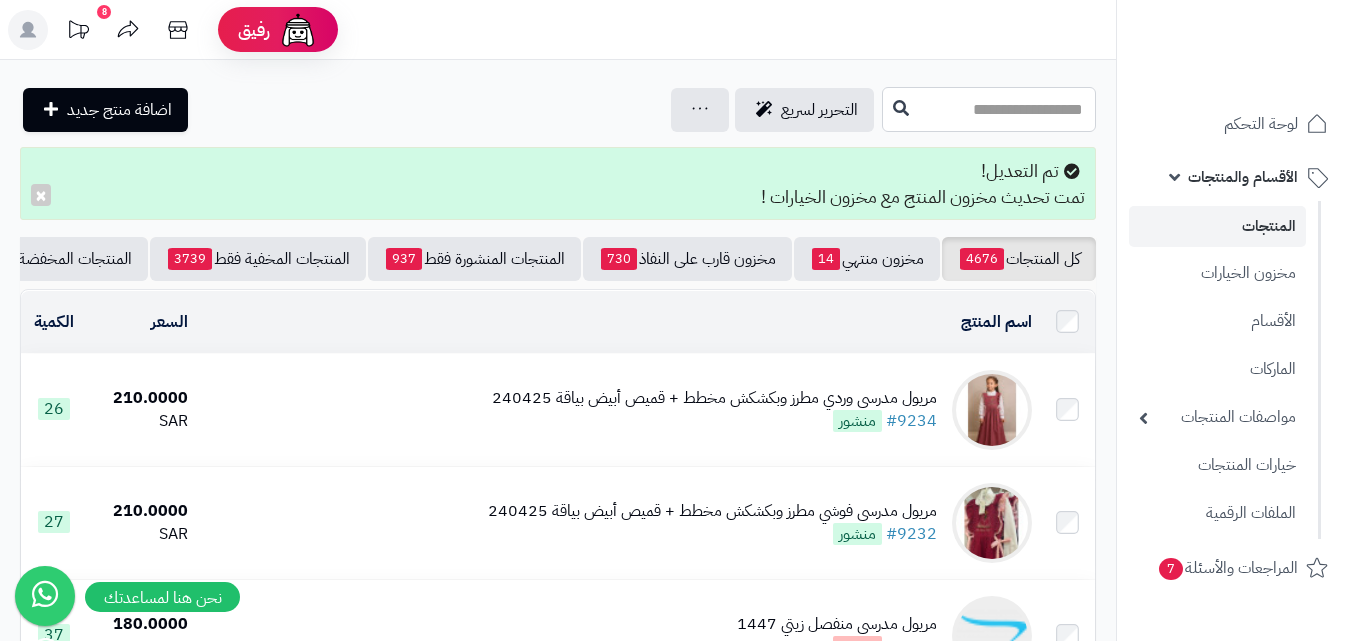 click at bounding box center (989, 109) 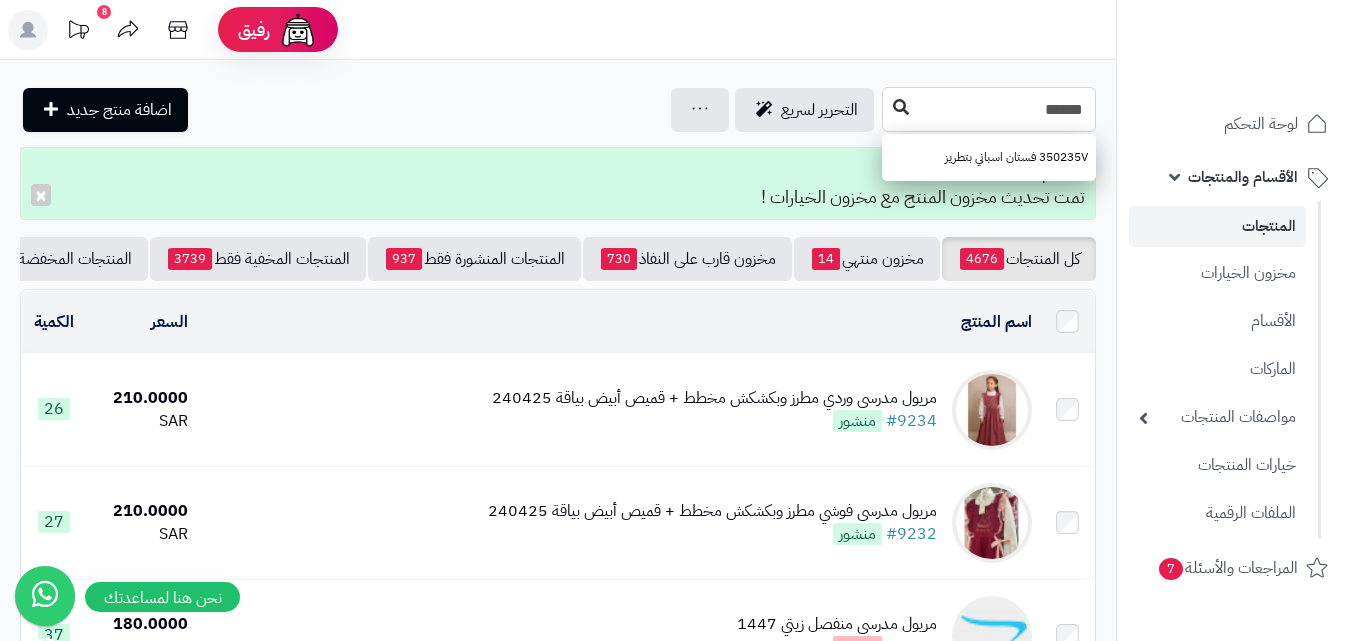 type on "******" 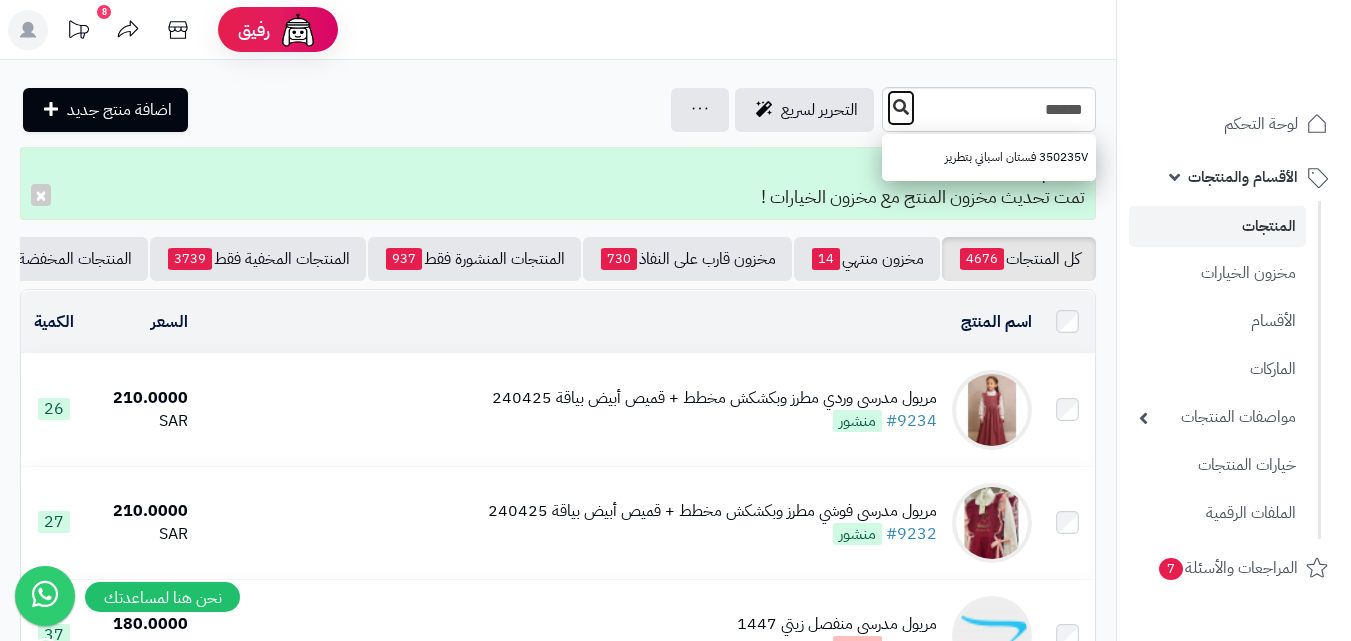 click at bounding box center (901, 107) 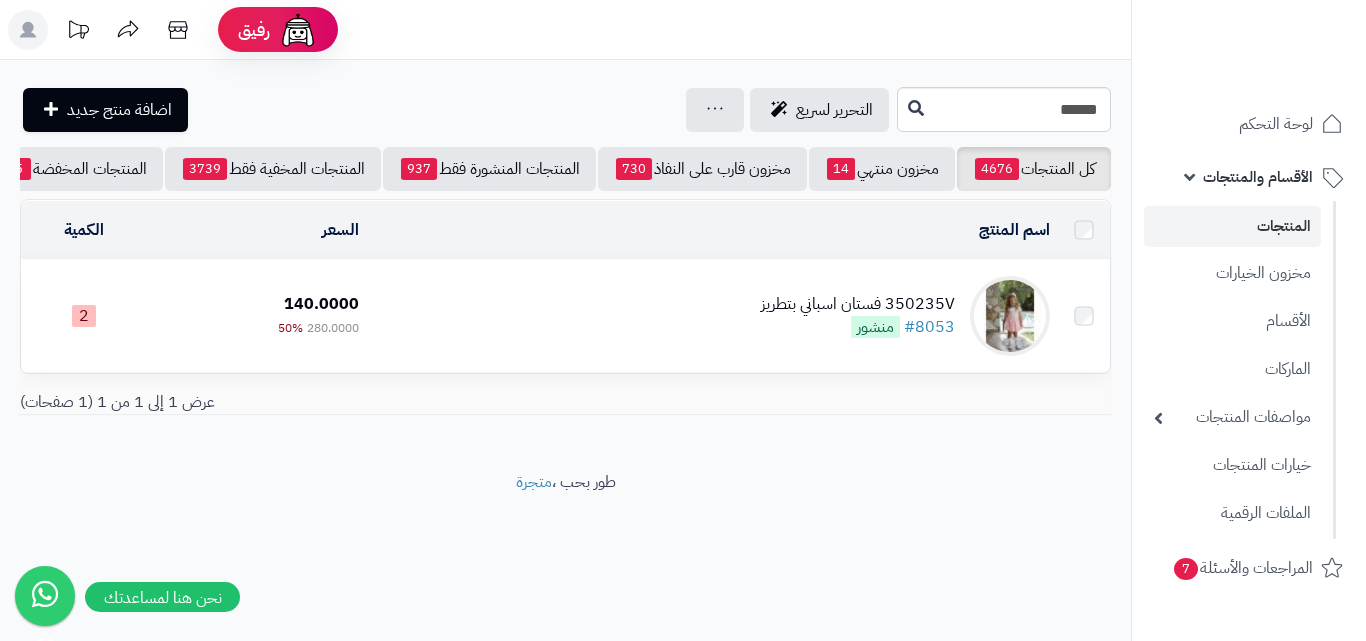 scroll, scrollTop: 0, scrollLeft: 0, axis: both 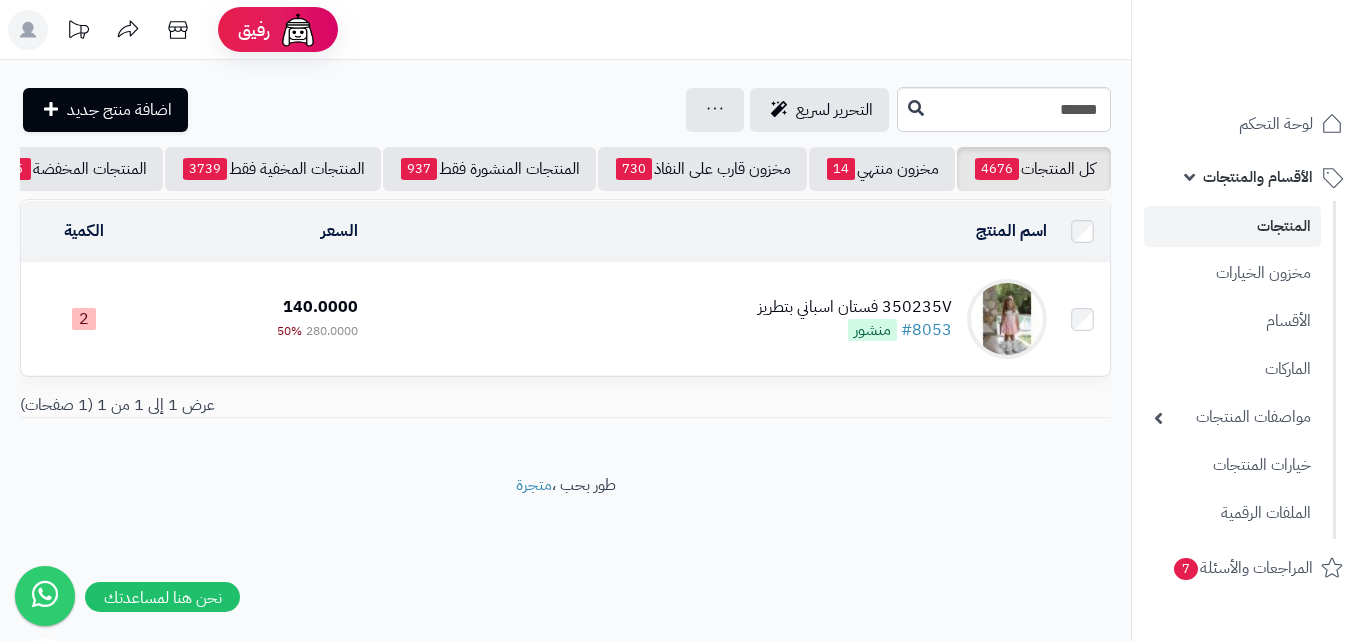 click at bounding box center (1007, 319) 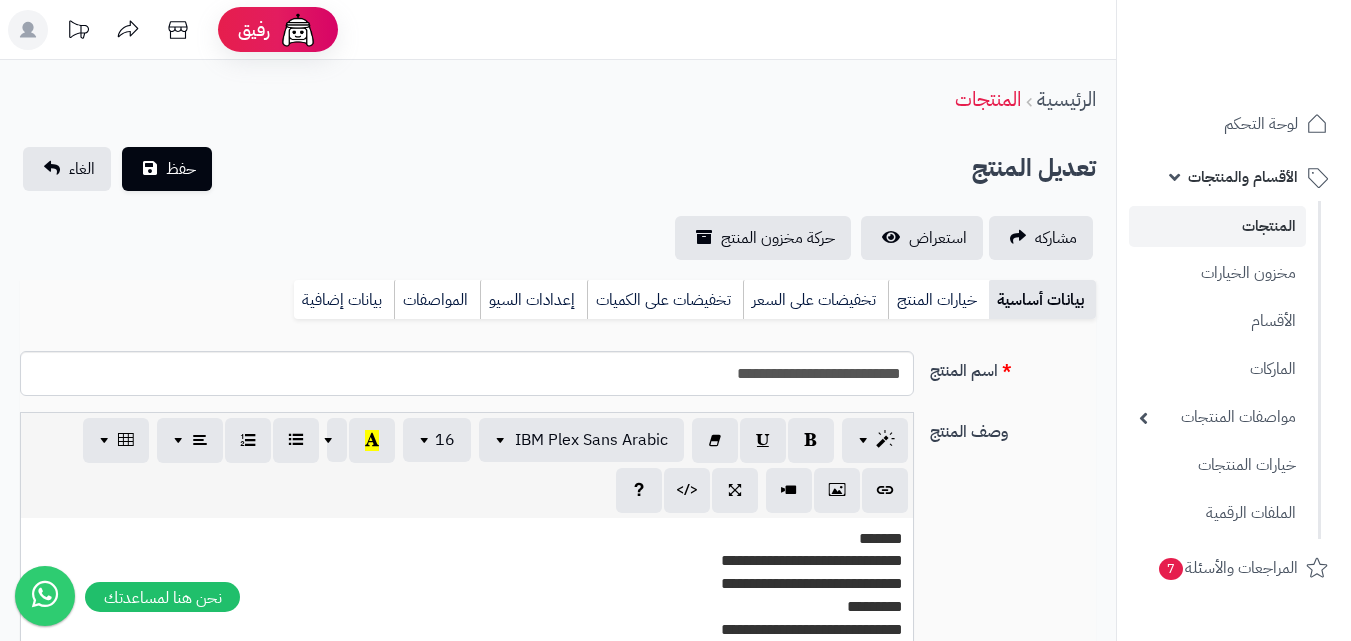 scroll, scrollTop: 0, scrollLeft: 0, axis: both 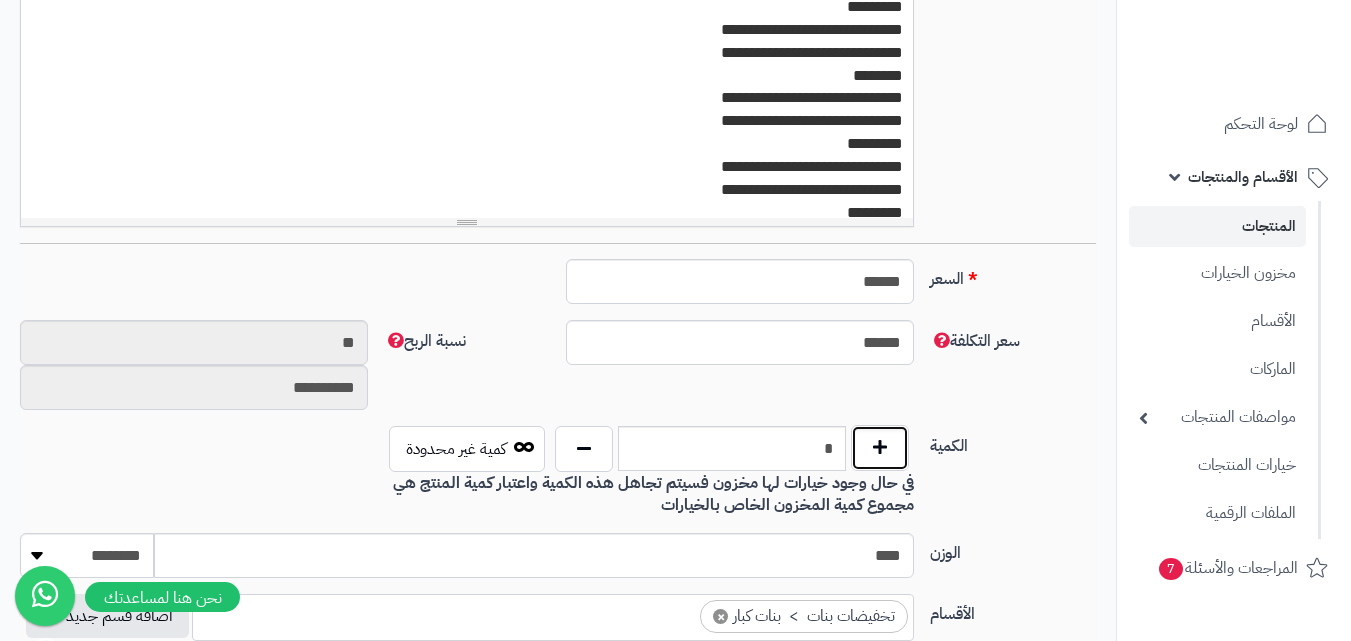 click at bounding box center (880, 448) 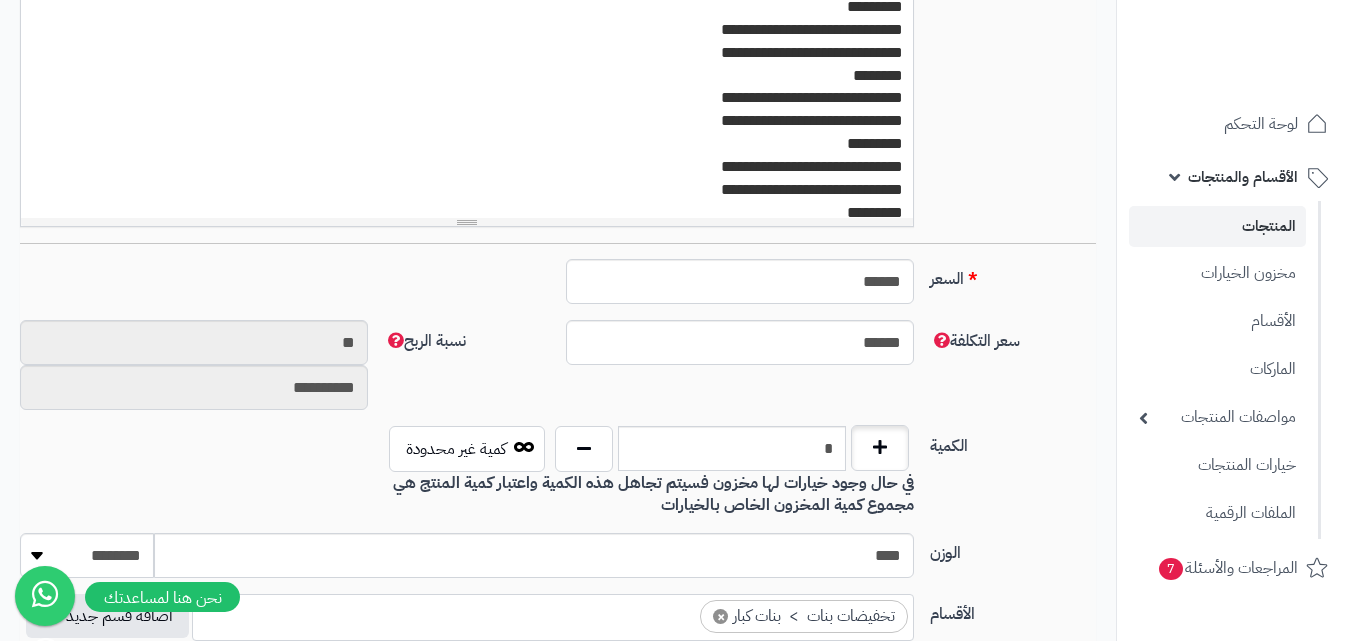 type on "*" 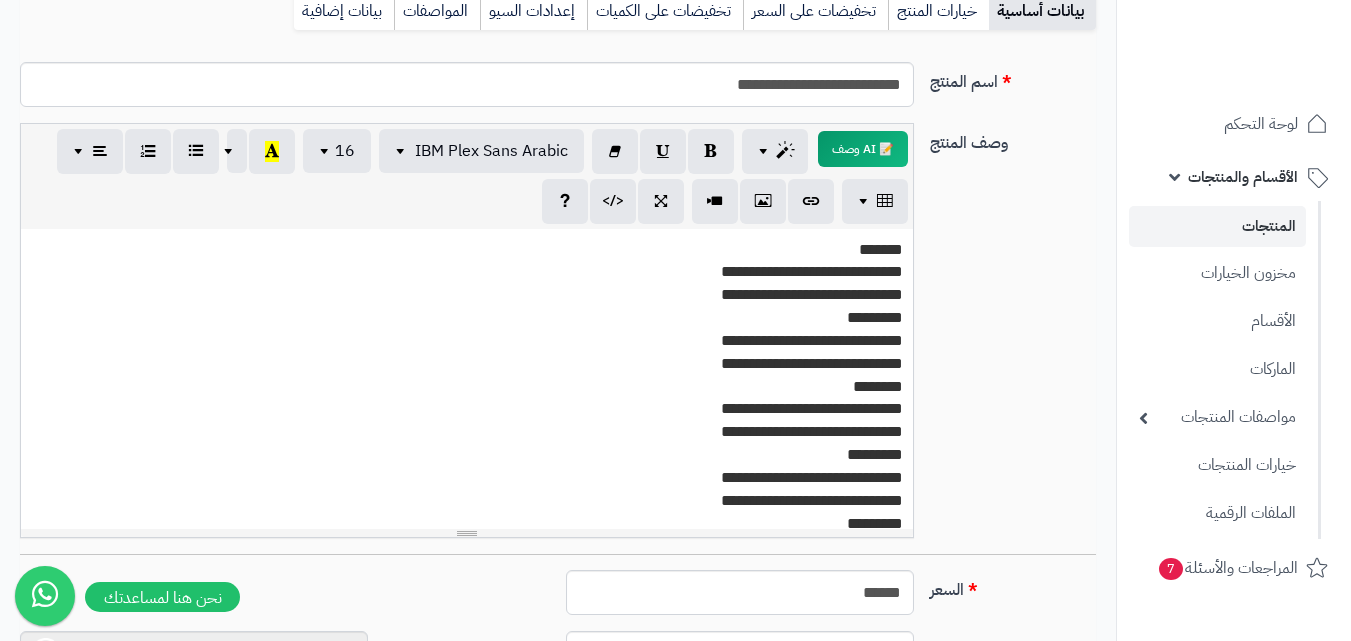 scroll, scrollTop: 0, scrollLeft: 0, axis: both 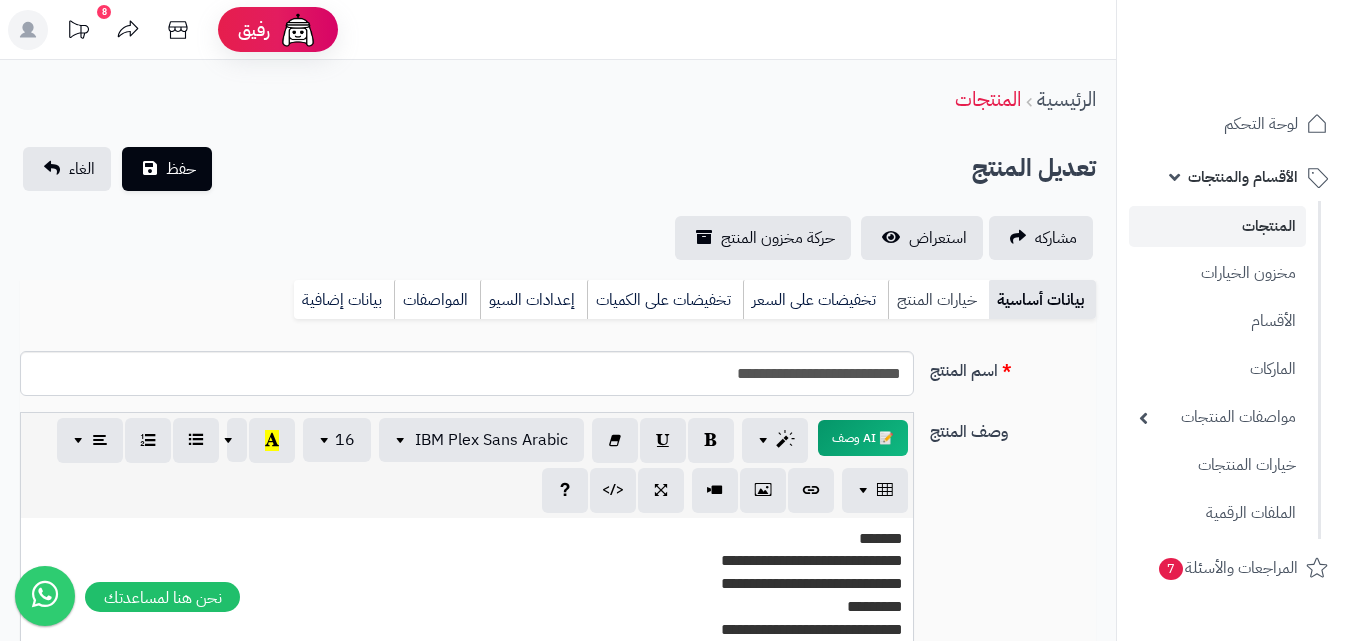 click on "خيارات المنتج" at bounding box center (938, 300) 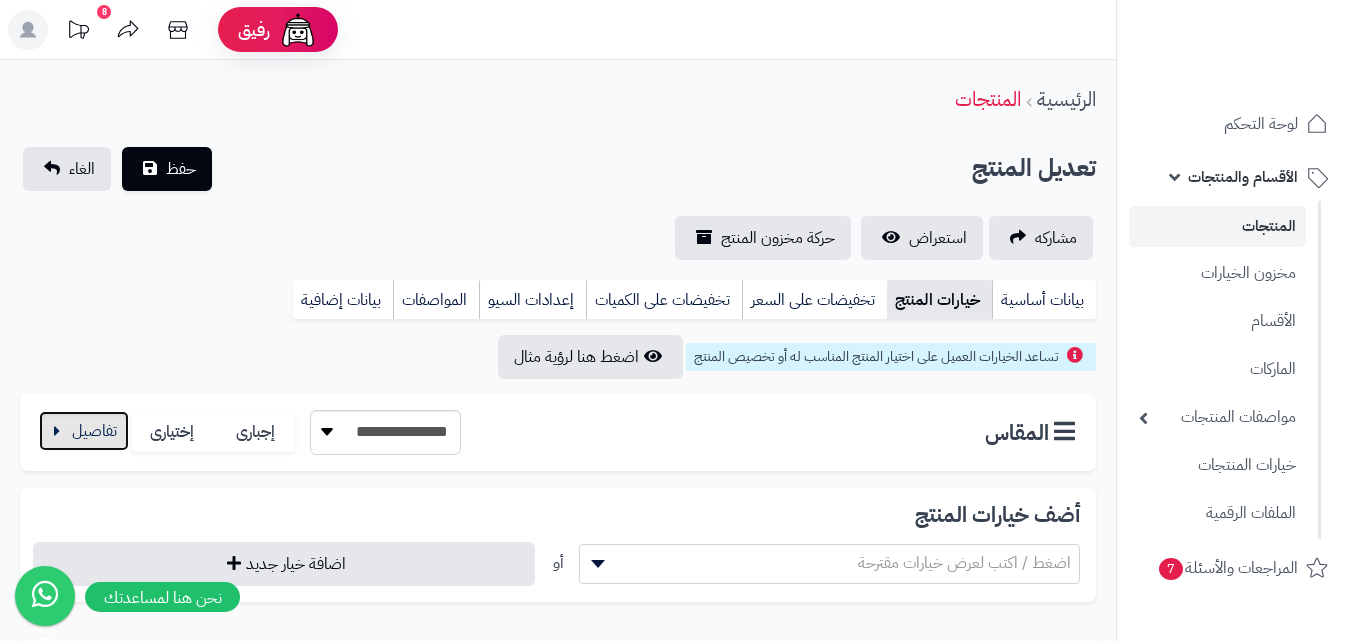 click at bounding box center [84, 431] 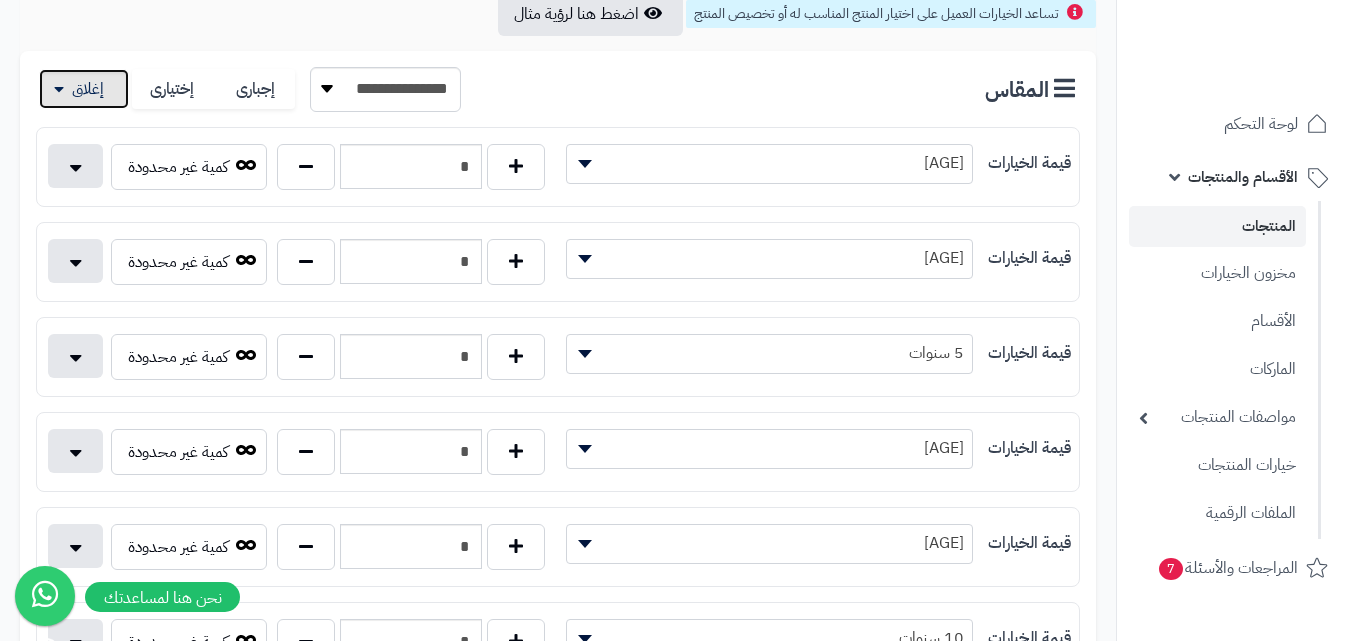 scroll, scrollTop: 400, scrollLeft: 0, axis: vertical 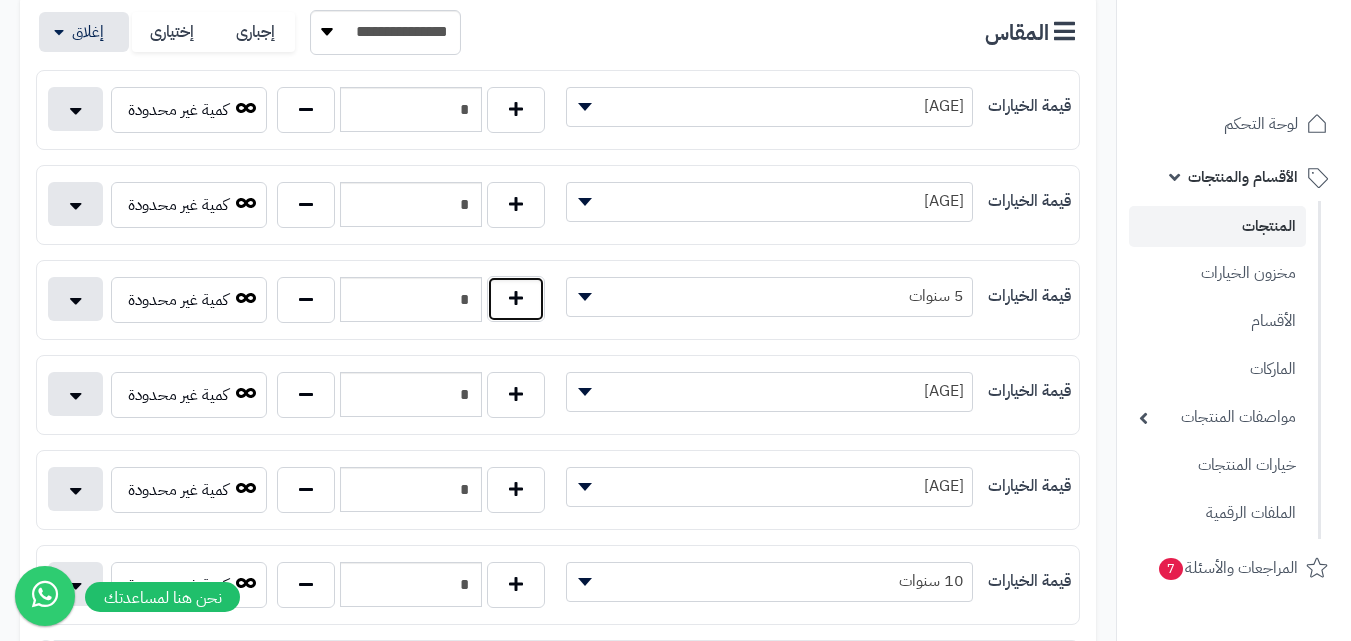 click at bounding box center (516, 299) 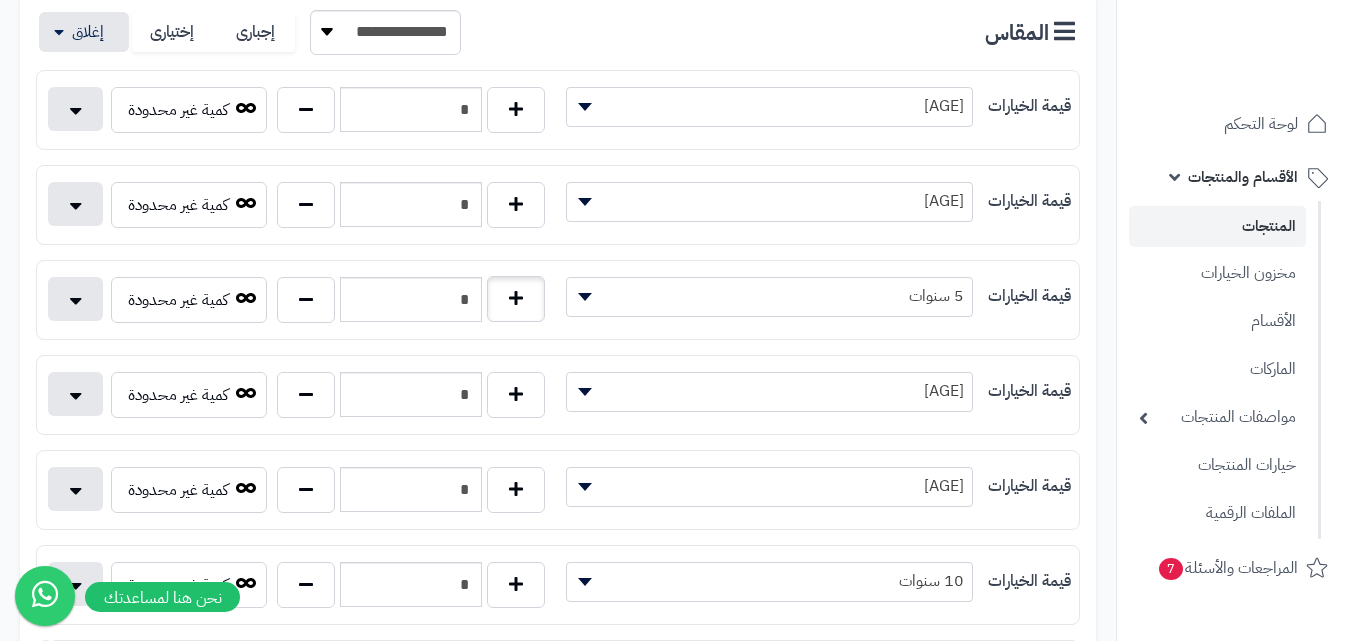 type on "*" 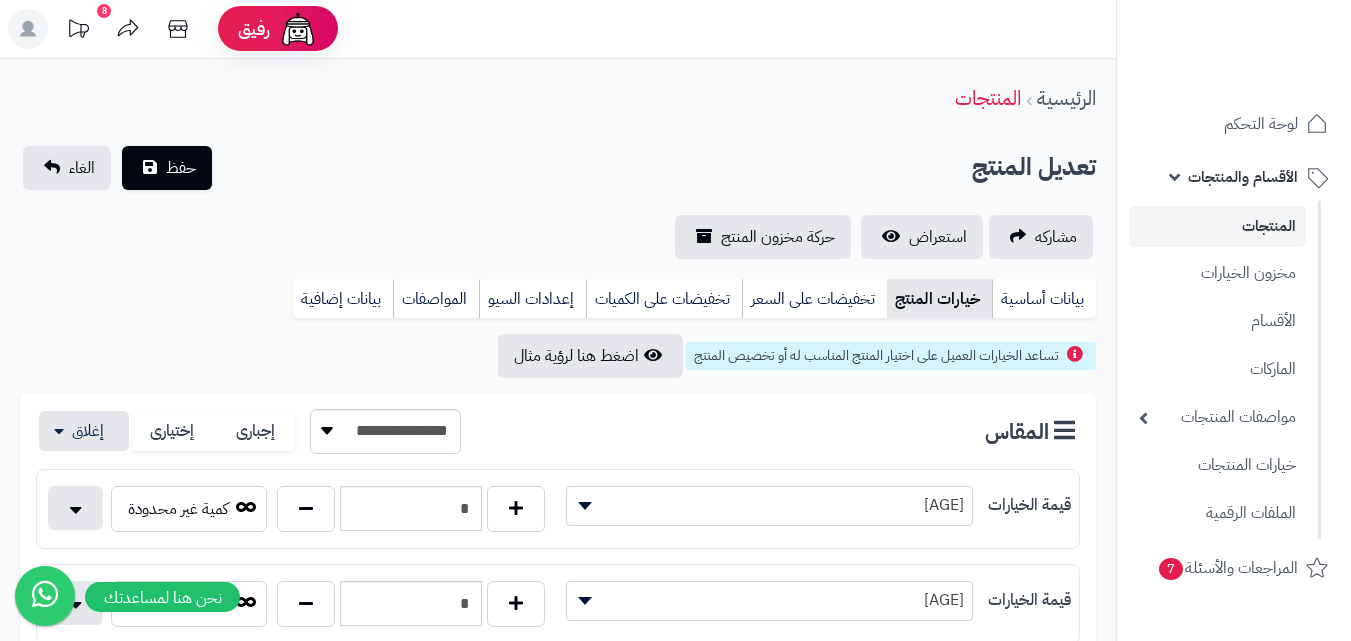 scroll, scrollTop: 0, scrollLeft: 0, axis: both 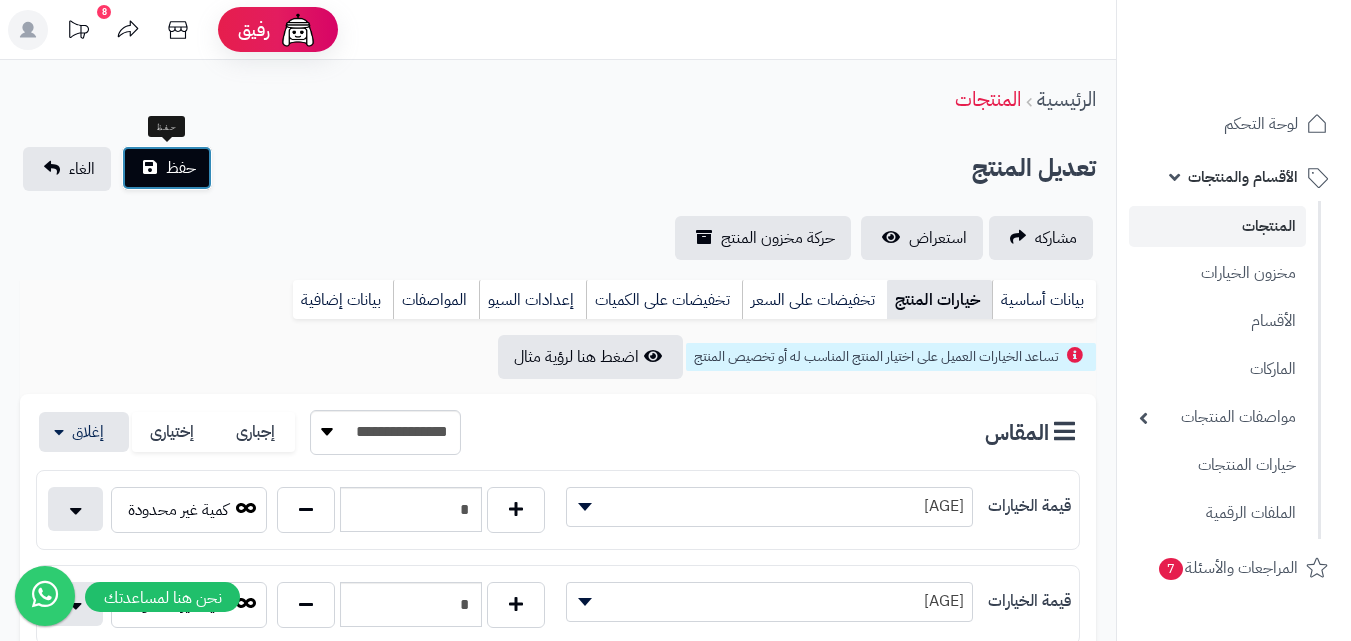 click on "حفظ" at bounding box center [181, 168] 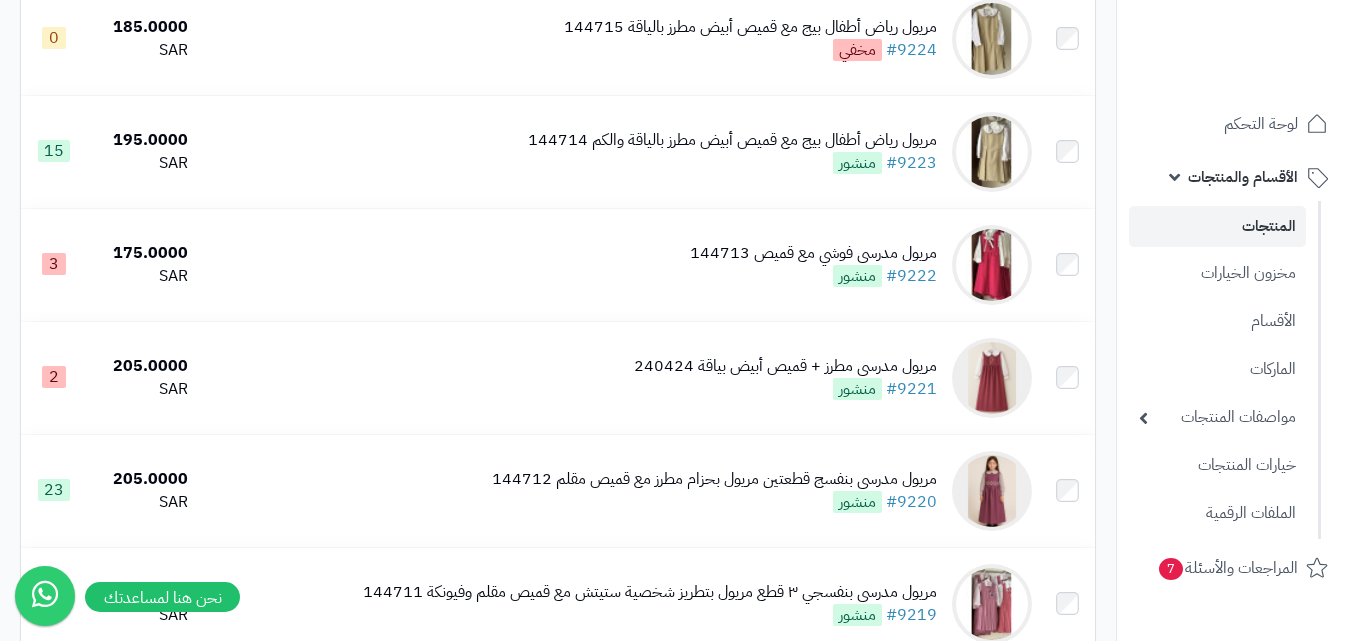 scroll, scrollTop: 1400, scrollLeft: 0, axis: vertical 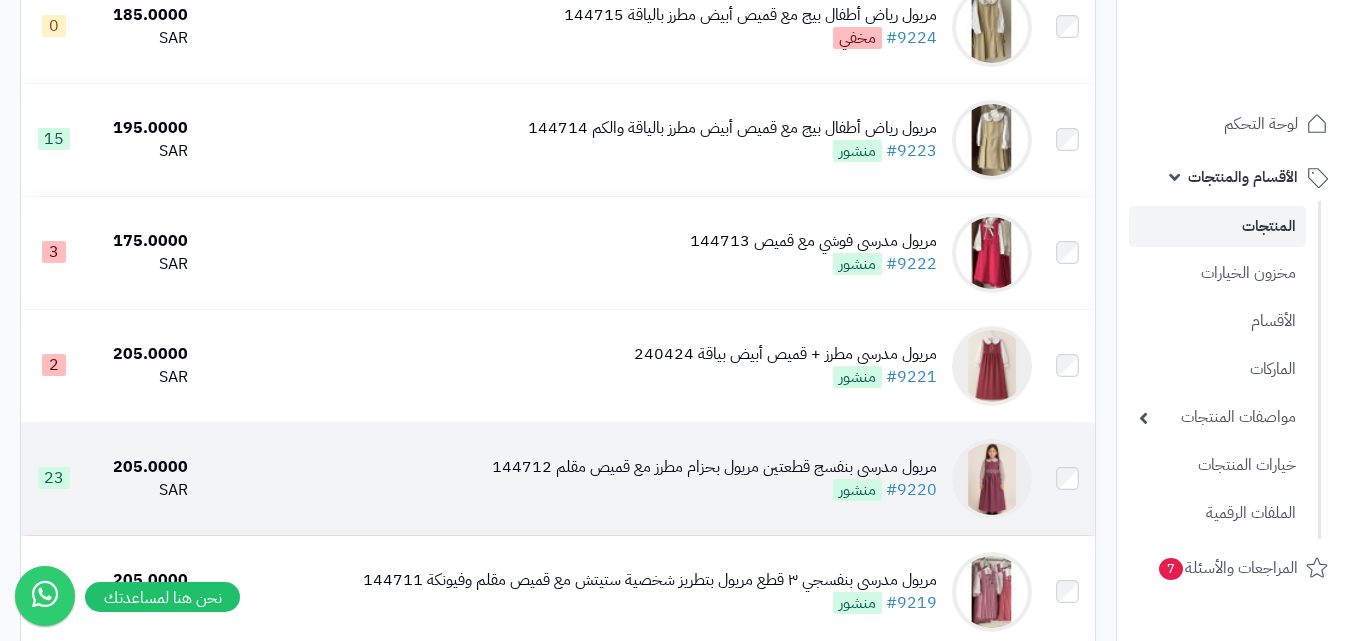 click at bounding box center [992, 479] 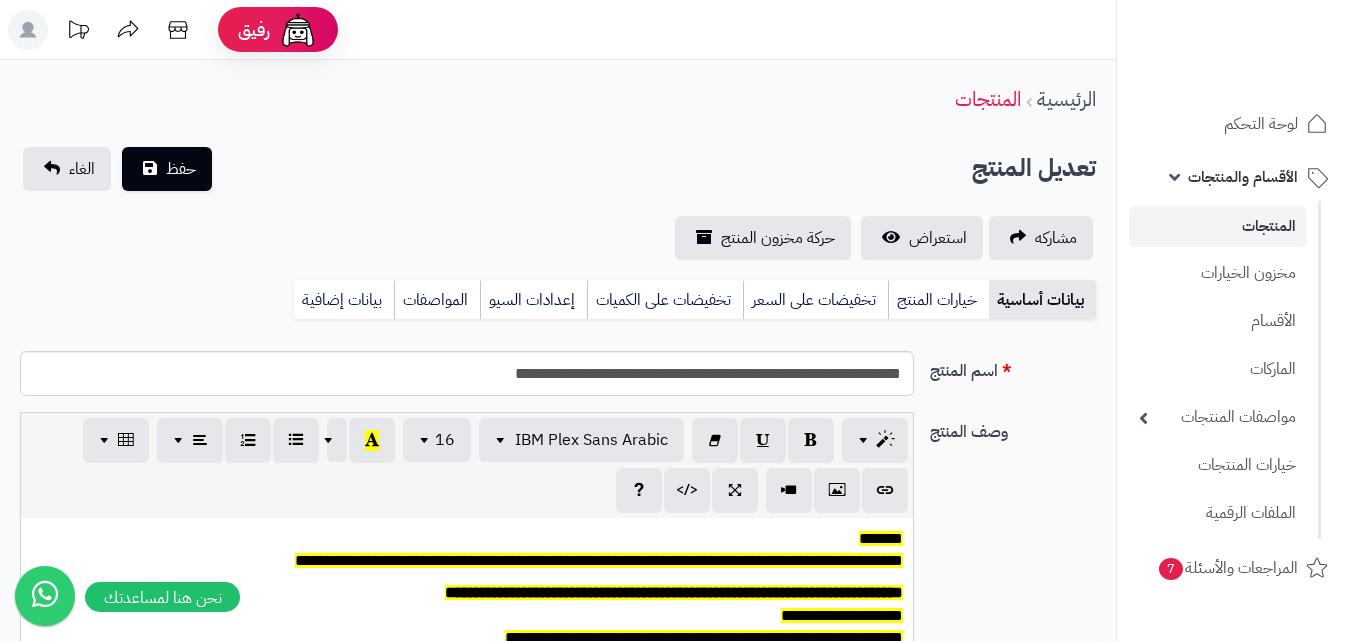 scroll, scrollTop: 0, scrollLeft: 0, axis: both 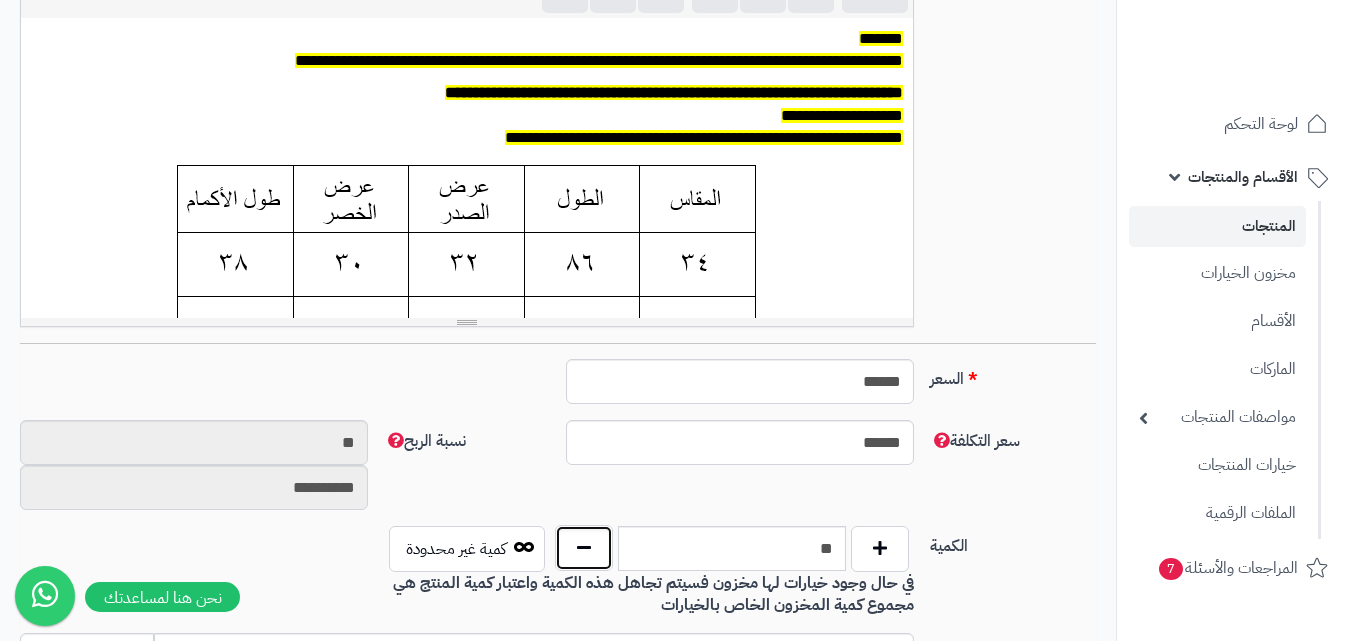 click at bounding box center (584, 548) 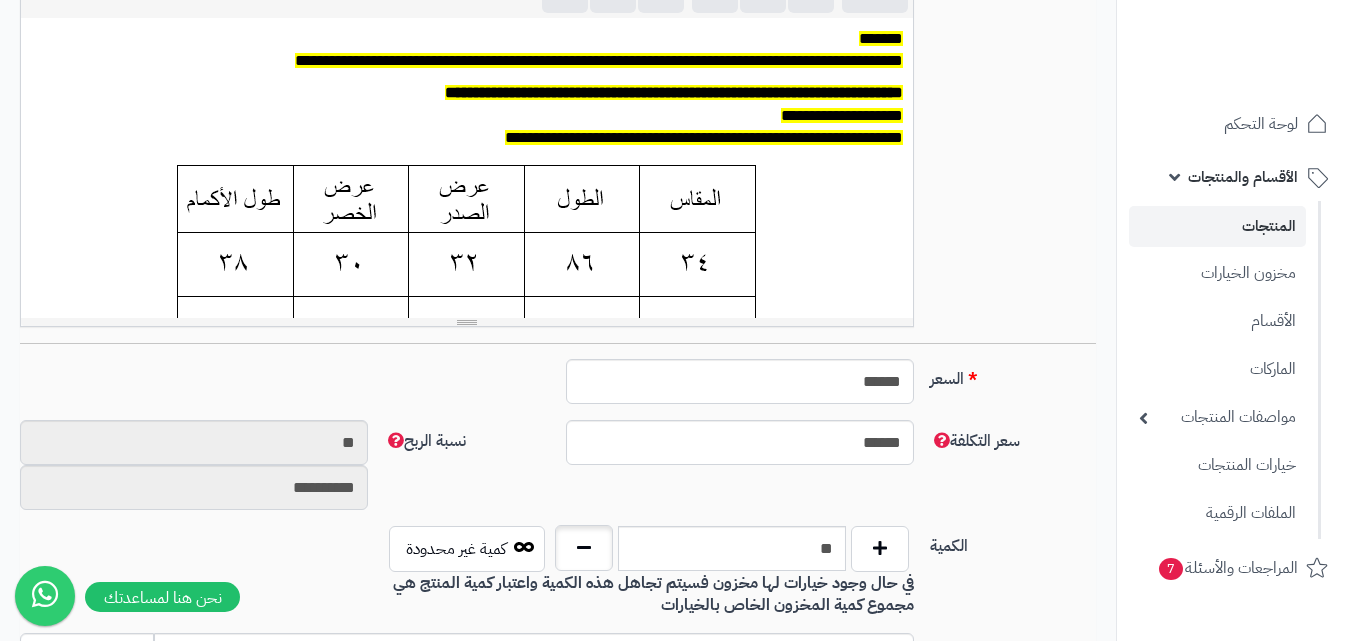 type on "**" 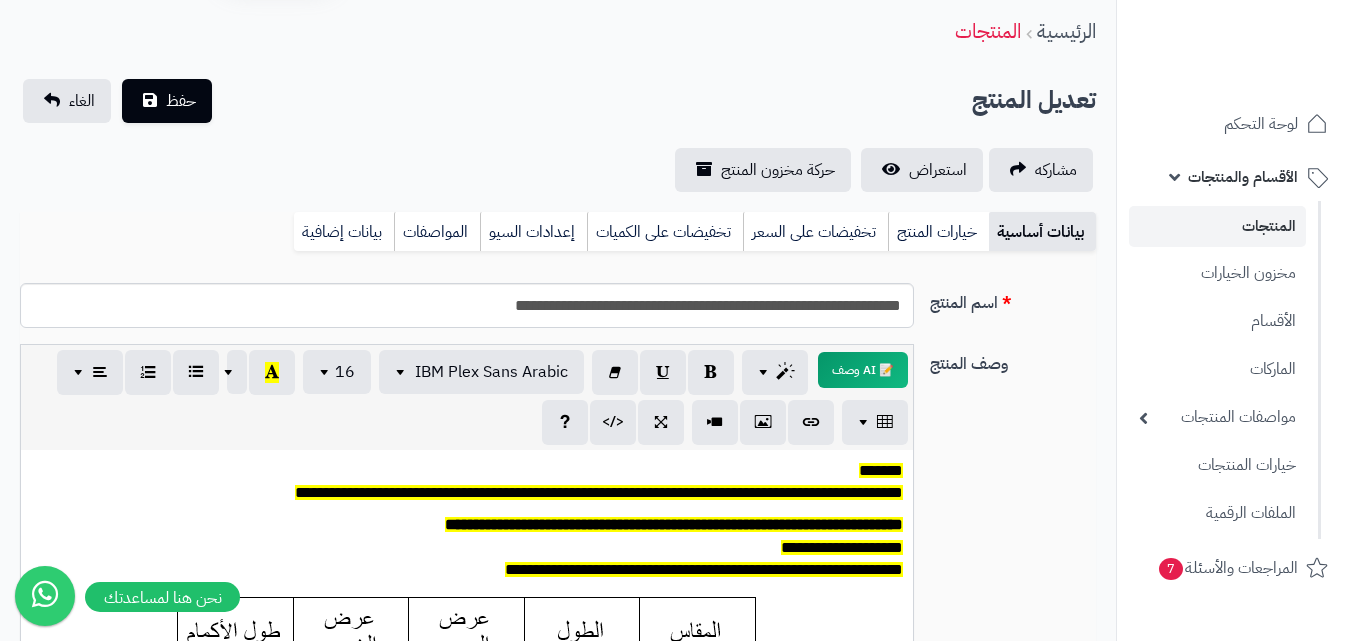 scroll, scrollTop: 0, scrollLeft: 0, axis: both 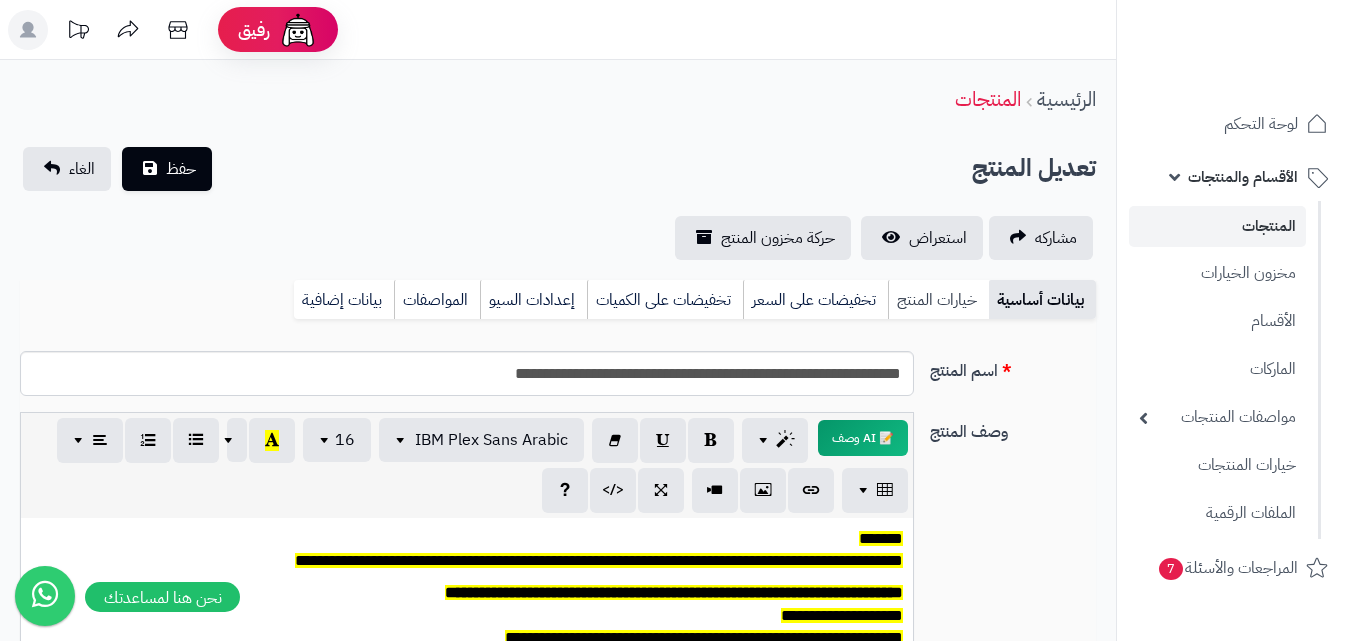click on "خيارات المنتج" at bounding box center (938, 300) 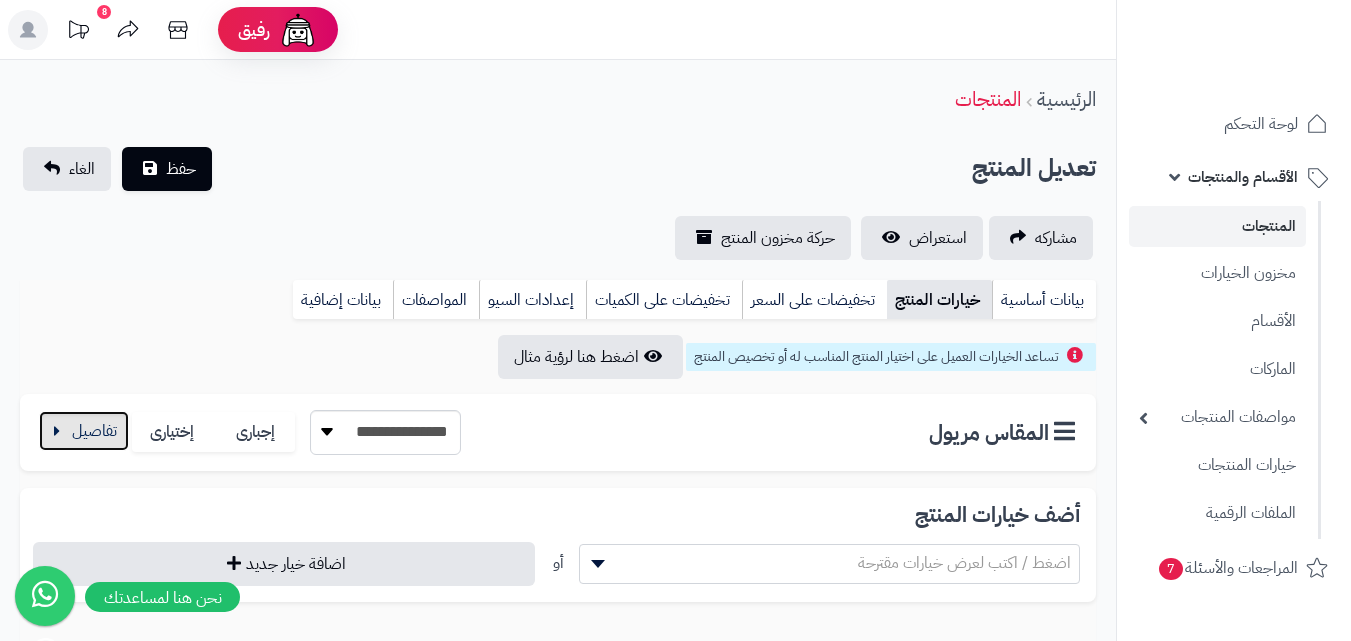 click at bounding box center [84, 431] 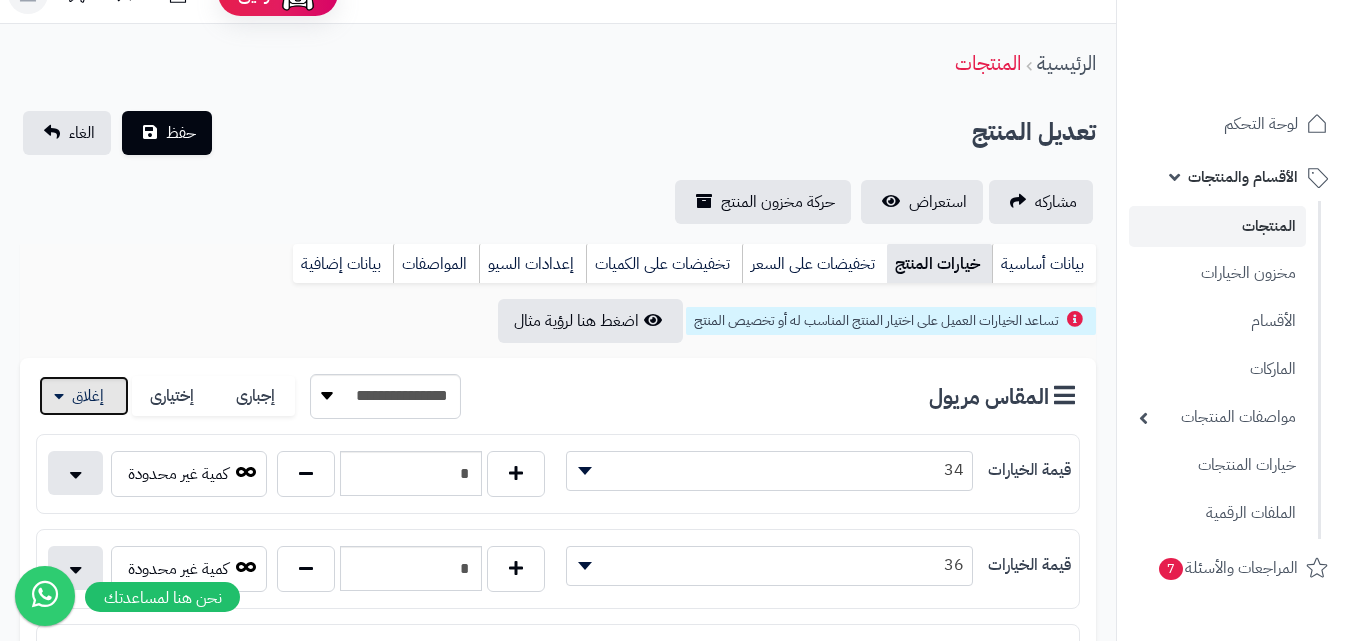 scroll, scrollTop: 100, scrollLeft: 0, axis: vertical 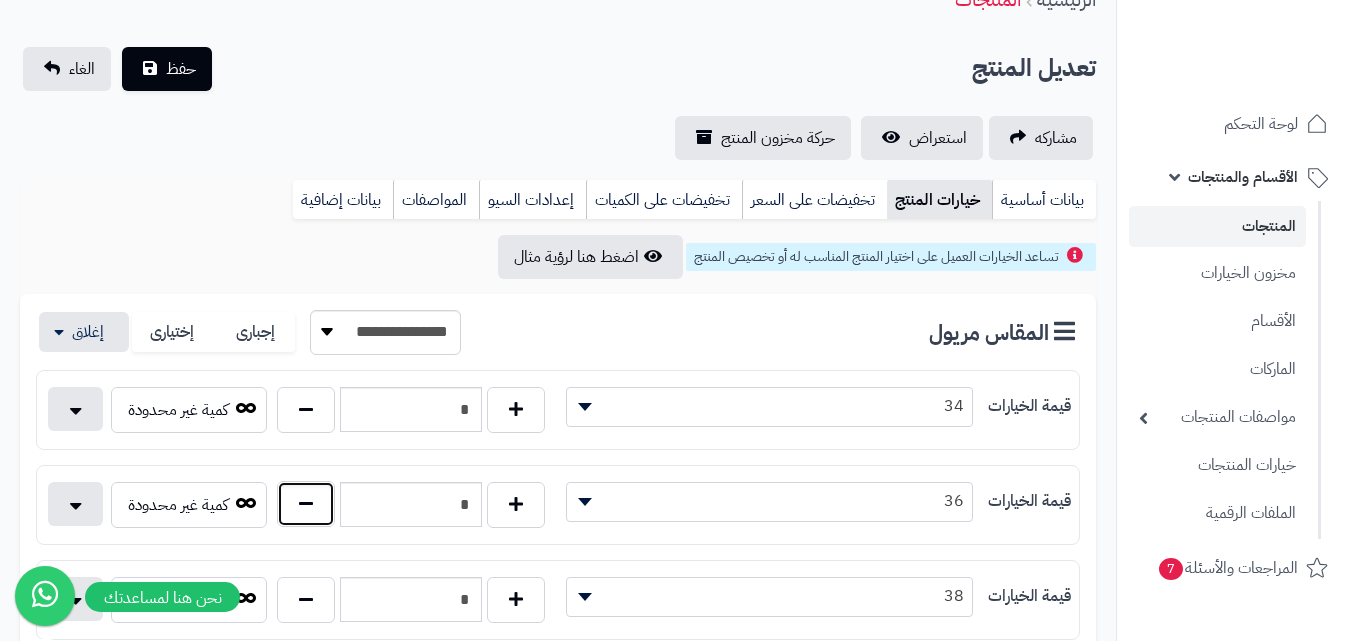 click at bounding box center (306, 504) 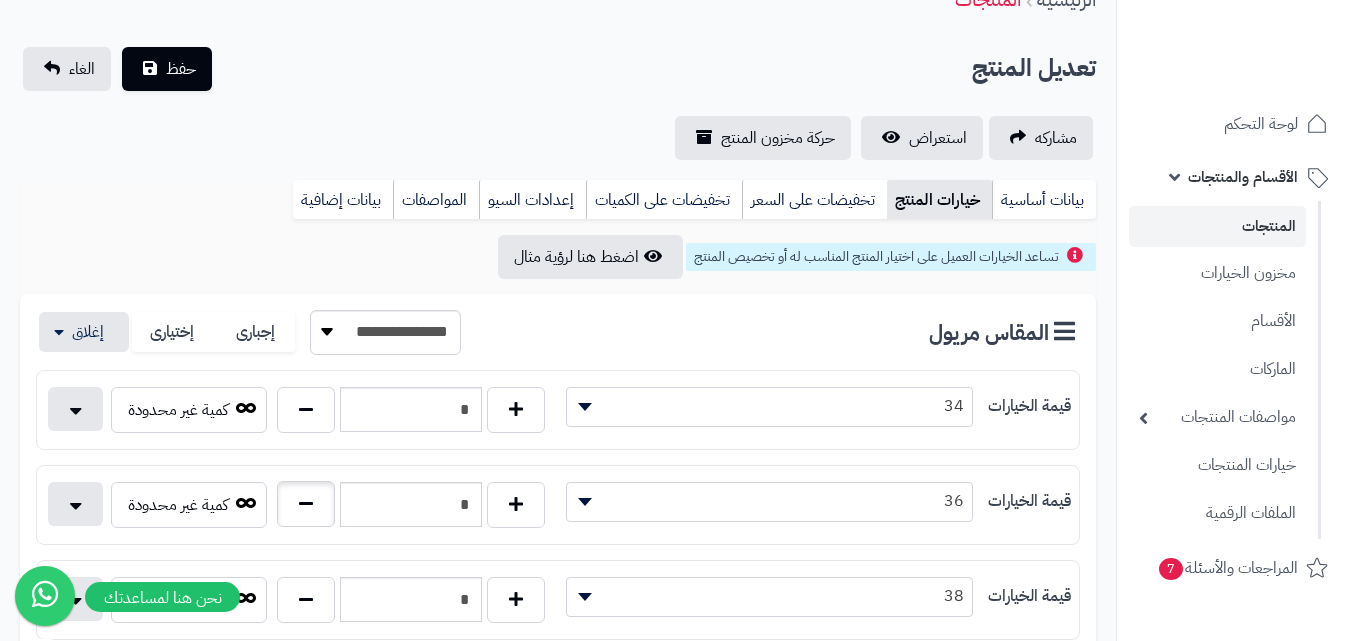type on "*" 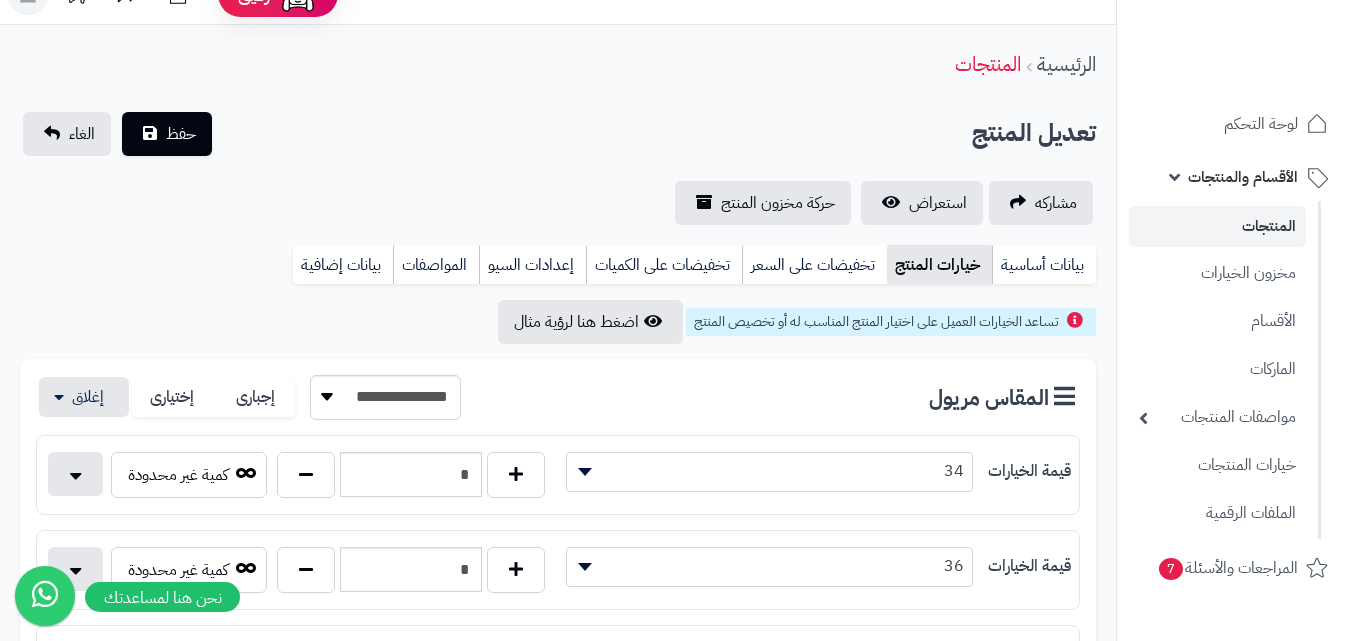 scroll, scrollTop: 0, scrollLeft: 0, axis: both 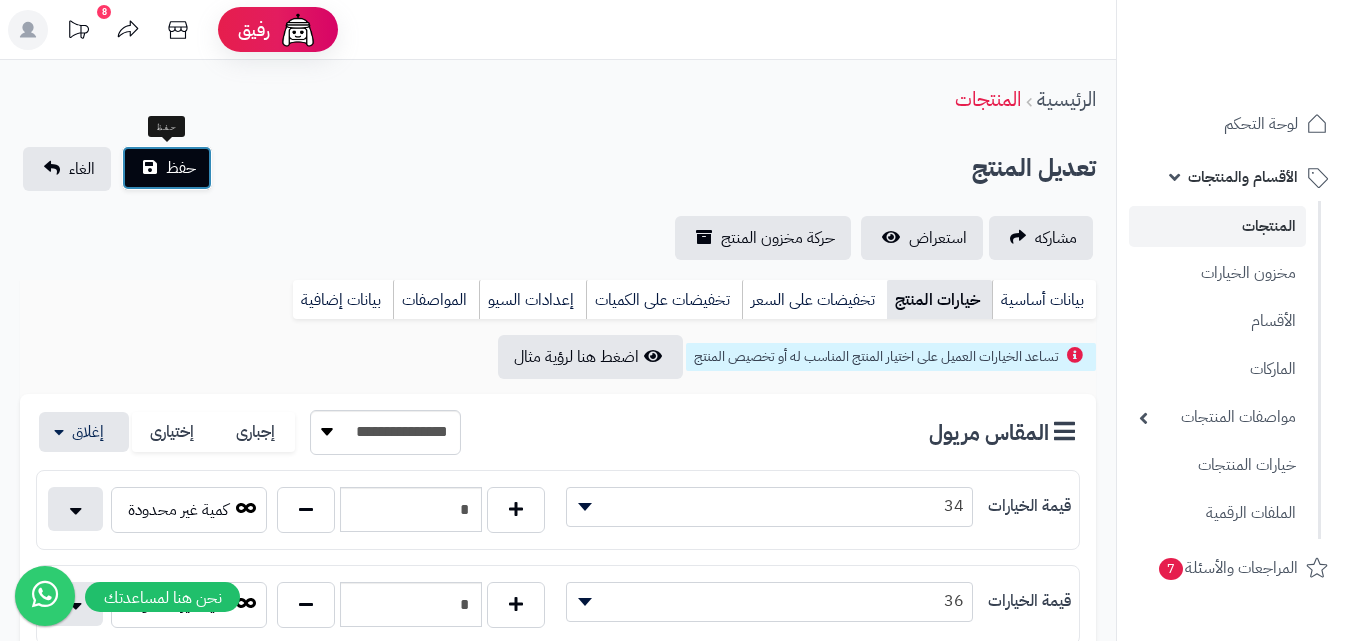 click on "حفظ" at bounding box center [181, 168] 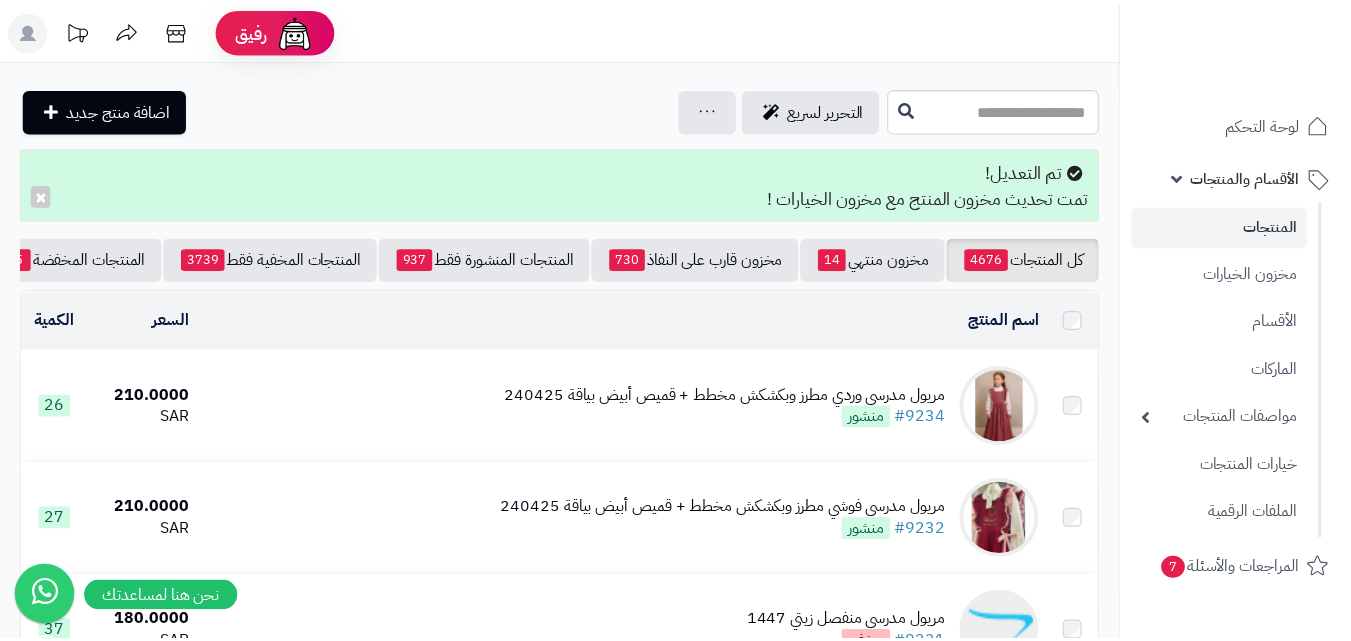 scroll, scrollTop: 0, scrollLeft: 0, axis: both 